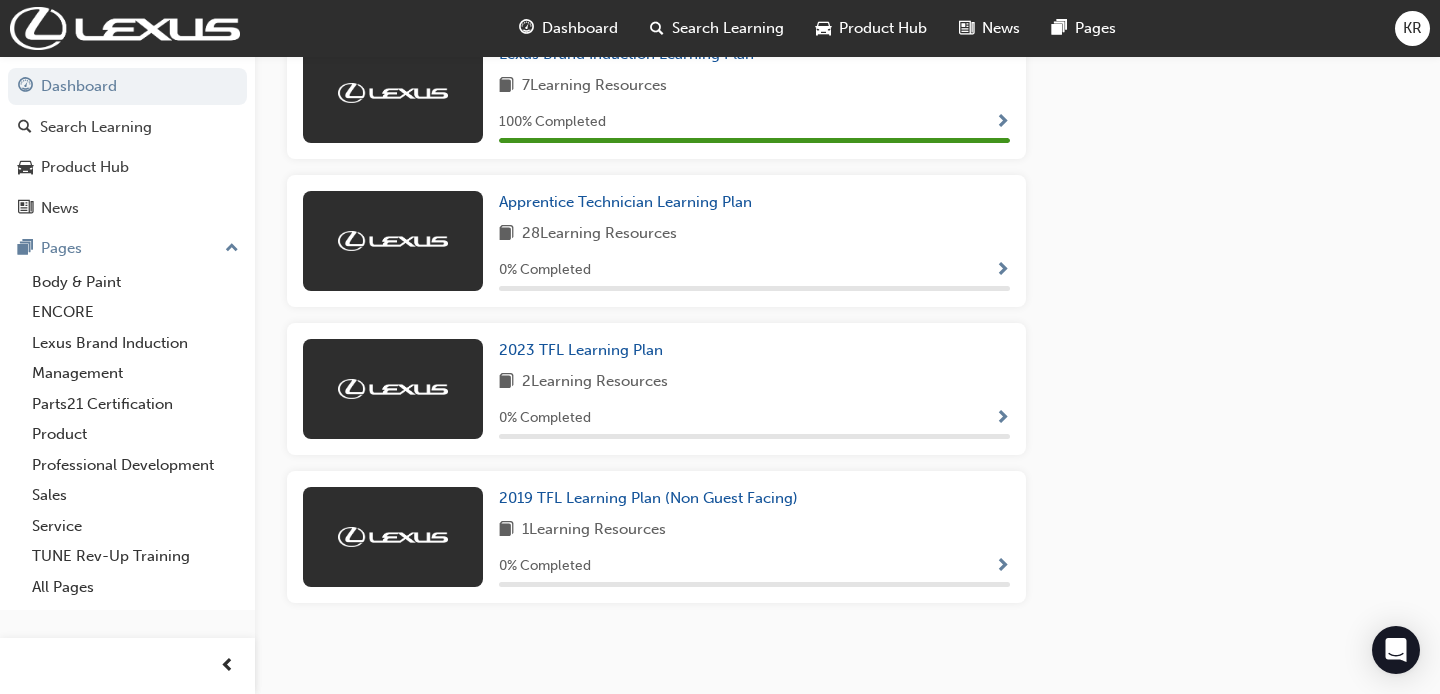 scroll, scrollTop: 1698, scrollLeft: 0, axis: vertical 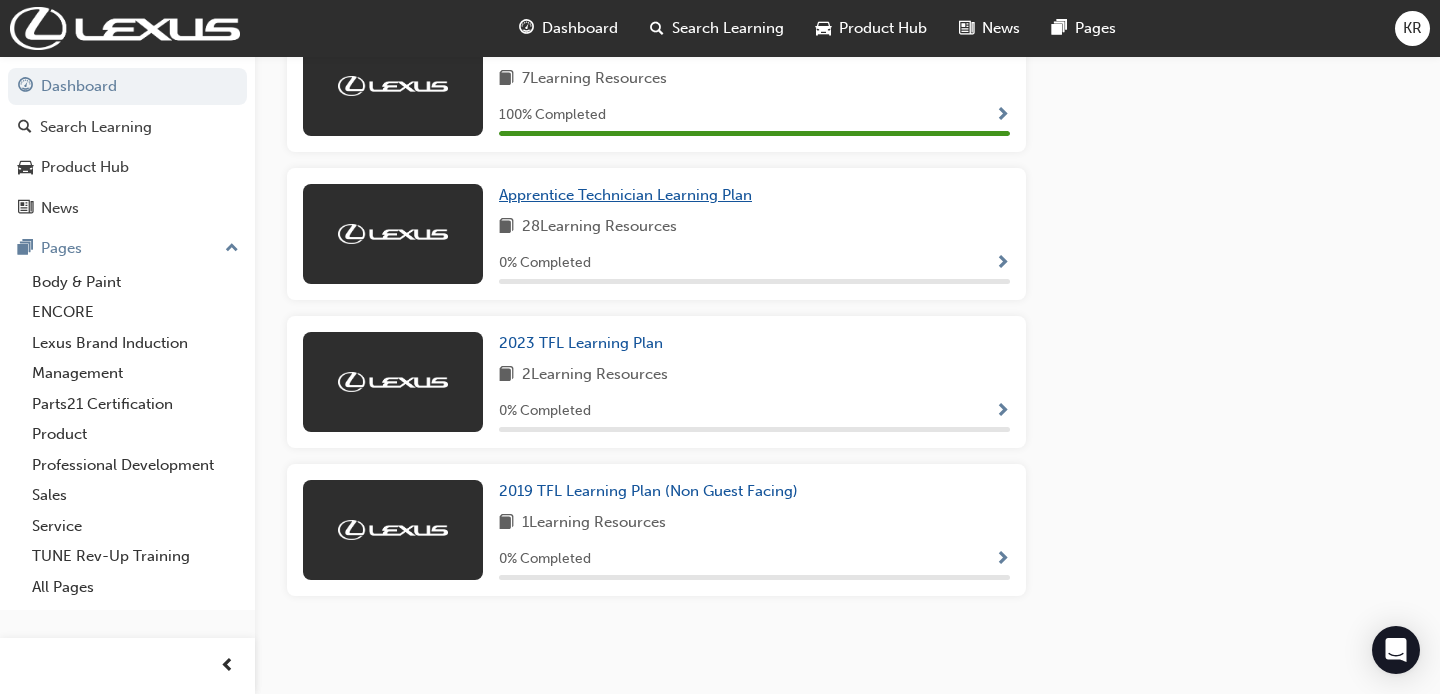 click on "Apprentice Technician Learning Plan" at bounding box center (625, 195) 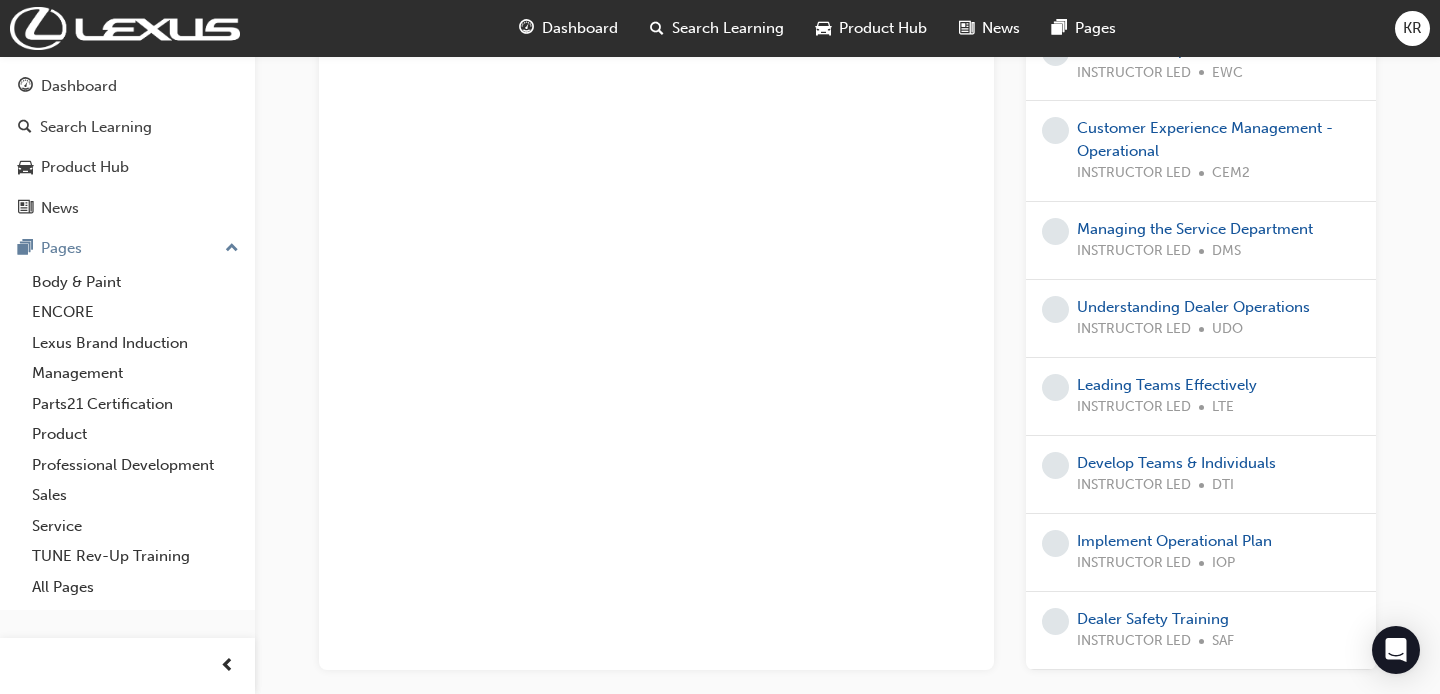 scroll, scrollTop: 2274, scrollLeft: 0, axis: vertical 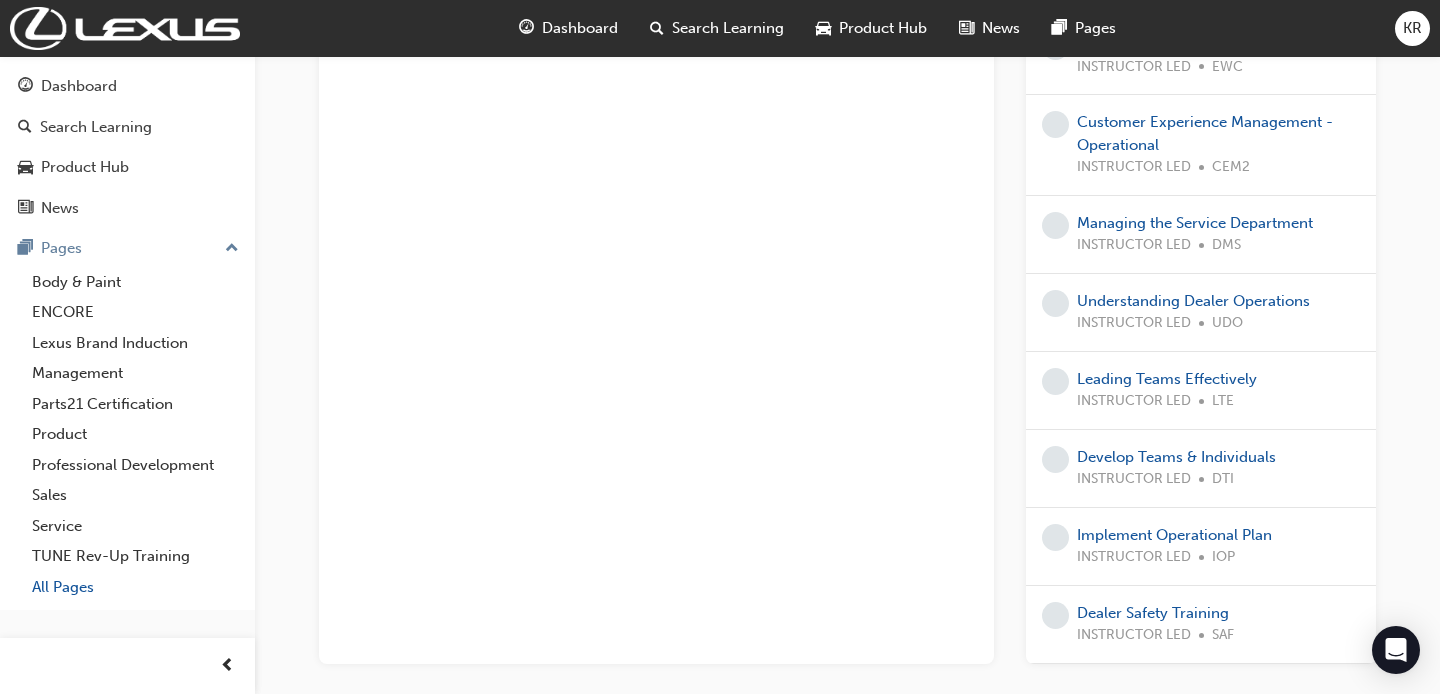 click on "All Pages" at bounding box center [135, 587] 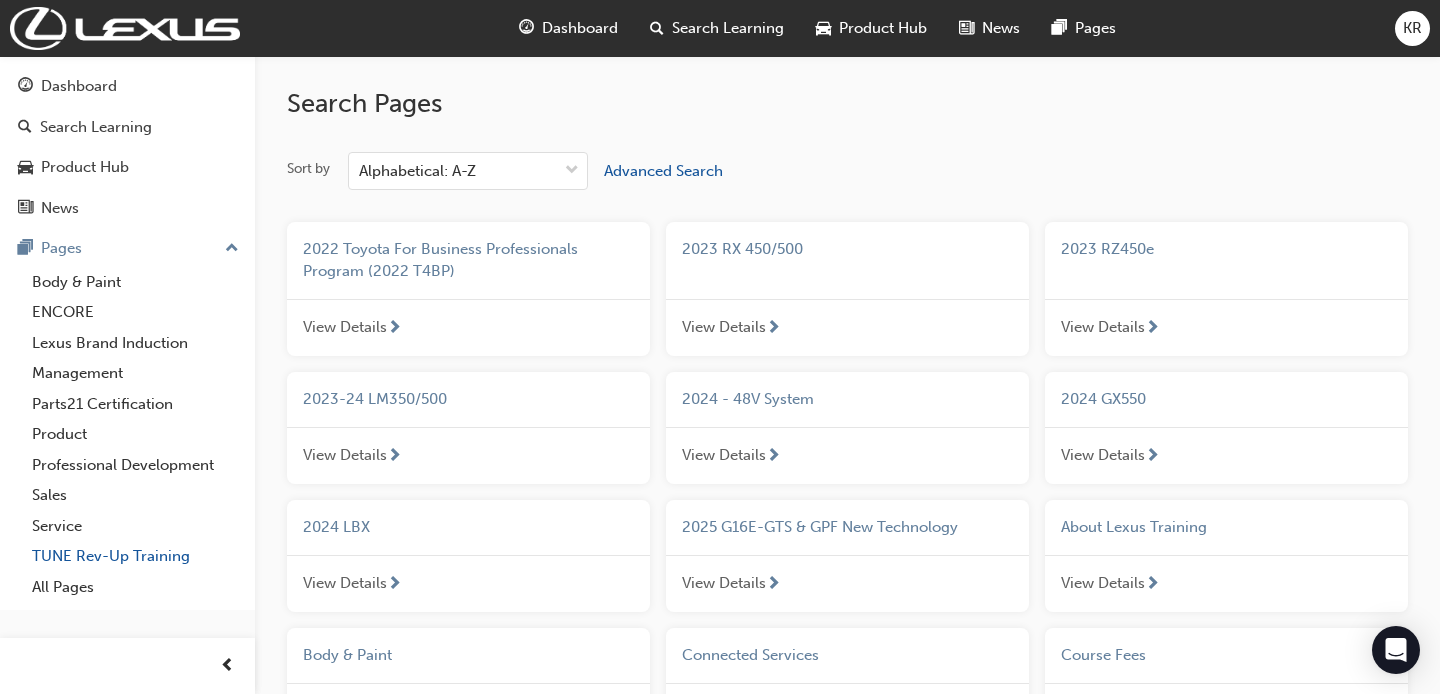 click on "TUNE Rev-Up Training" at bounding box center (135, 556) 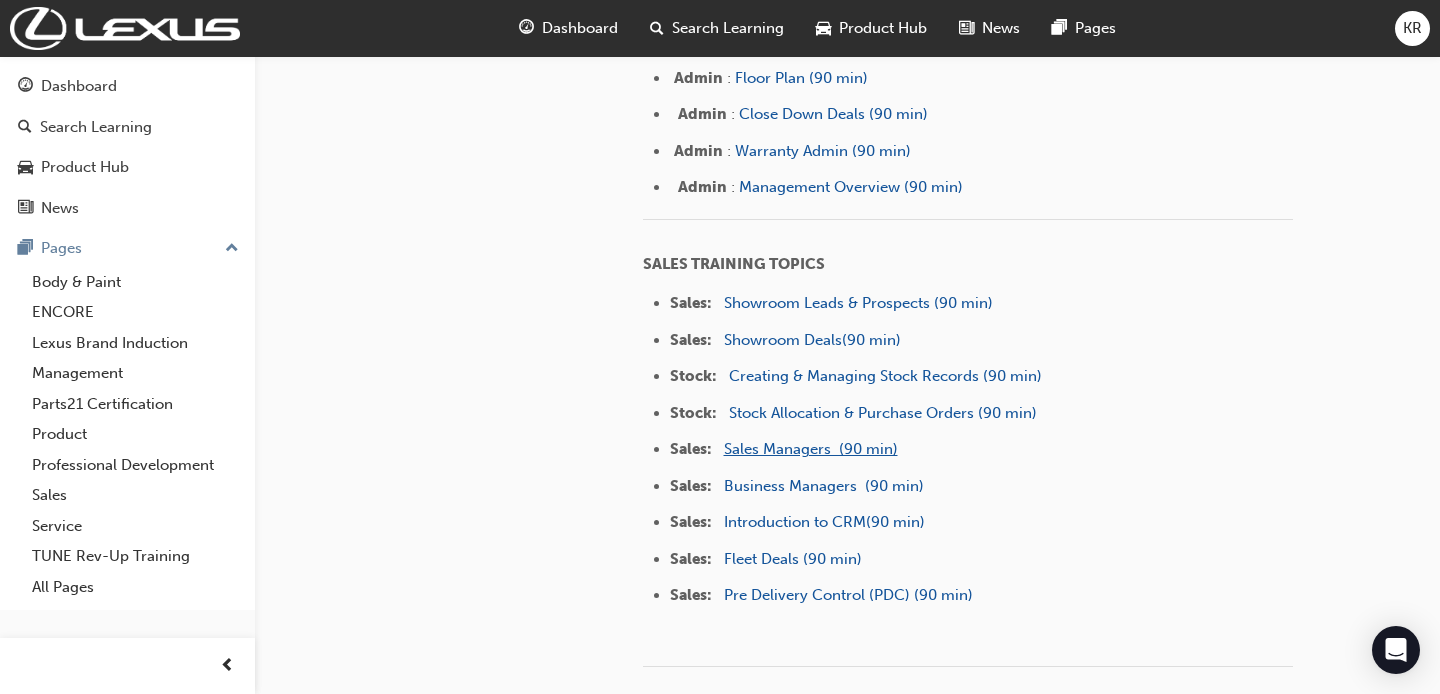 scroll, scrollTop: 913, scrollLeft: 0, axis: vertical 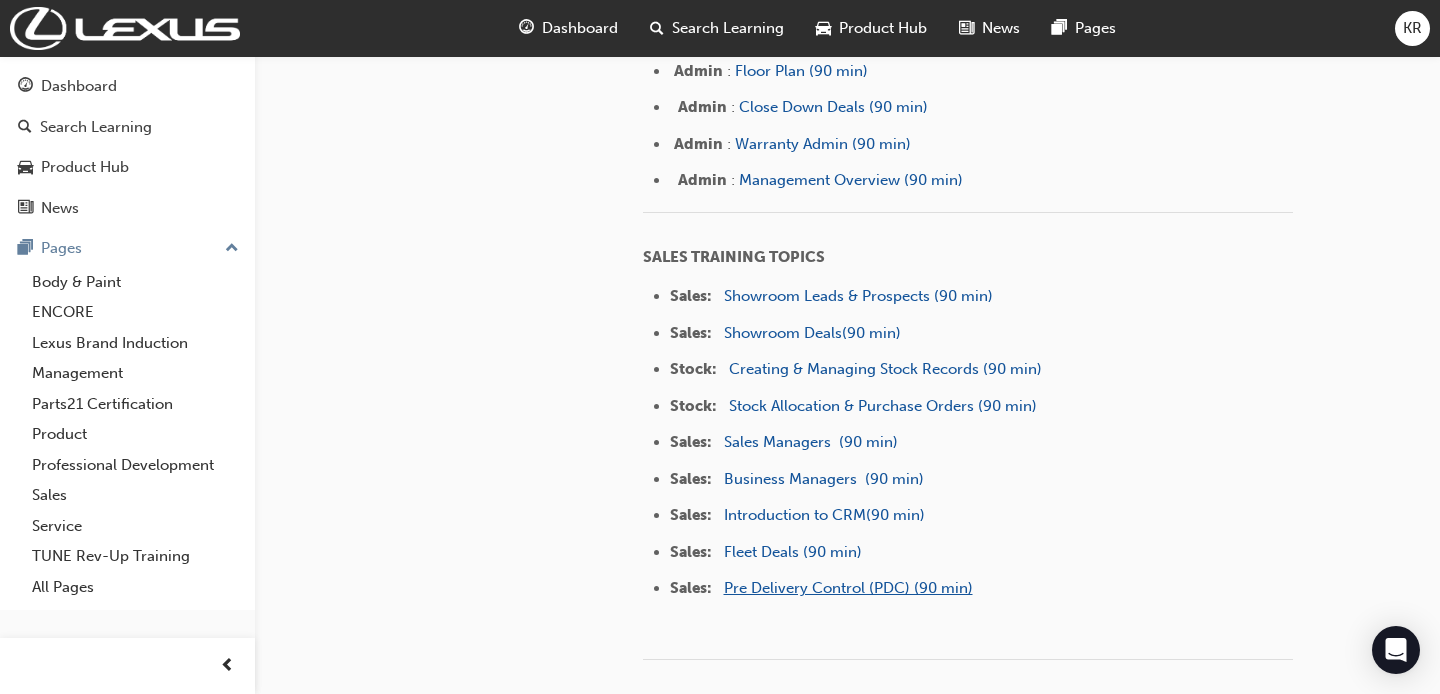 click on "Pre Delivery Control (PDC) (90 min)" at bounding box center (848, 588) 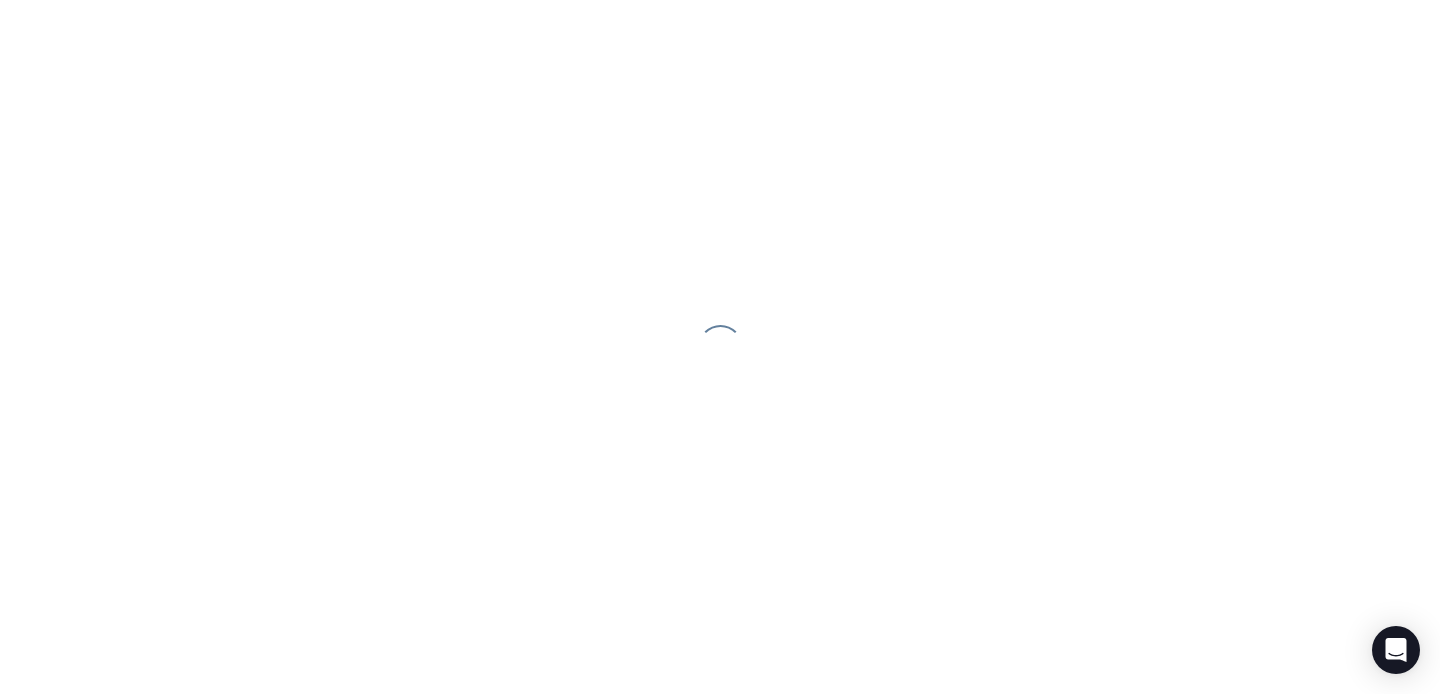 scroll, scrollTop: 0, scrollLeft: 0, axis: both 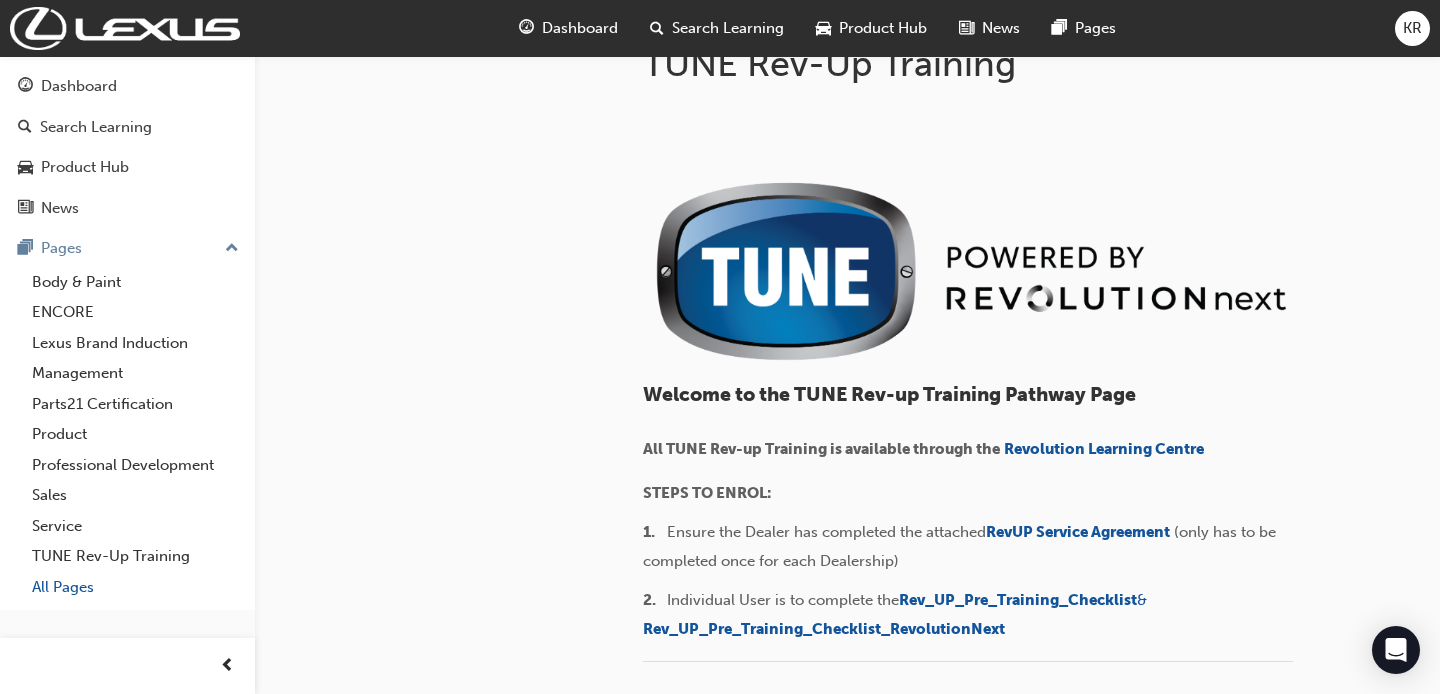 click on "All Pages" at bounding box center (135, 587) 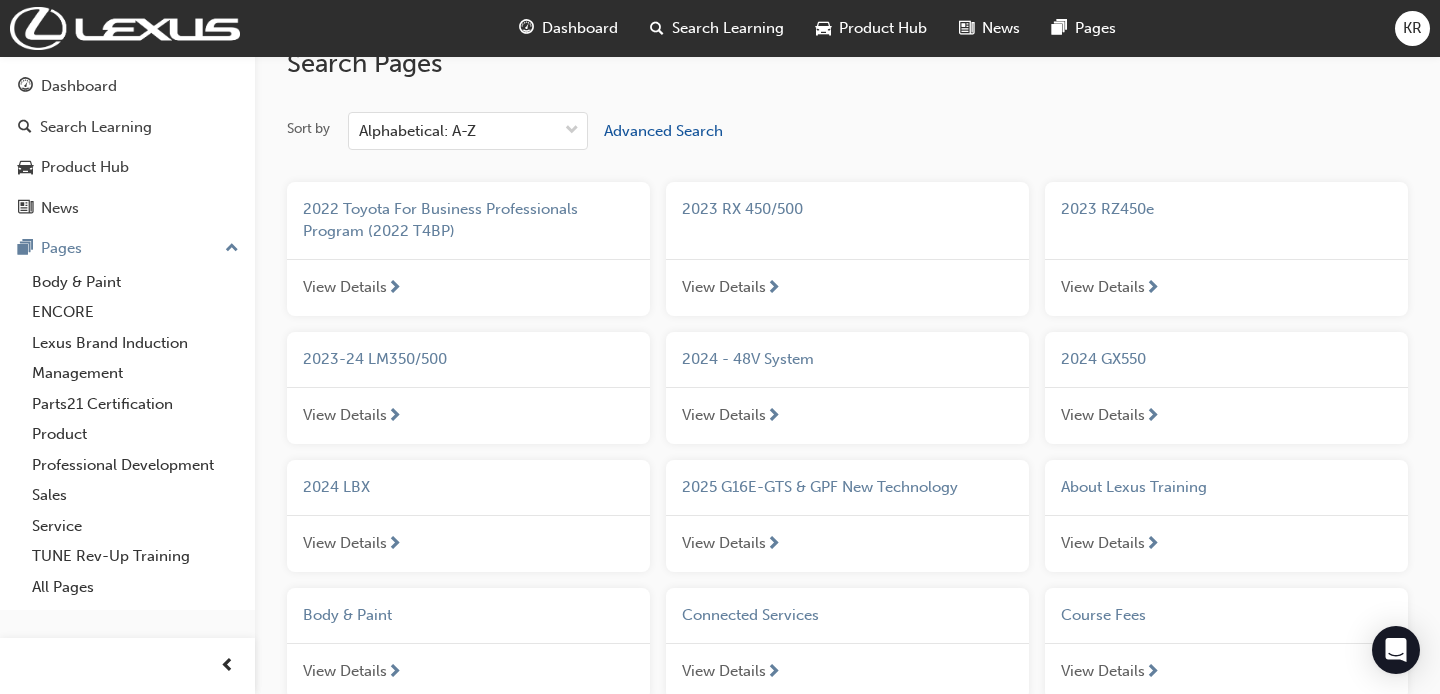 scroll, scrollTop: 79, scrollLeft: 0, axis: vertical 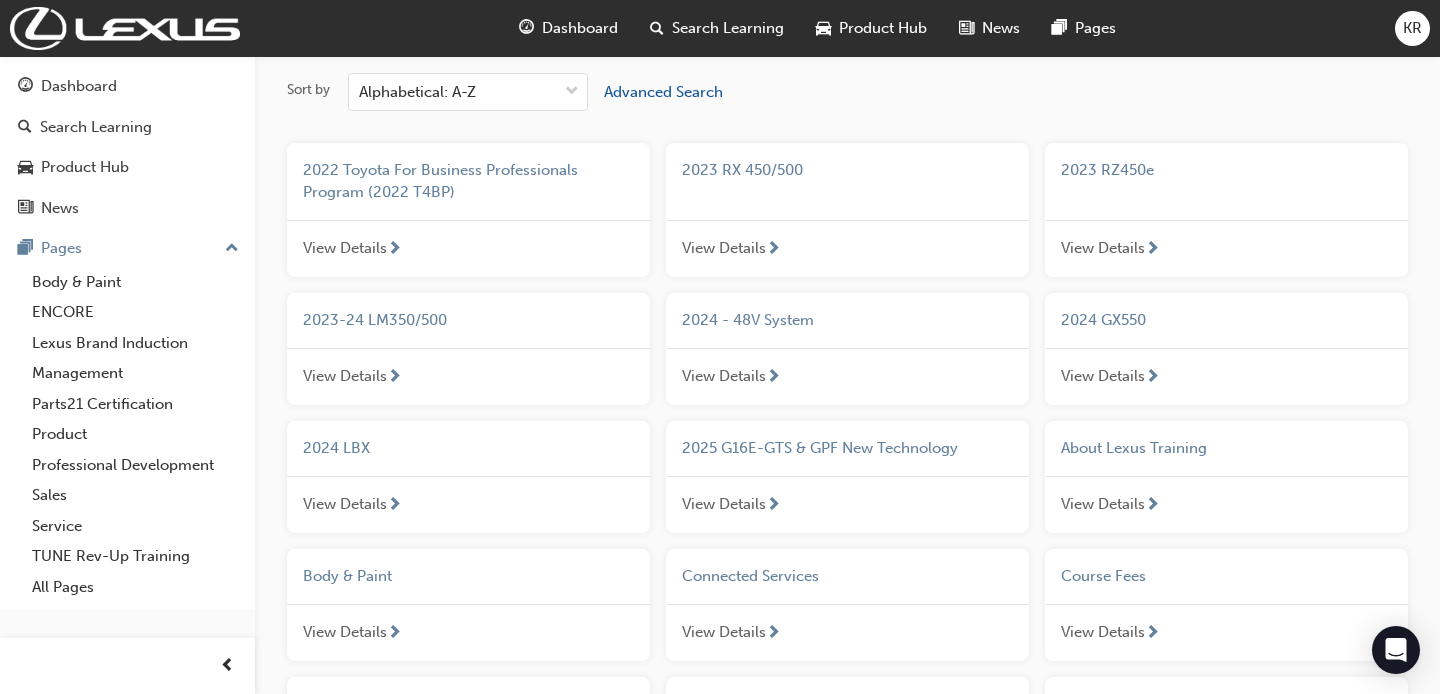 click on "2023 RX 450/500" at bounding box center [742, 170] 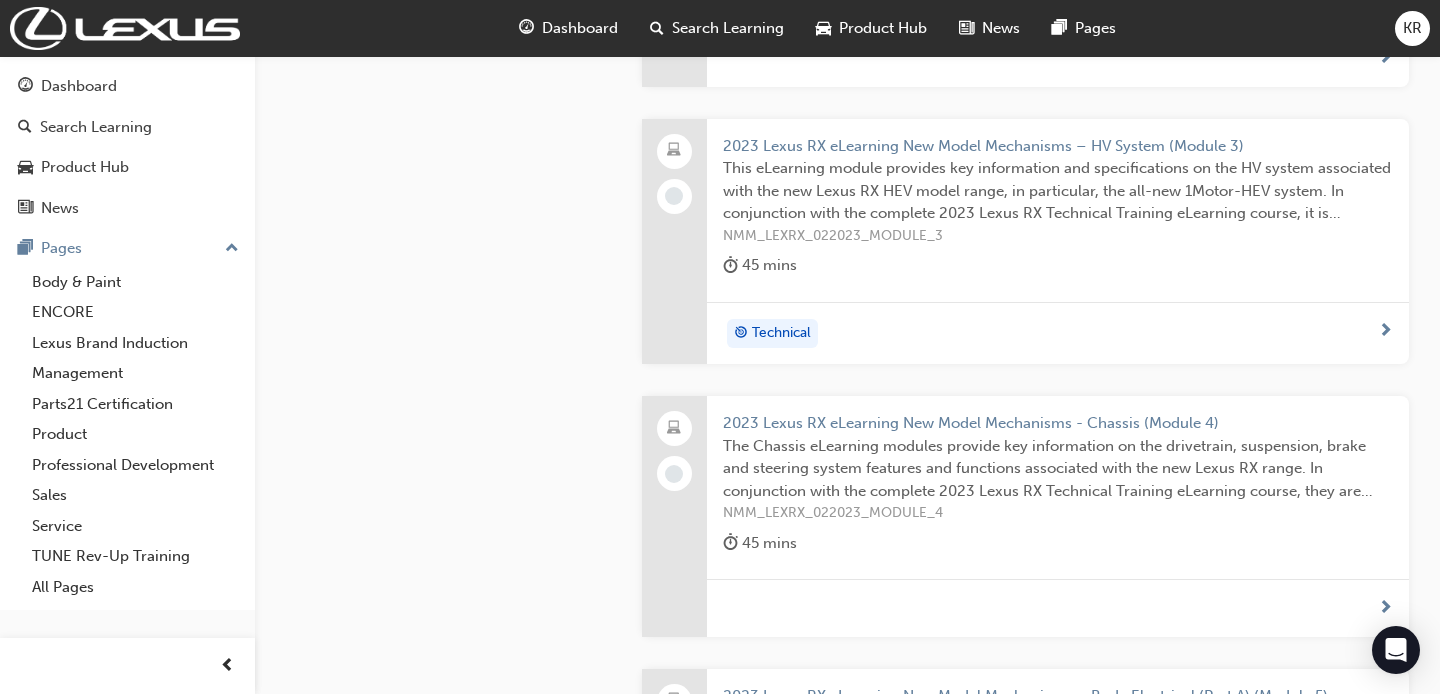 scroll, scrollTop: 0, scrollLeft: 0, axis: both 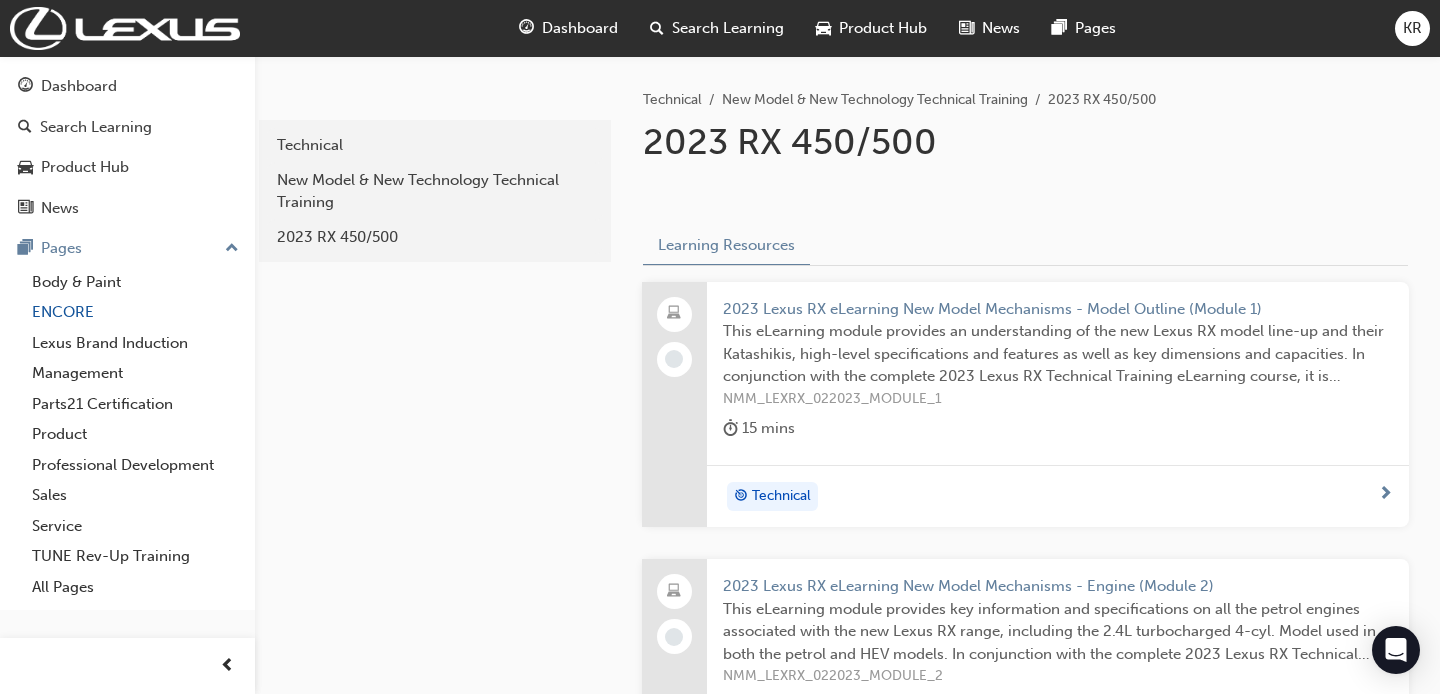 click on "ENCORE" at bounding box center [135, 312] 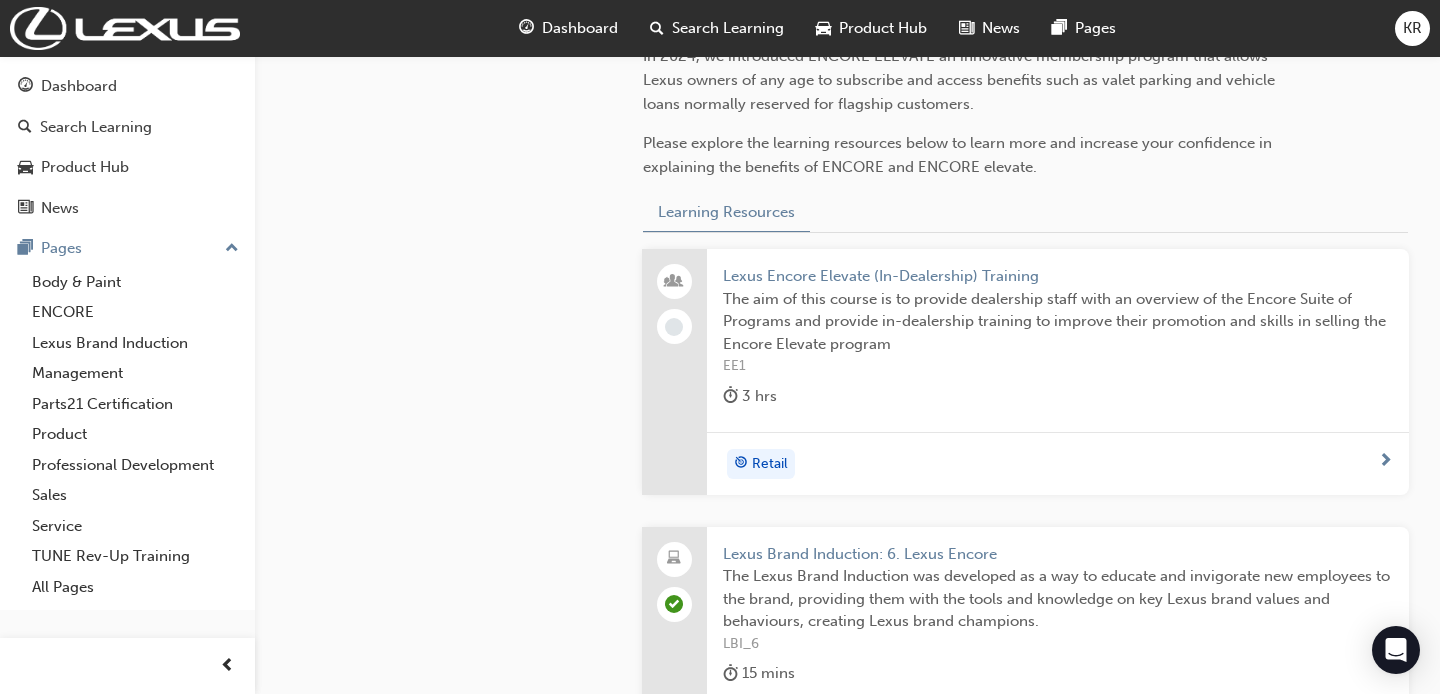scroll, scrollTop: 668, scrollLeft: 0, axis: vertical 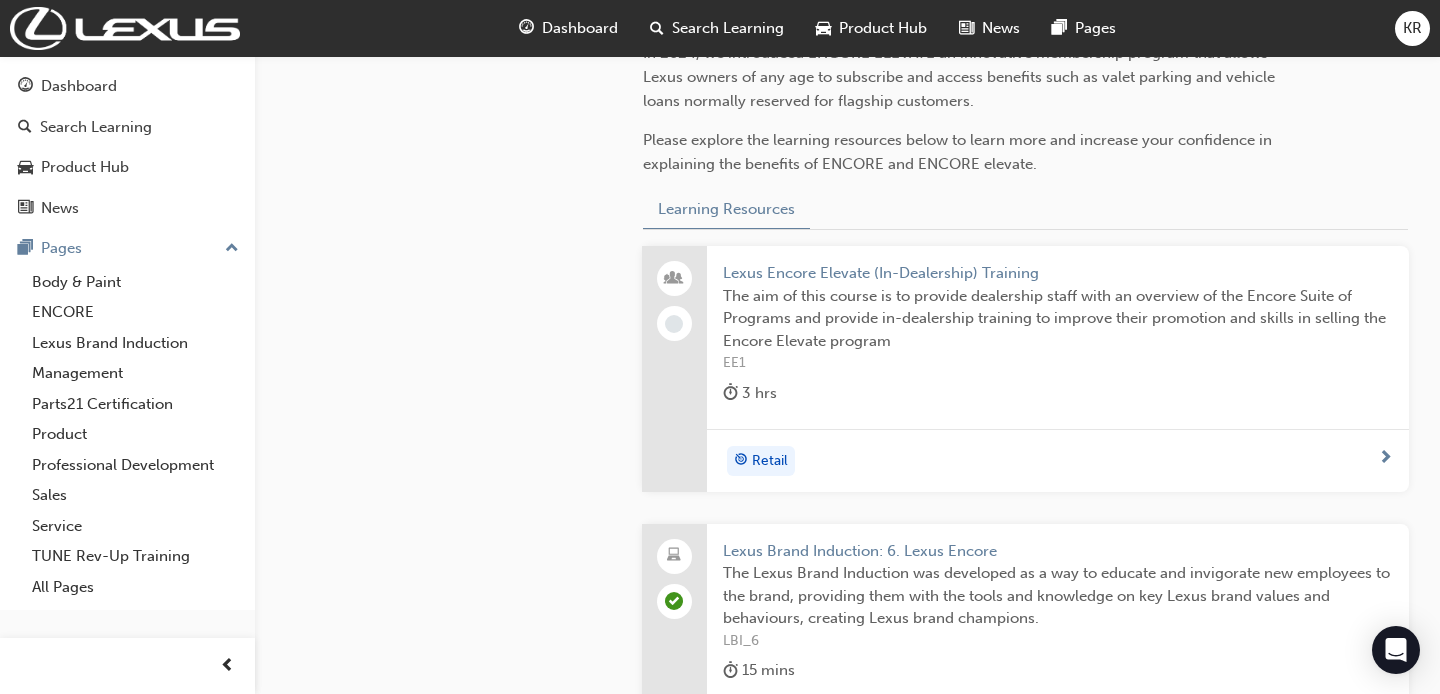 click on "Lexus Encore Elevate (In-Dealership) Training" at bounding box center [1058, 273] 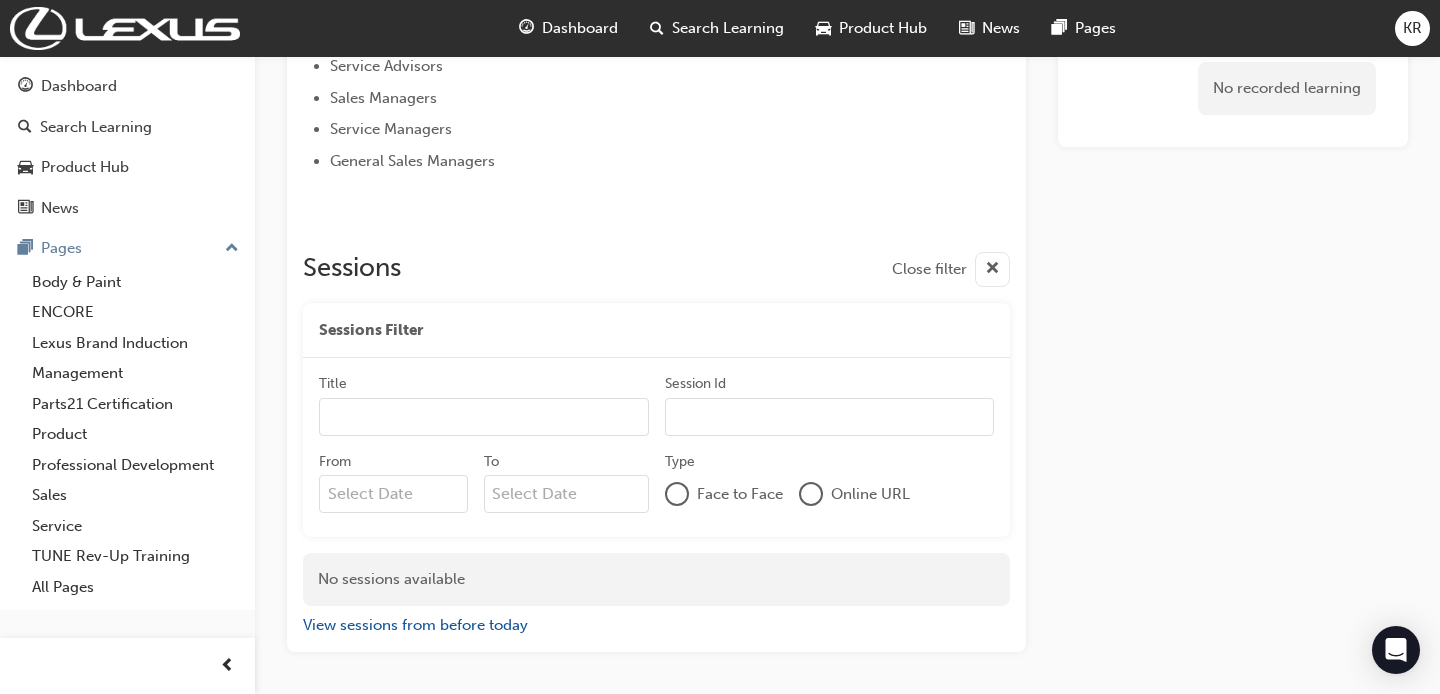 scroll, scrollTop: 1012, scrollLeft: 0, axis: vertical 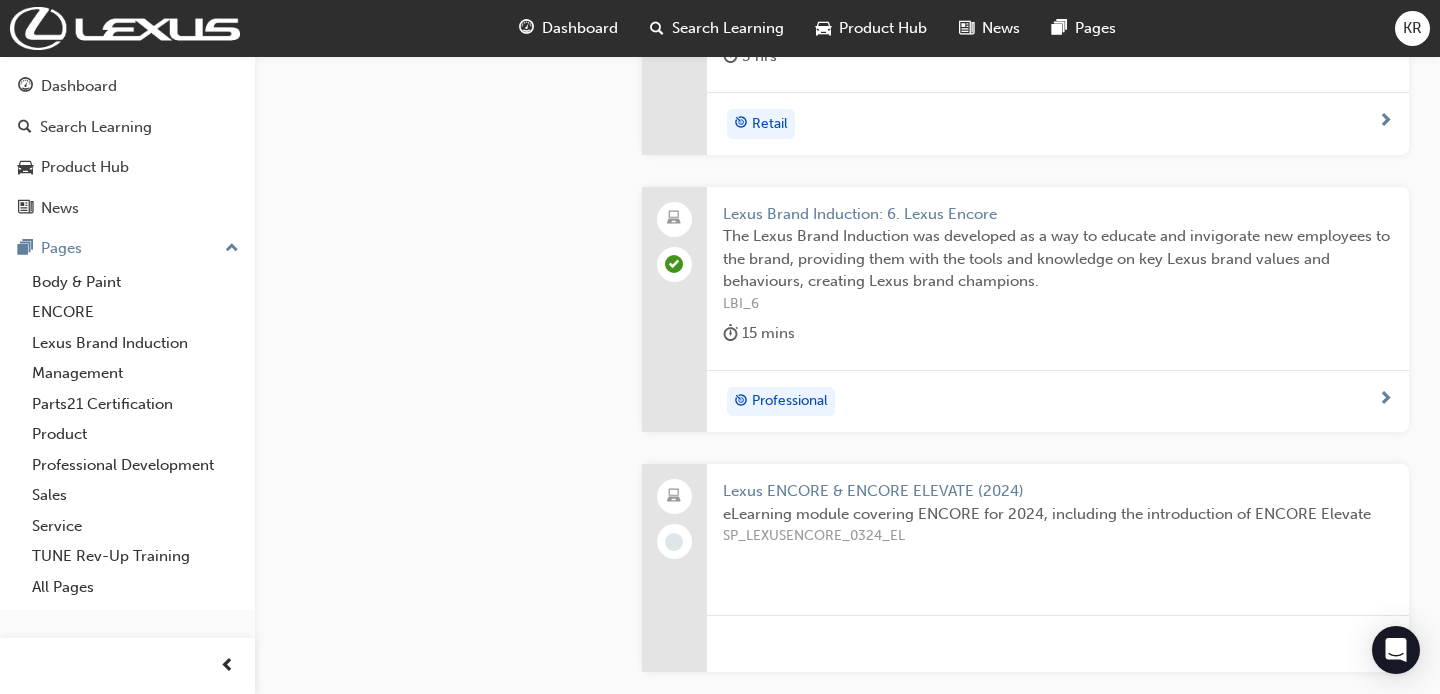 click on "Lexus ENCORE & ENCORE ELEVATE (2024)" at bounding box center (1058, 491) 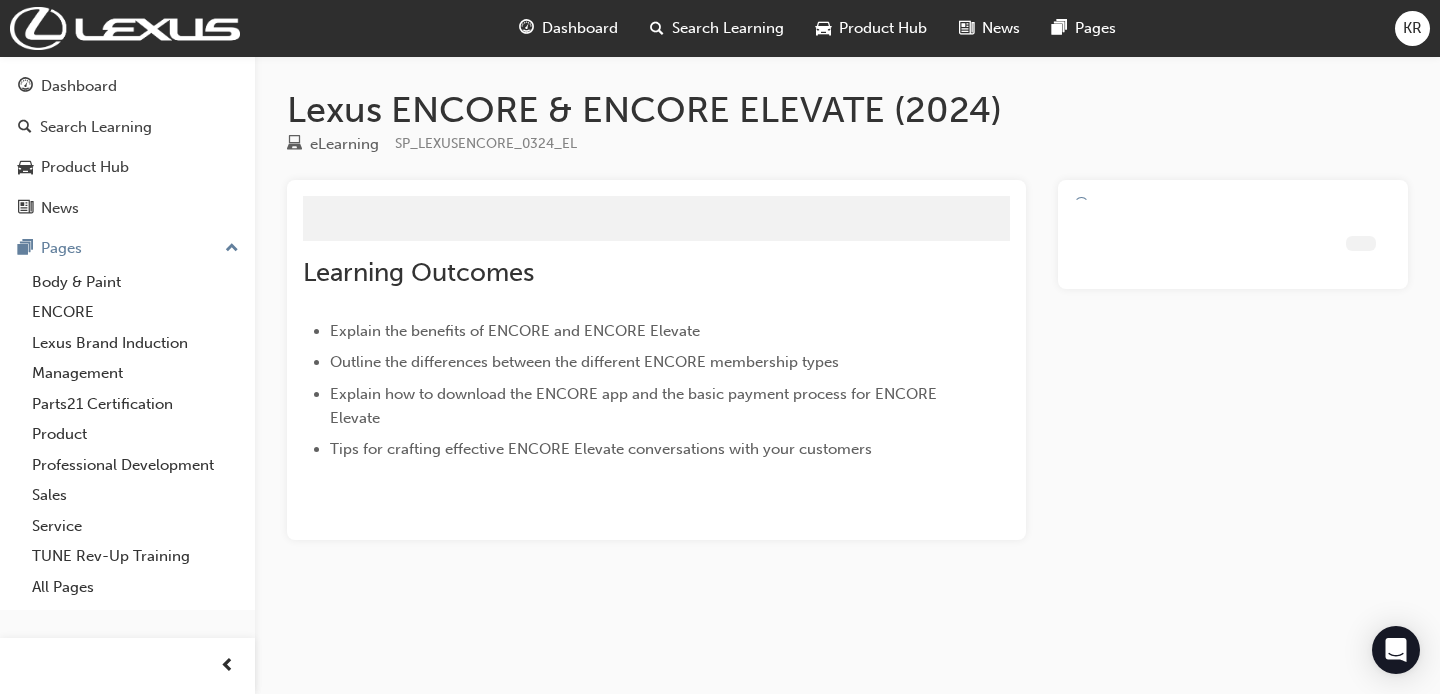 scroll, scrollTop: 0, scrollLeft: 0, axis: both 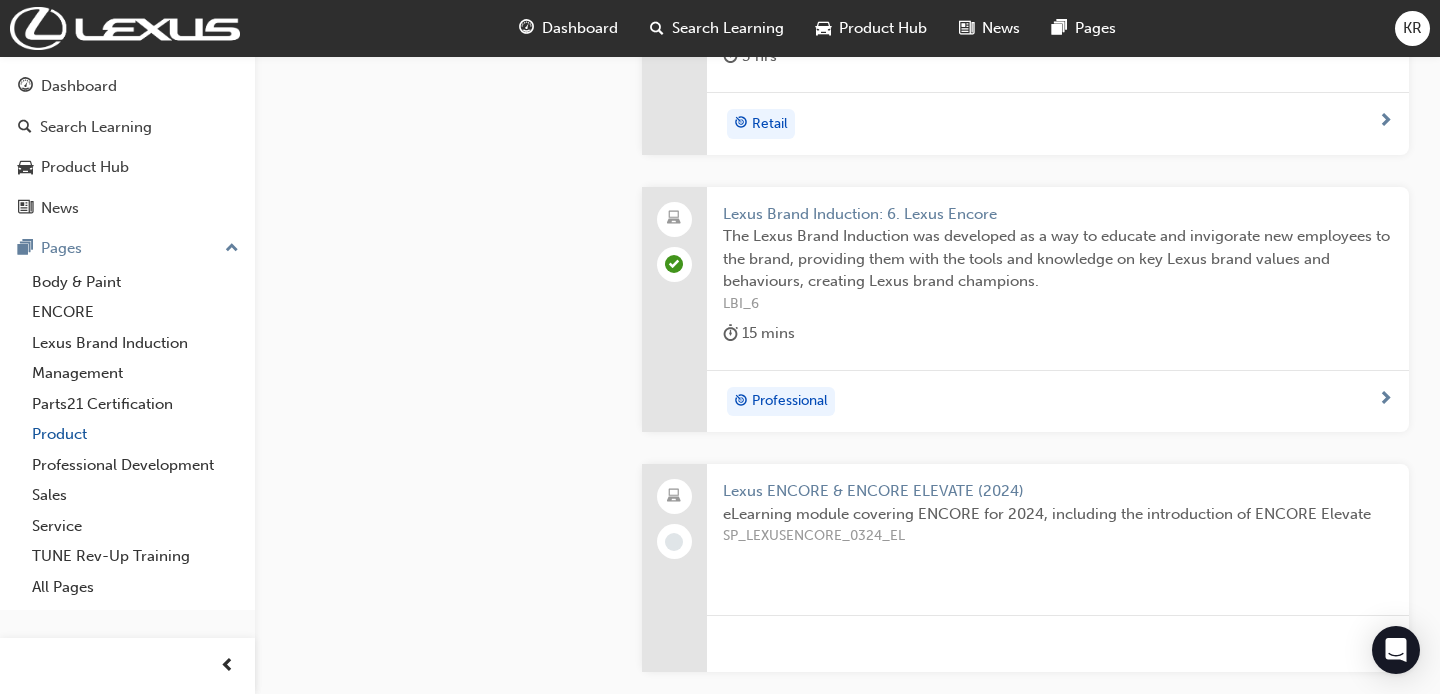 click on "Product" at bounding box center [135, 434] 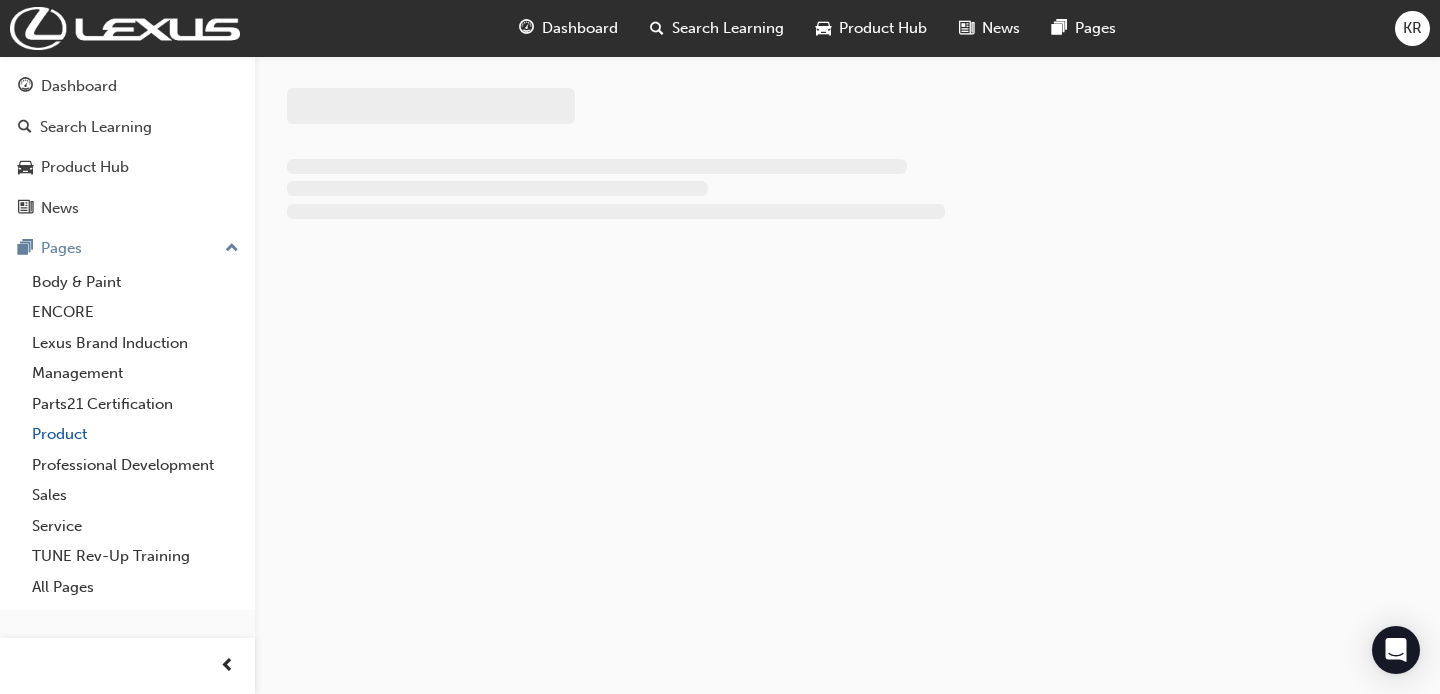 scroll, scrollTop: 0, scrollLeft: 0, axis: both 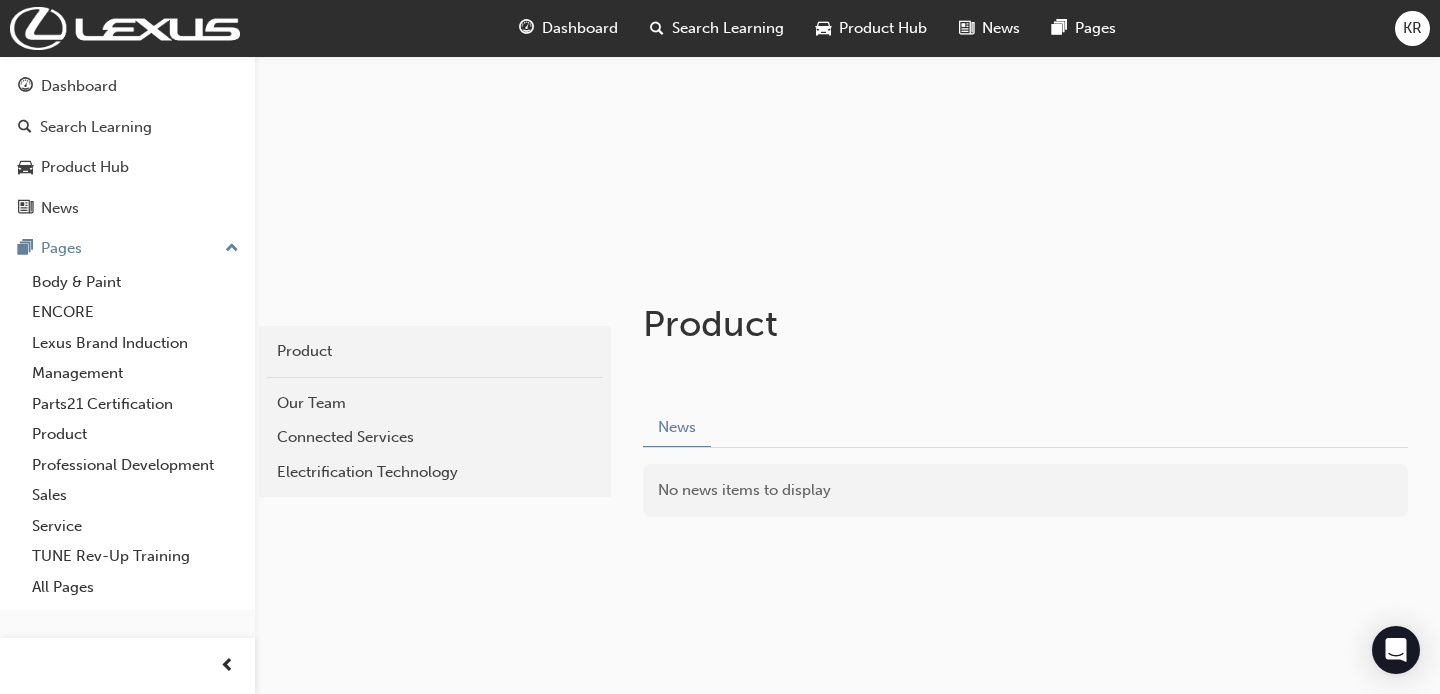 click on "Product Hub" at bounding box center (871, 28) 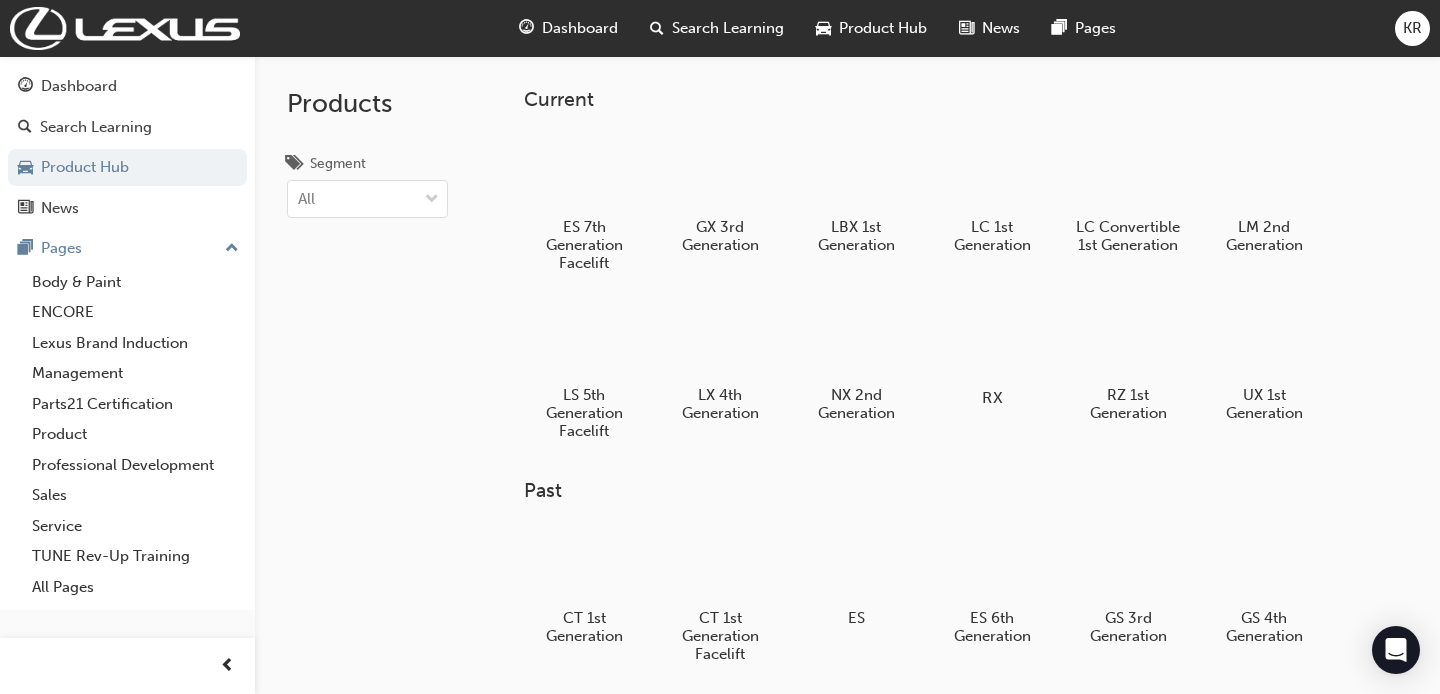 click at bounding box center (991, 340) 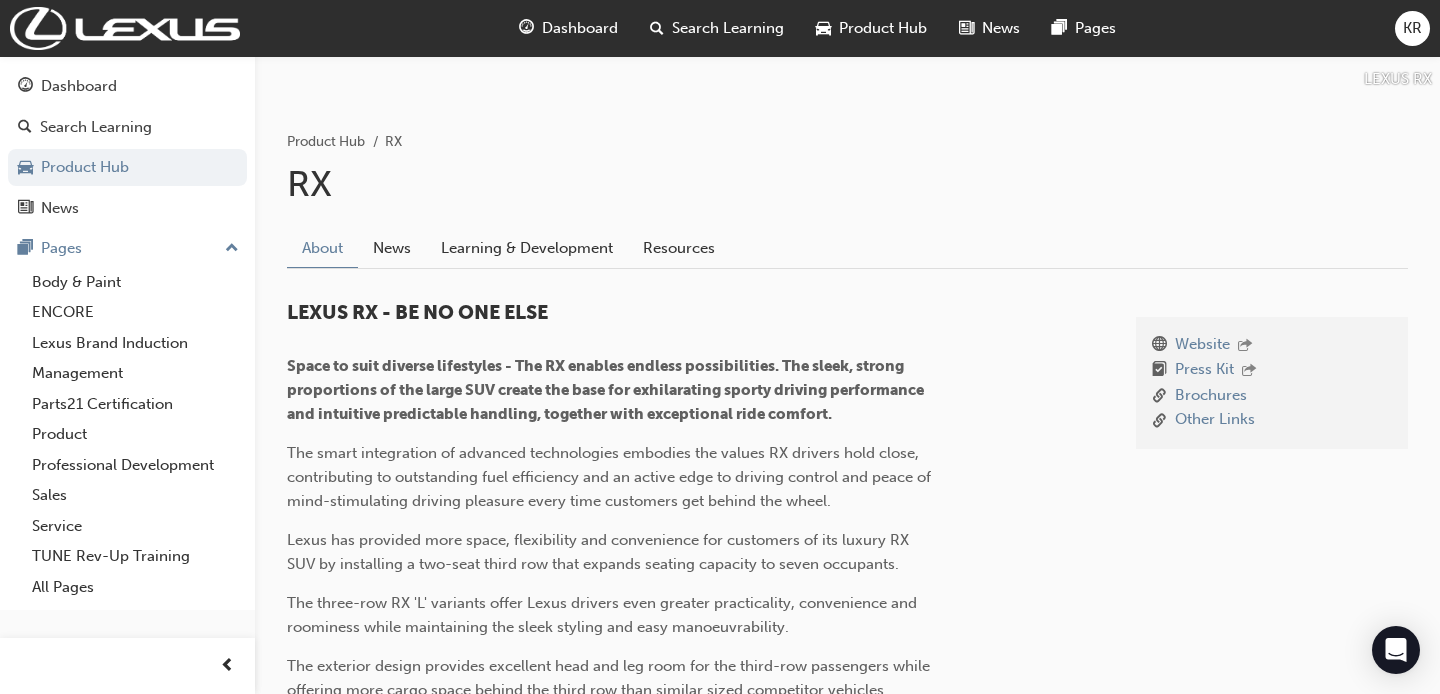 scroll, scrollTop: 387, scrollLeft: 0, axis: vertical 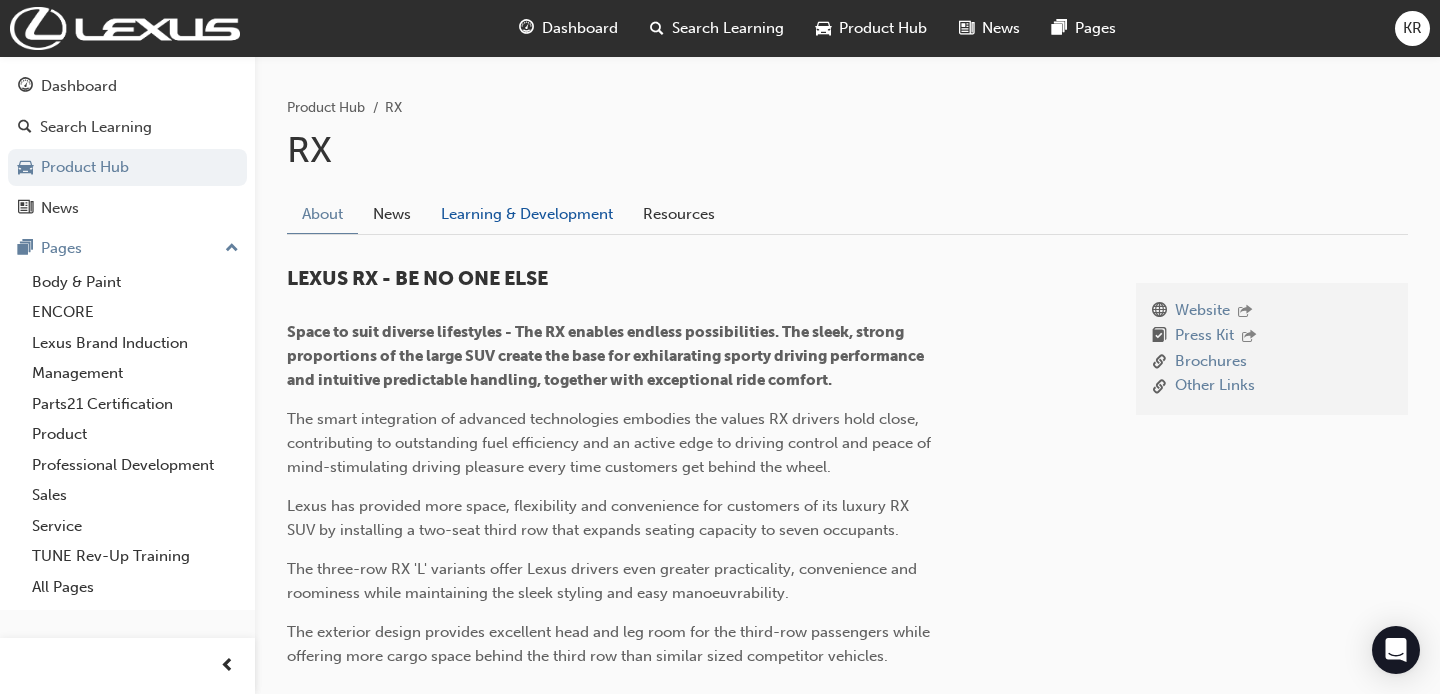 click on "Learning & Development" at bounding box center (527, 214) 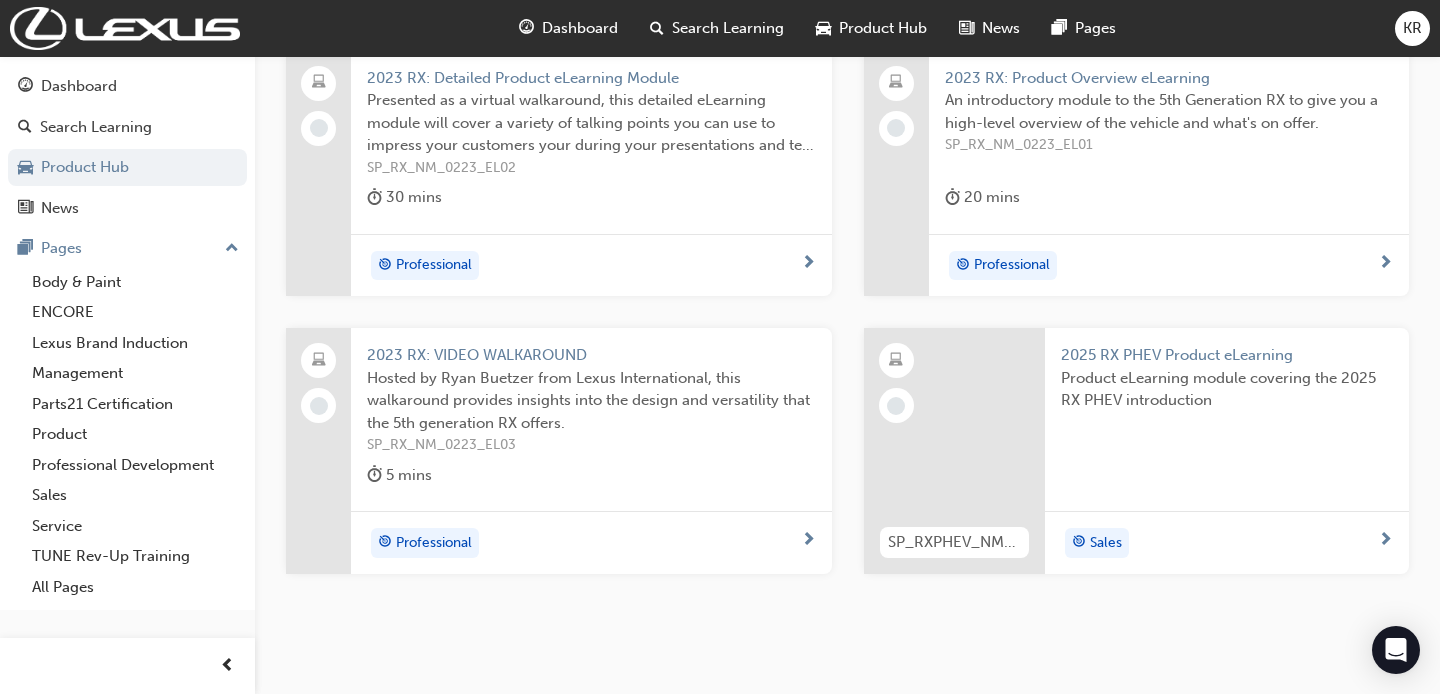 scroll, scrollTop: 588, scrollLeft: 0, axis: vertical 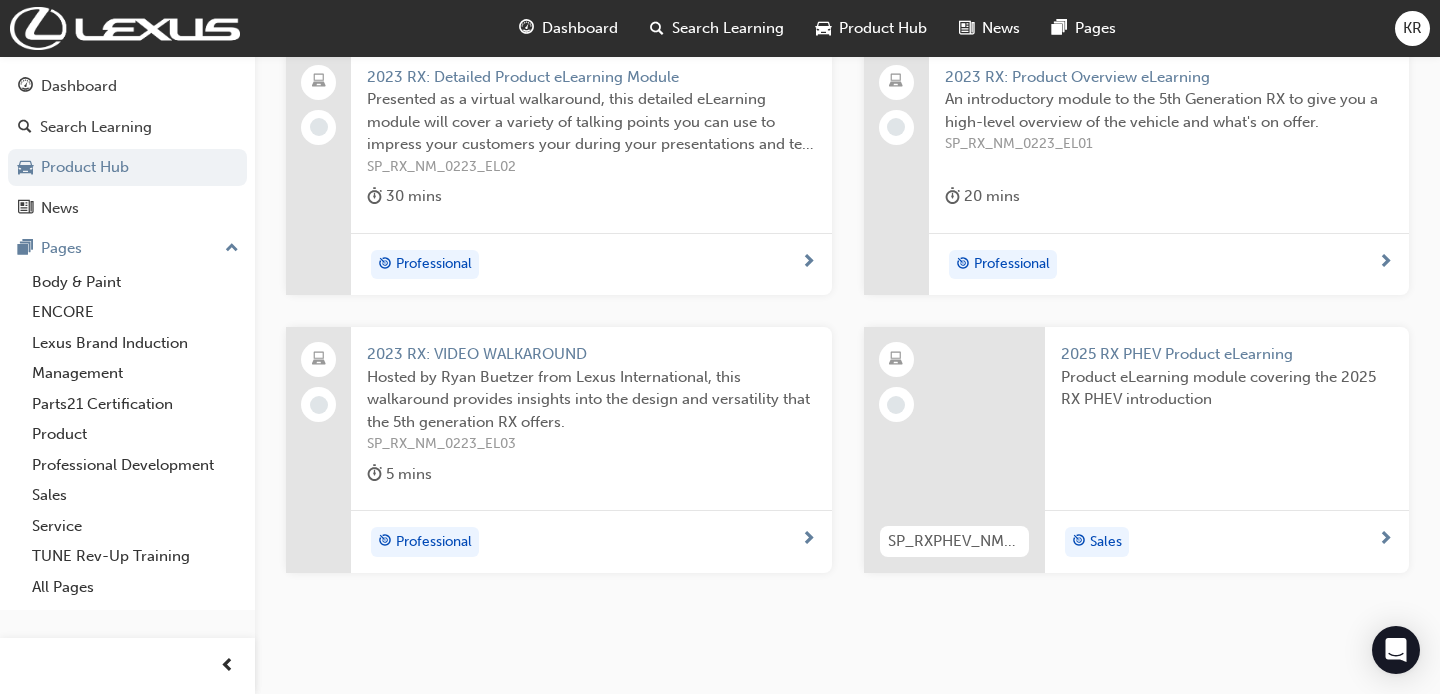 click on "2025 RX PHEV Product eLearning" at bounding box center [1227, 354] 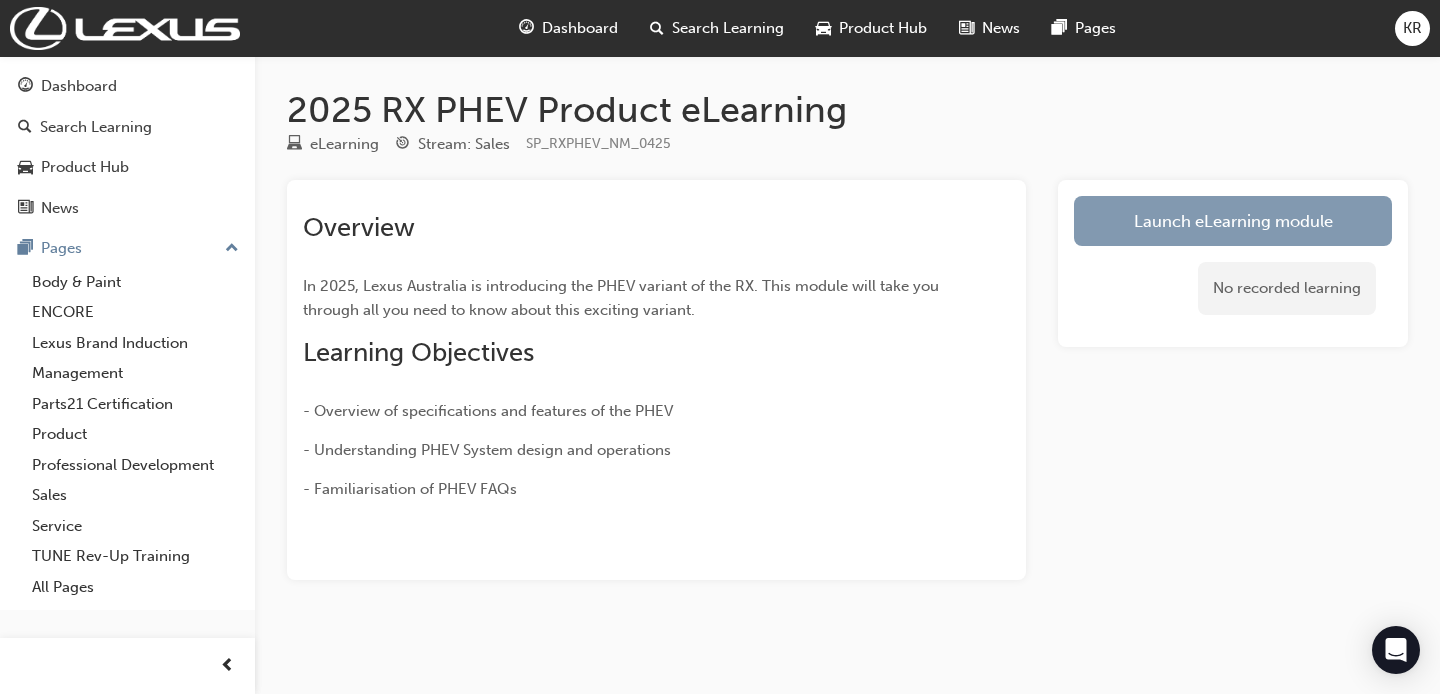 click on "Launch eLearning module" at bounding box center (1233, 221) 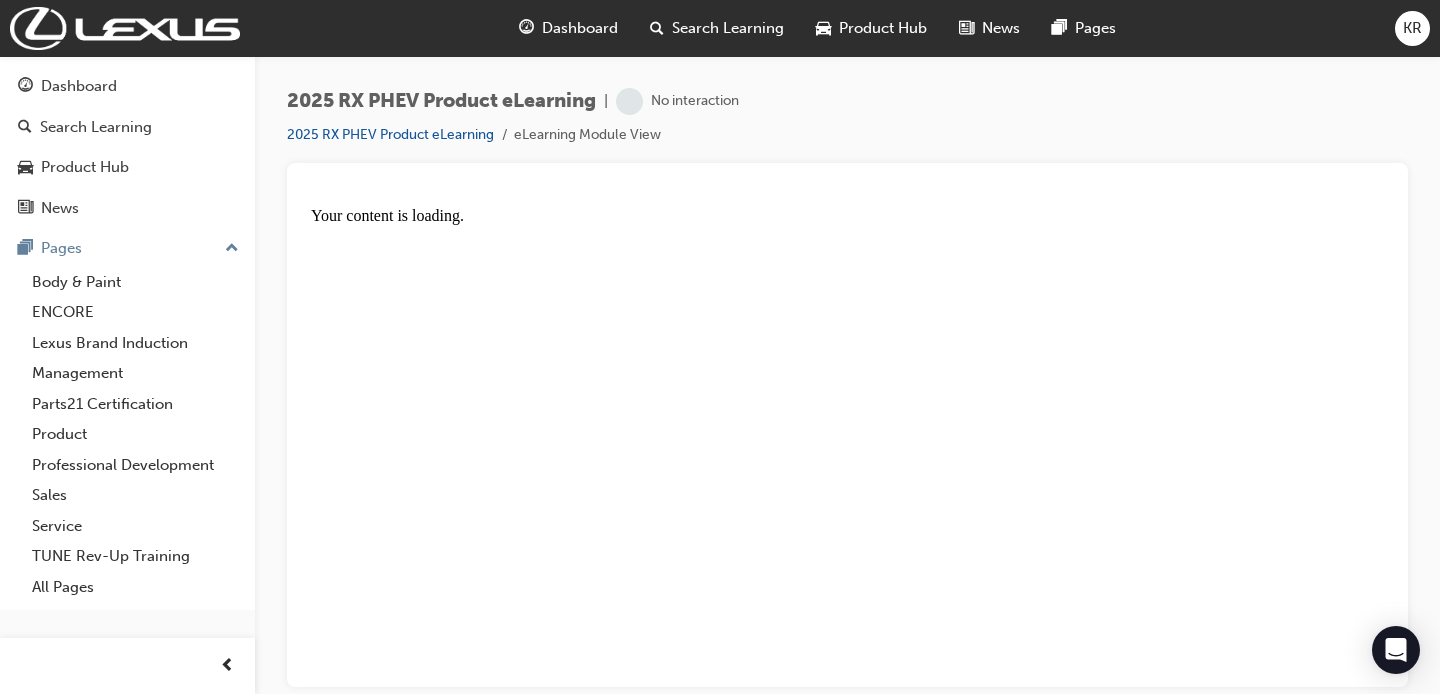 scroll, scrollTop: 0, scrollLeft: 0, axis: both 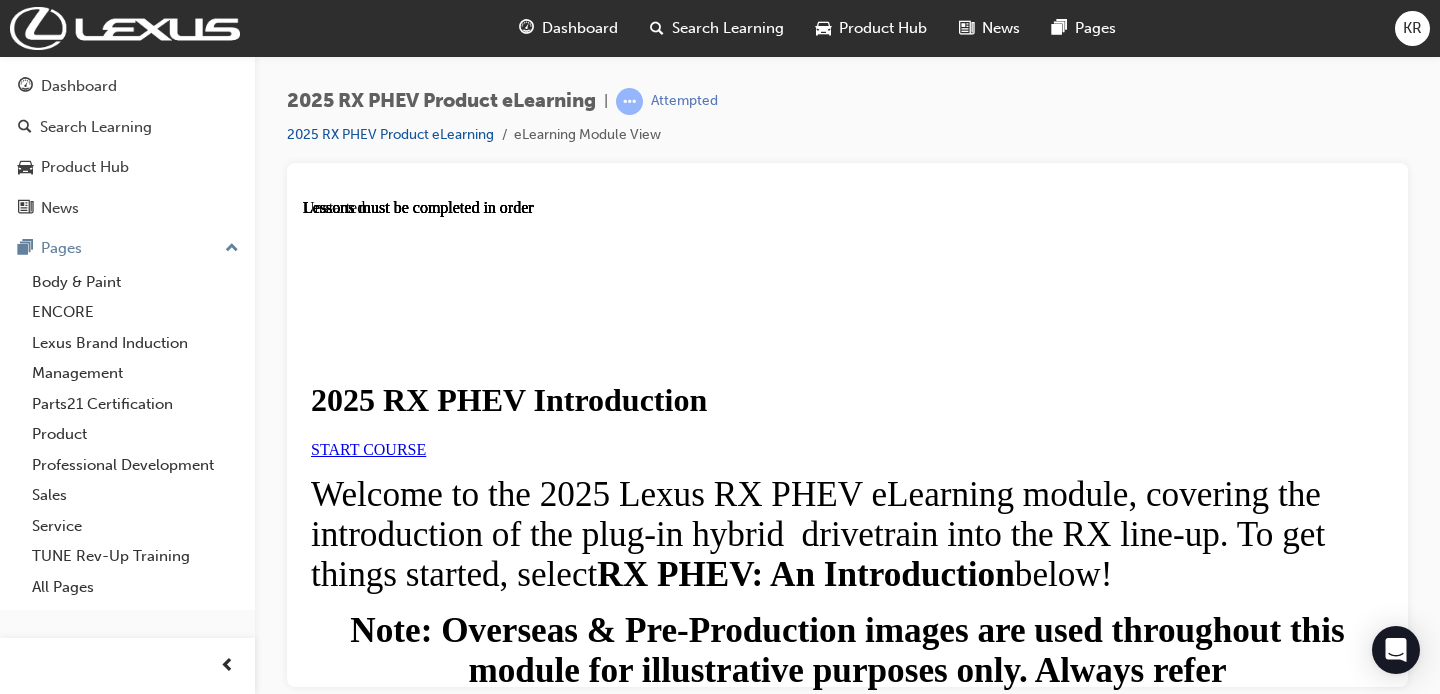 click on "START COURSE" at bounding box center [368, 448] 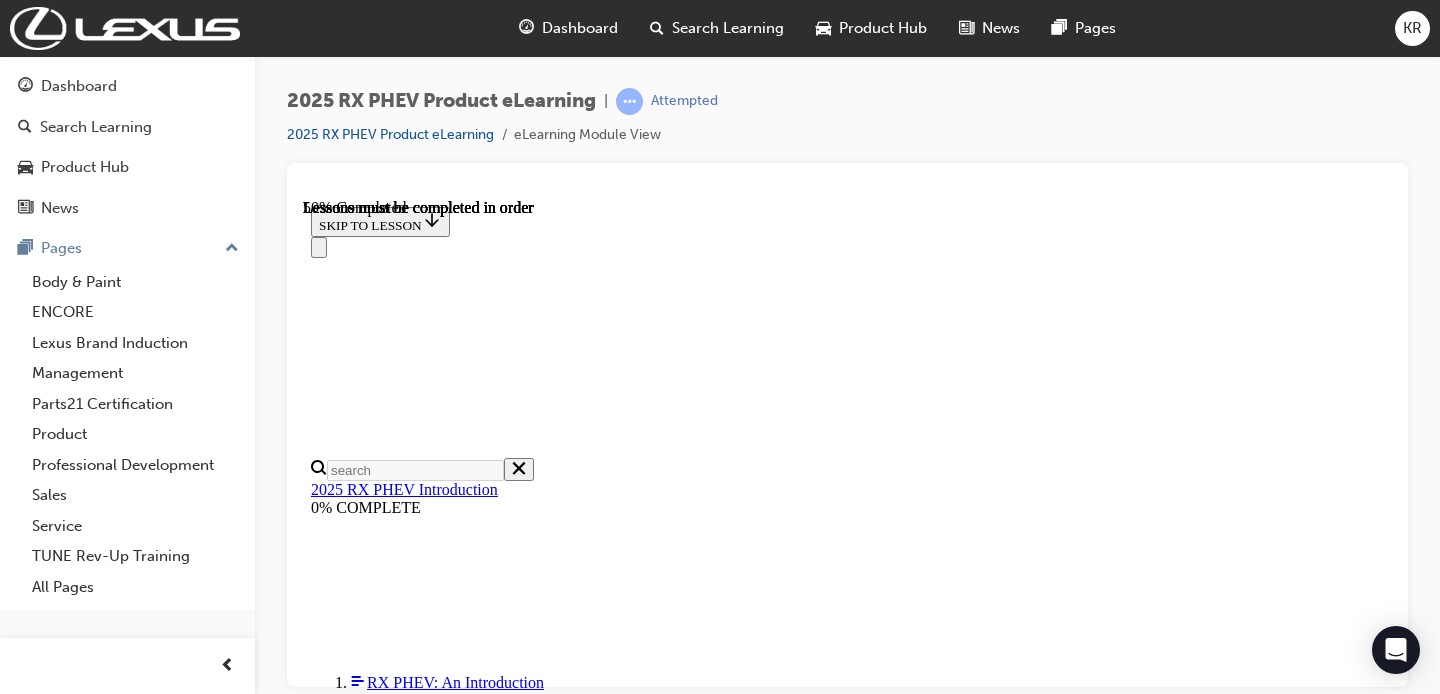scroll, scrollTop: 1364, scrollLeft: 0, axis: vertical 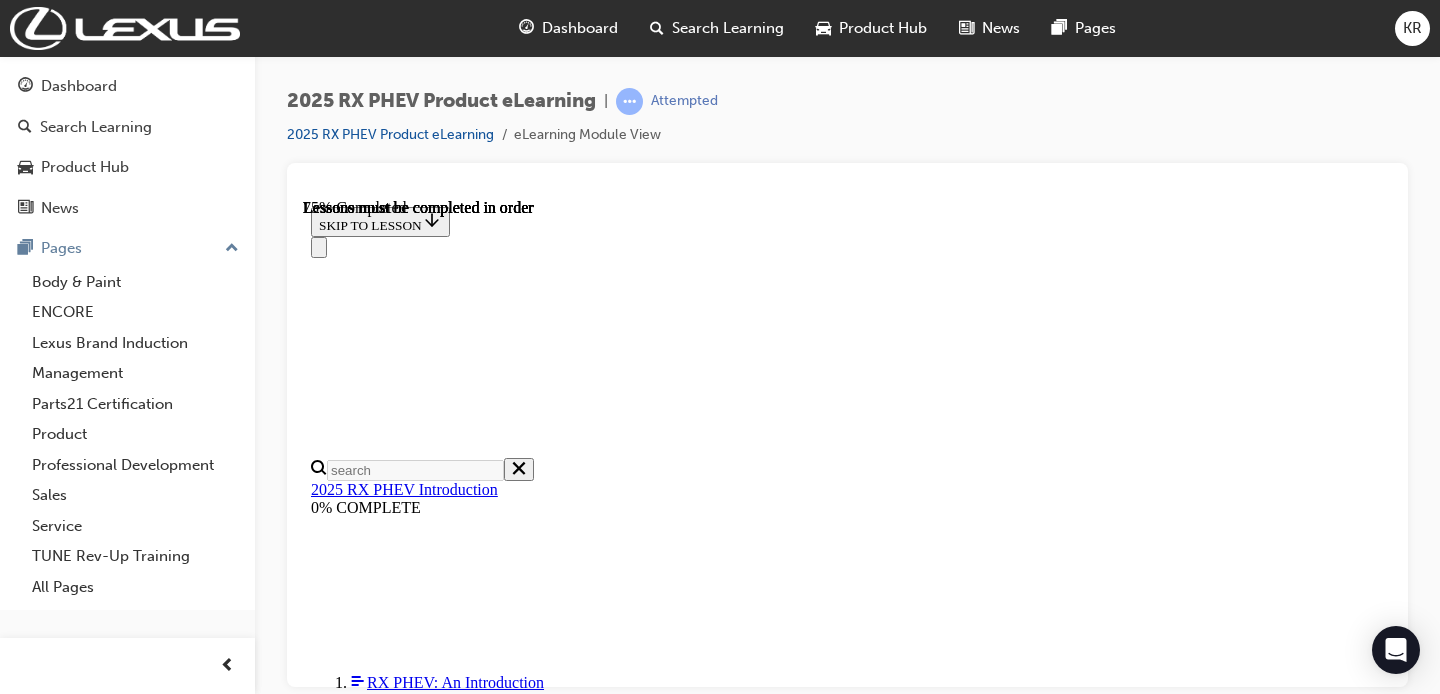 click on "CONTINUE" at bounding box center (353, 12064) 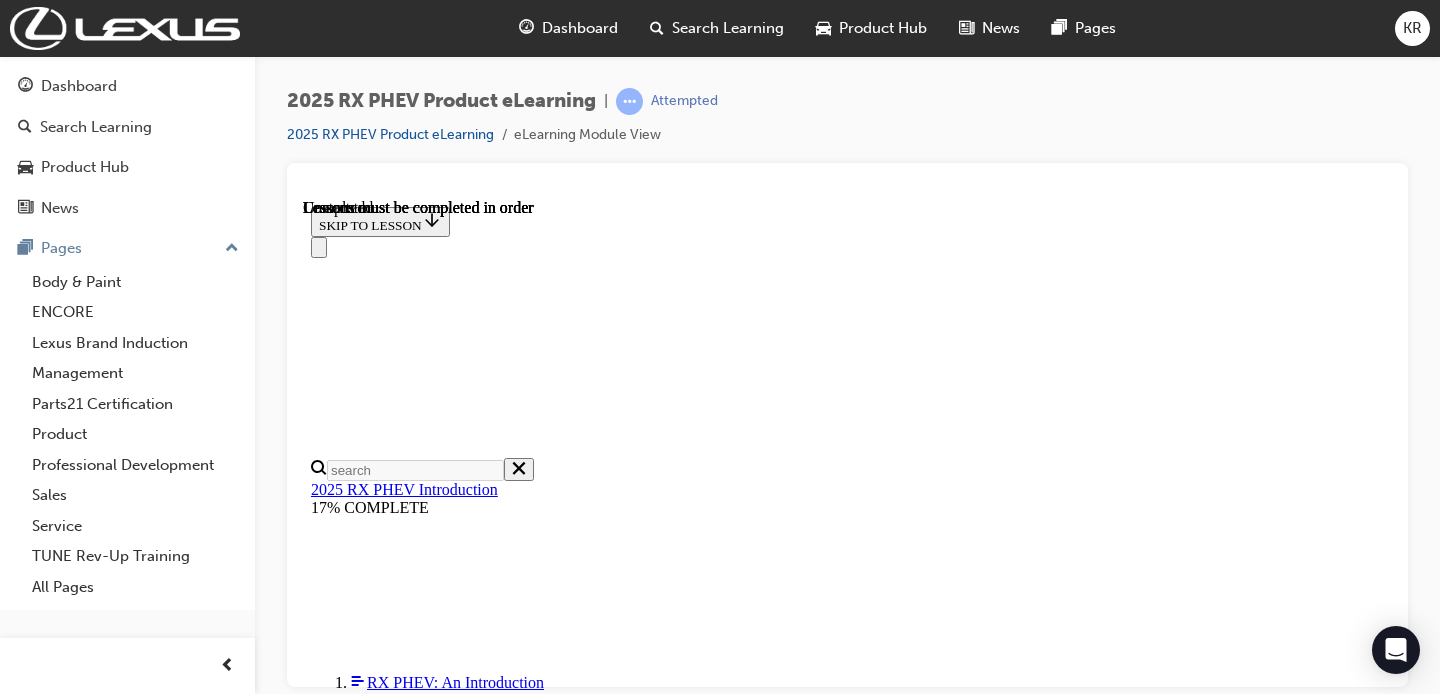 scroll, scrollTop: 0, scrollLeft: 0, axis: both 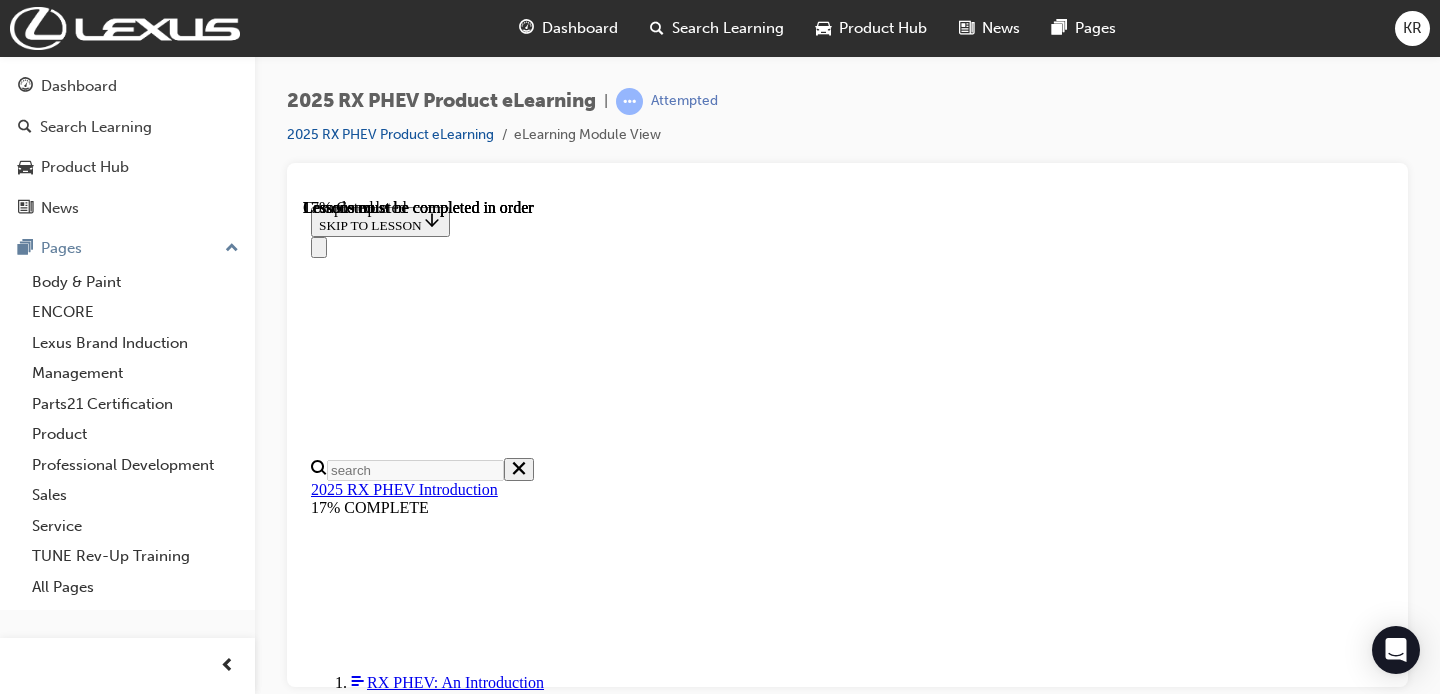 click on "OK" at bounding box center (328, 8586) 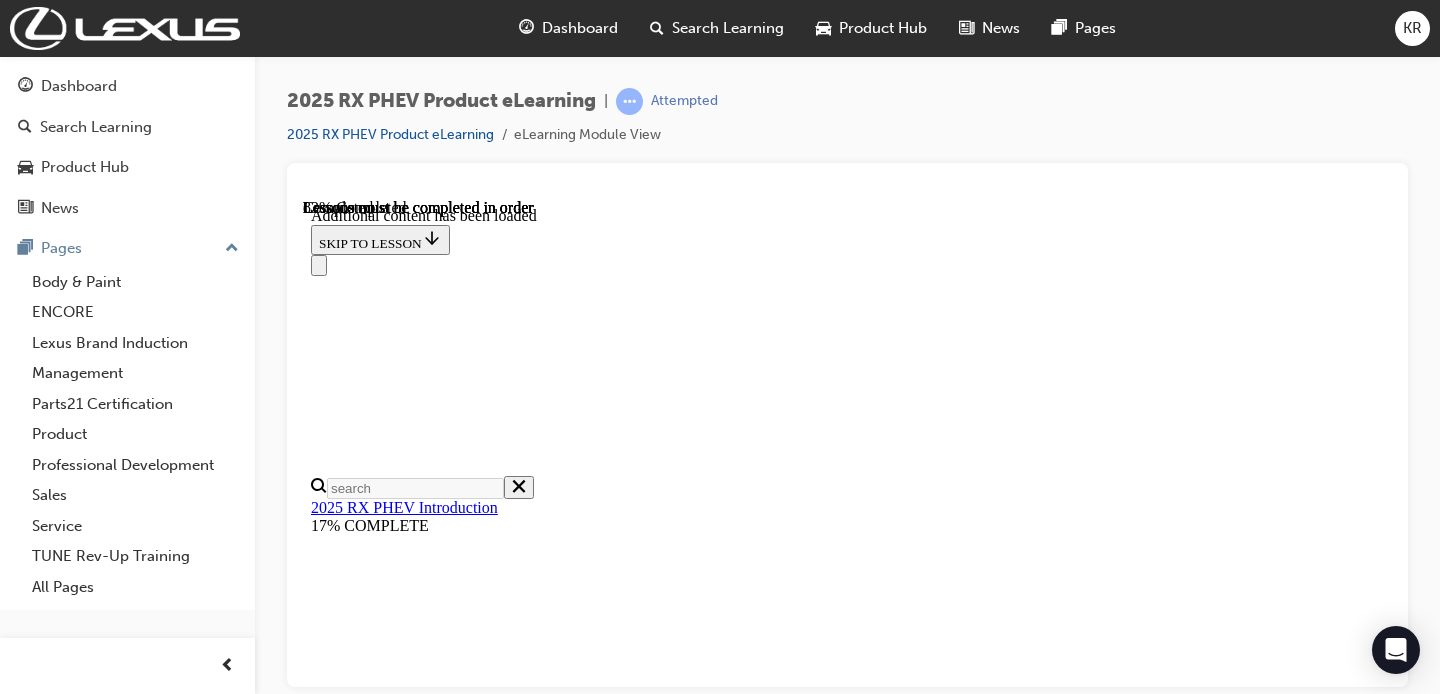 scroll, scrollTop: 2807, scrollLeft: 0, axis: vertical 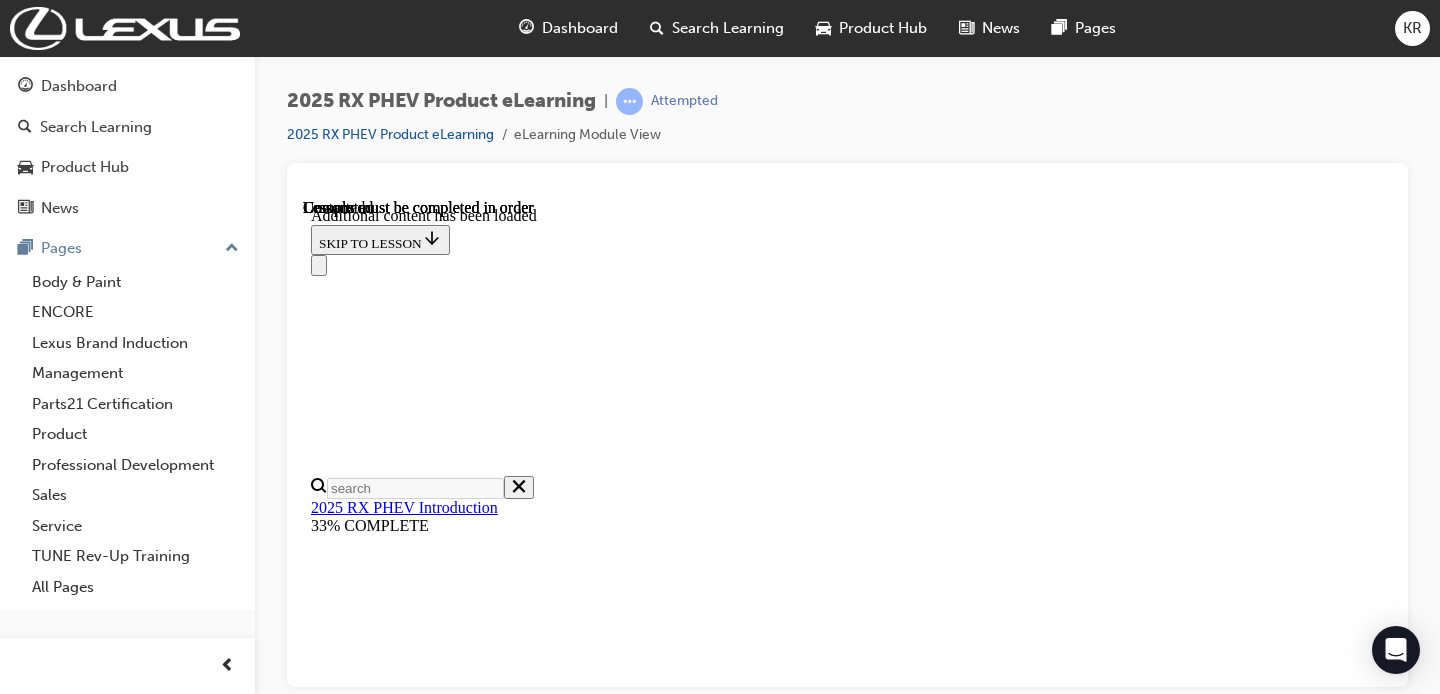 drag, startPoint x: 956, startPoint y: 463, endPoint x: 1147, endPoint y: 471, distance: 191.16747 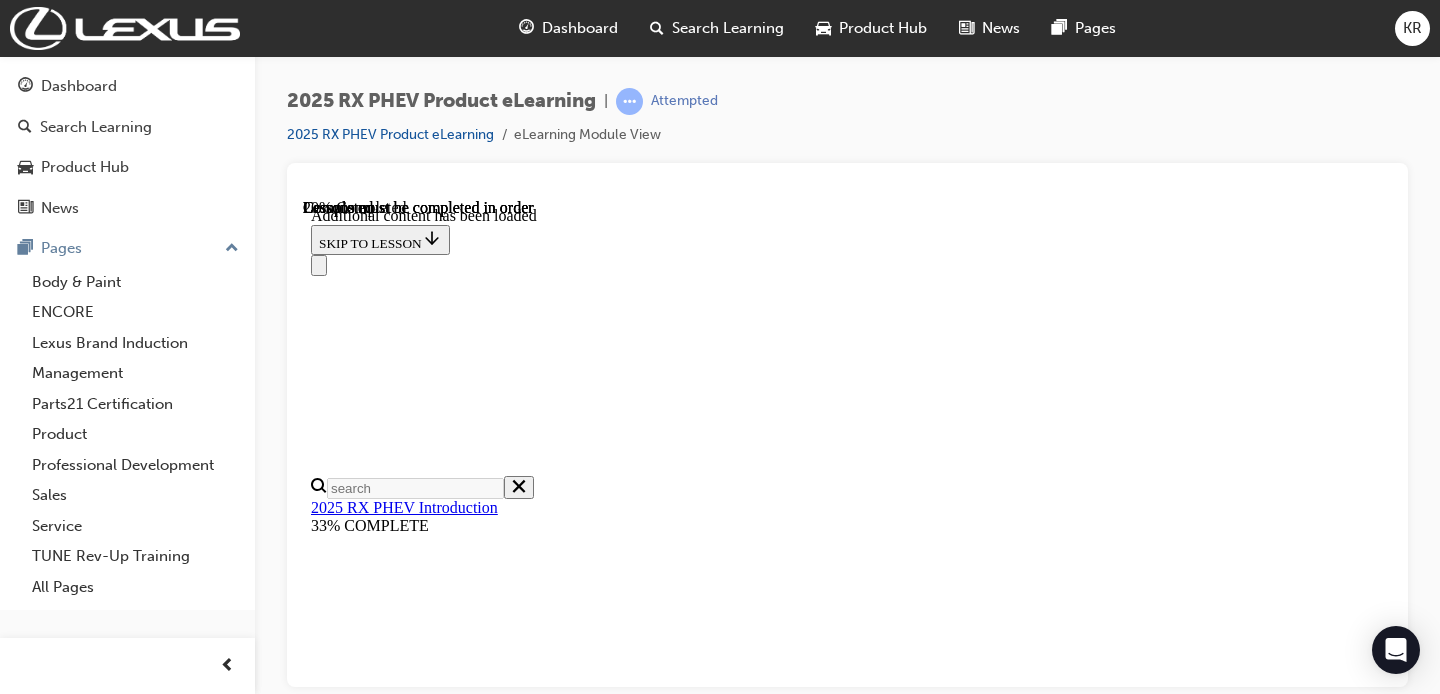 scroll, scrollTop: 334, scrollLeft: 0, axis: vertical 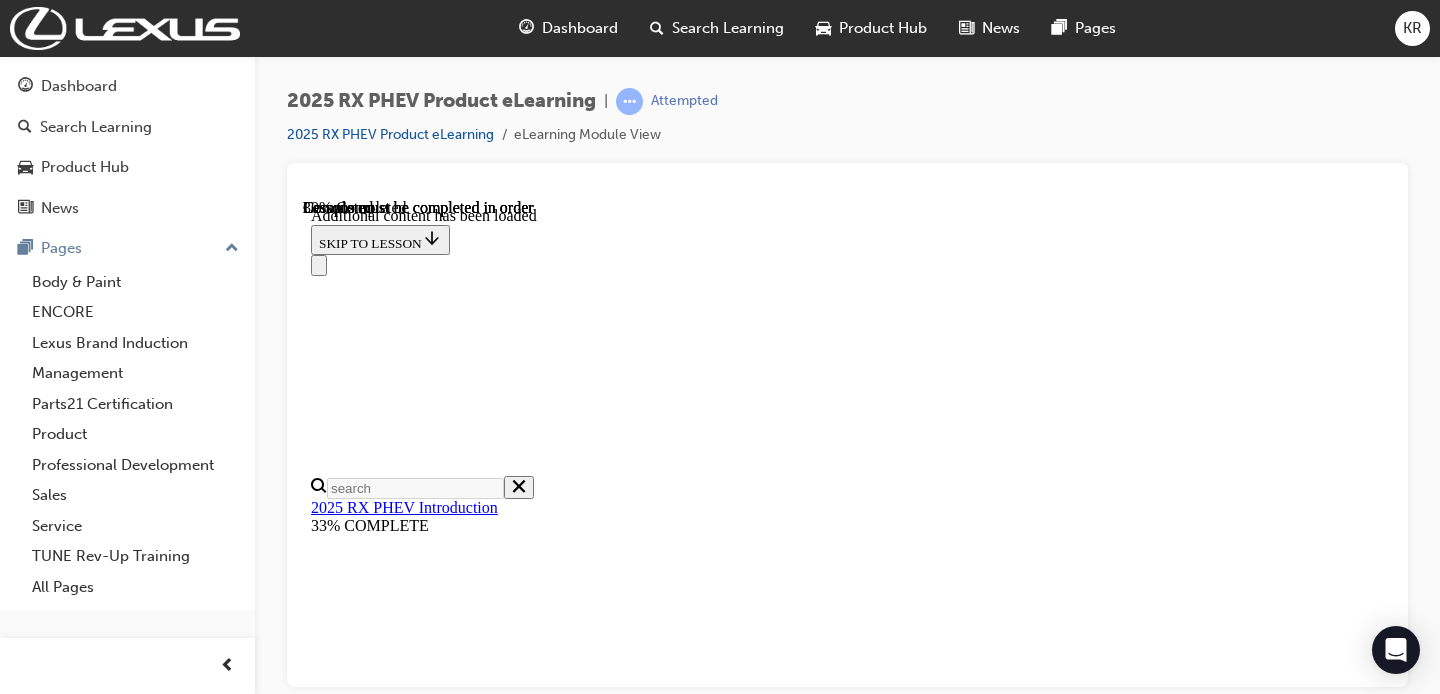 click at bounding box center [359, 9021] 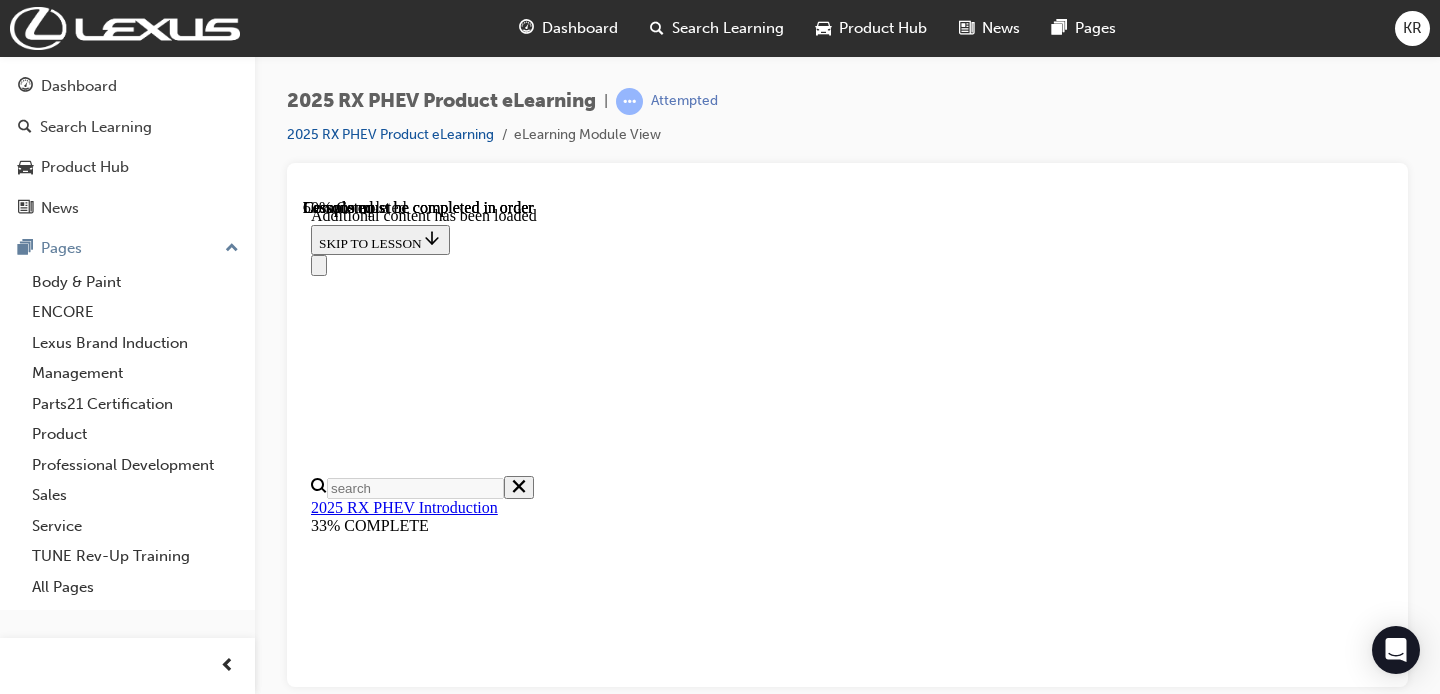 scroll, scrollTop: 2110, scrollLeft: 0, axis: vertical 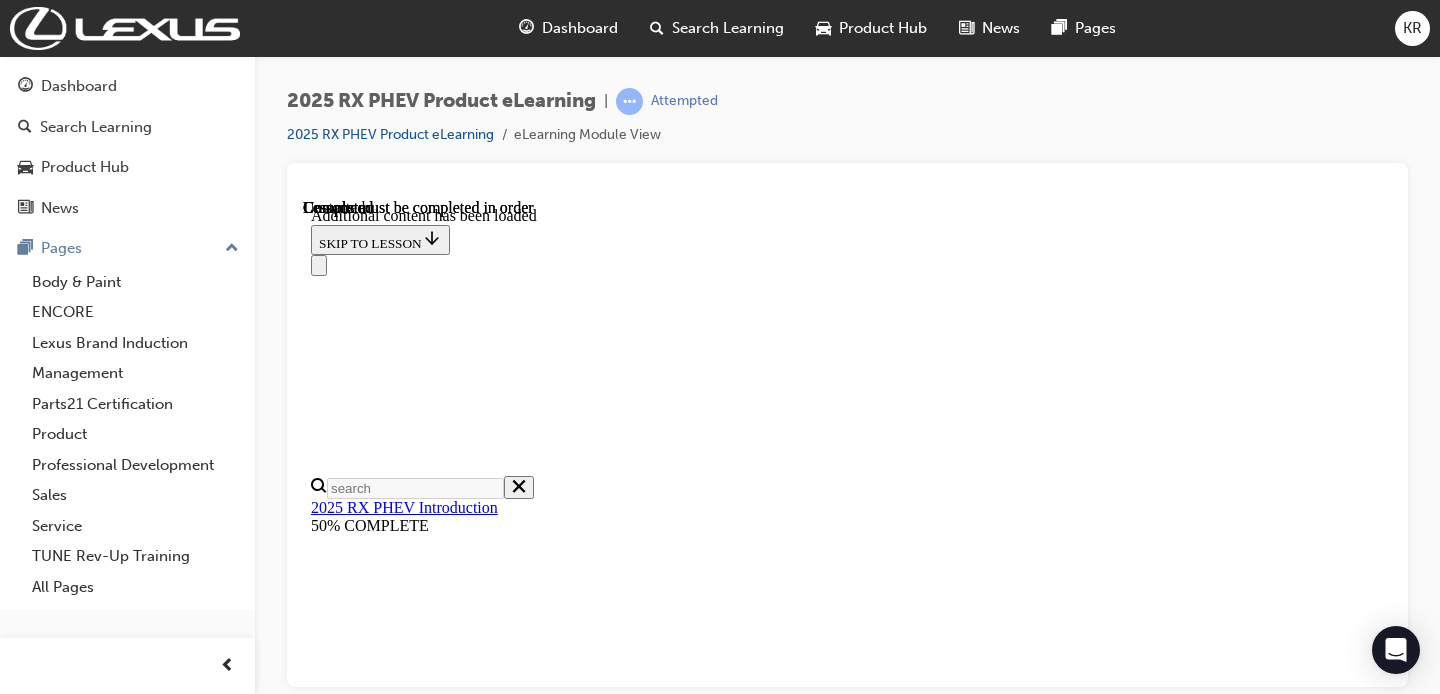 click on "4 of 6 — PHEV FAQs" at bounding box center (400, 12683) 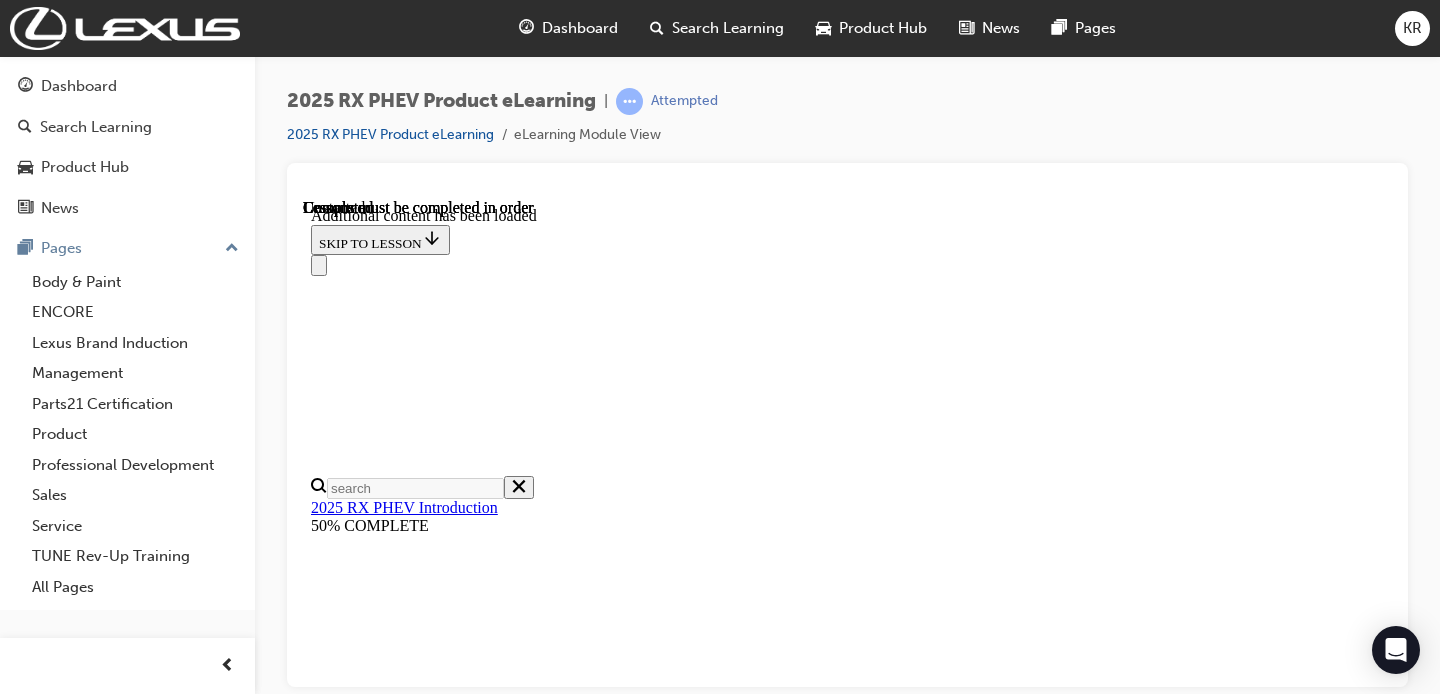 scroll, scrollTop: 0, scrollLeft: 0, axis: both 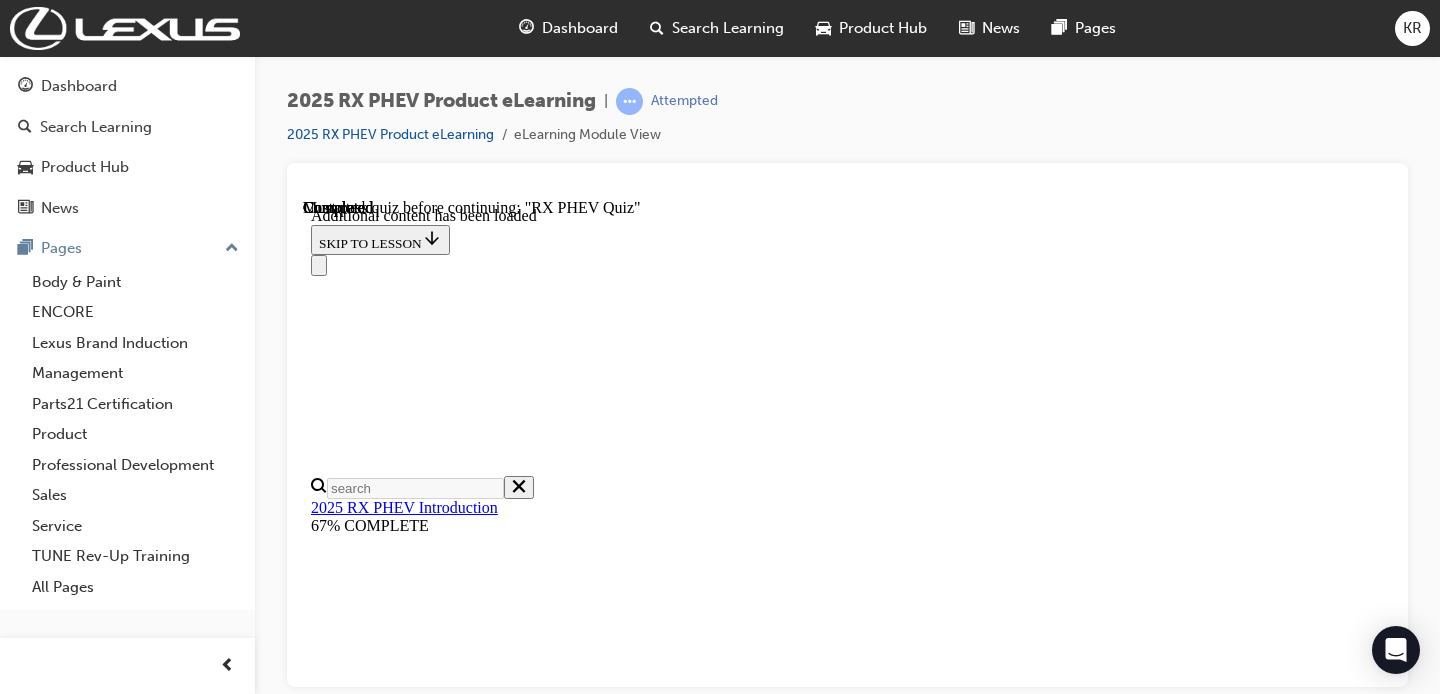 click on "What happens when I run out of Battery/EV driving range?" at bounding box center [491, 9899] 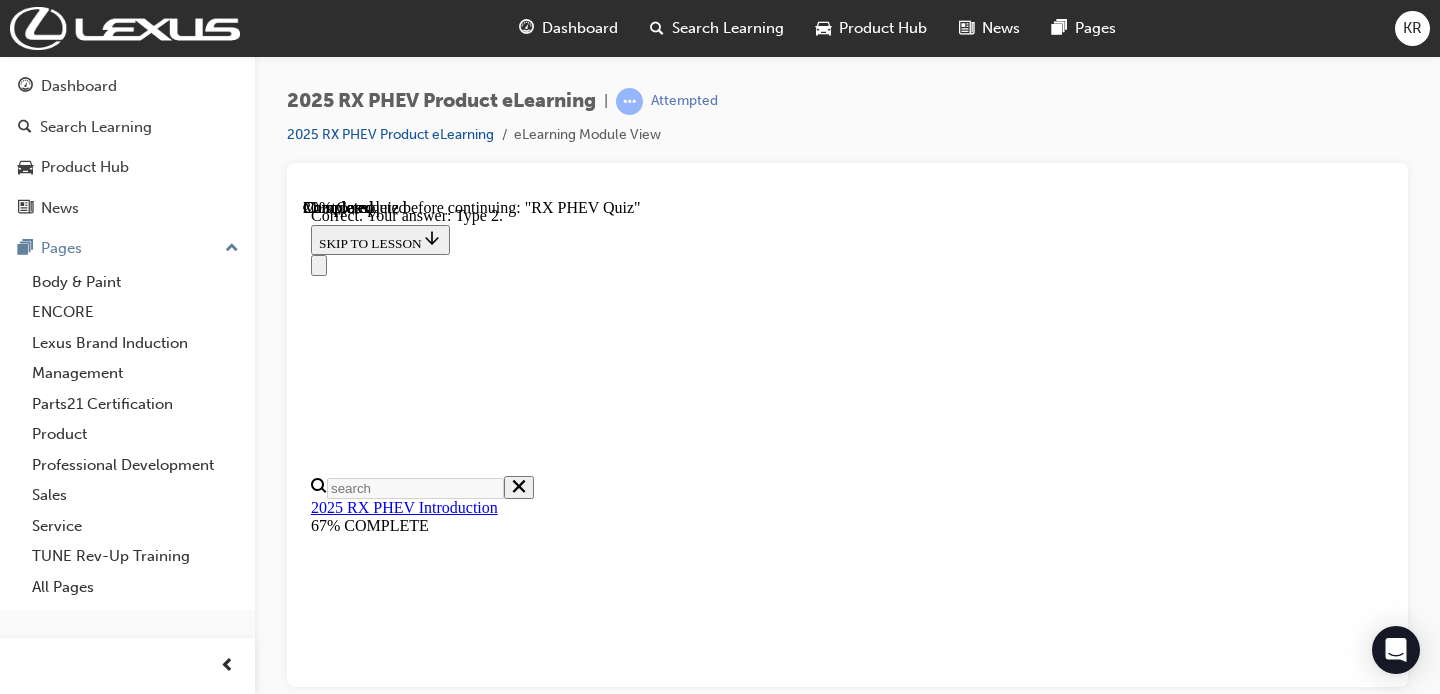 scroll, scrollTop: 567, scrollLeft: 0, axis: vertical 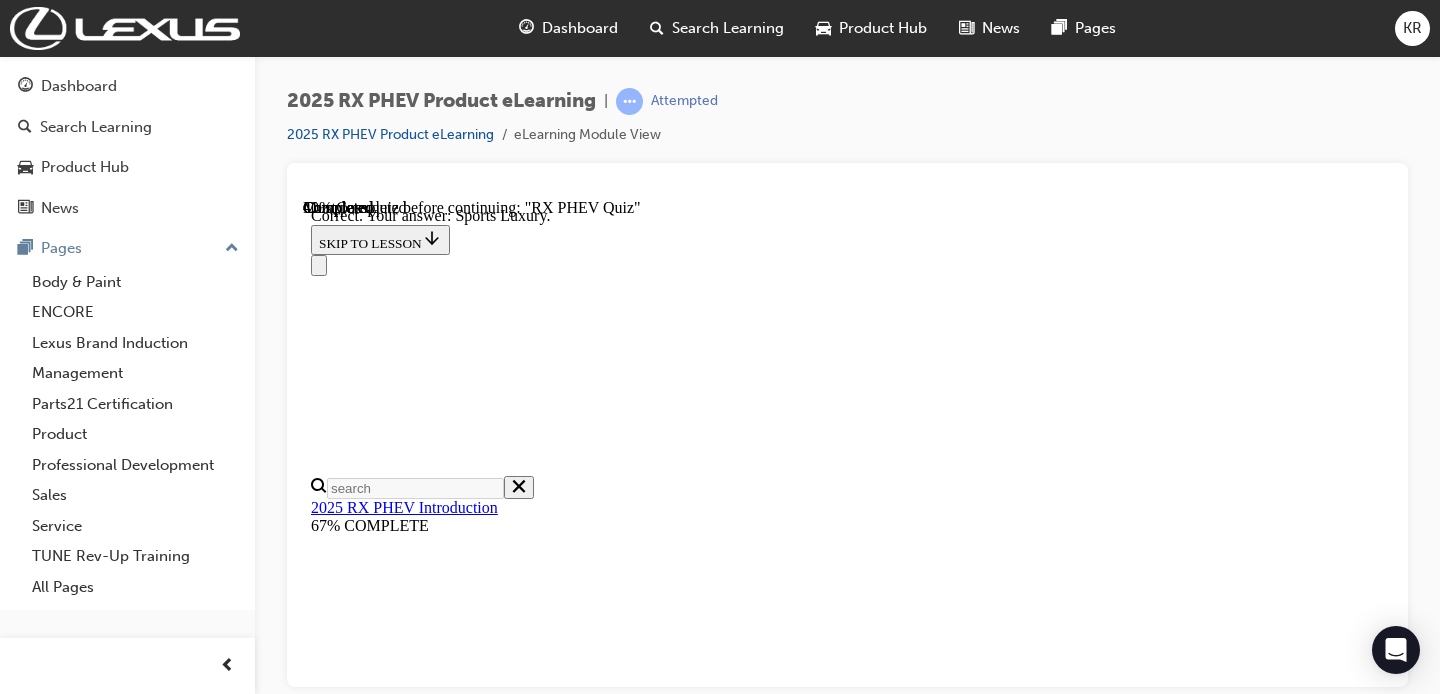 click at bounding box center (311, 24196) 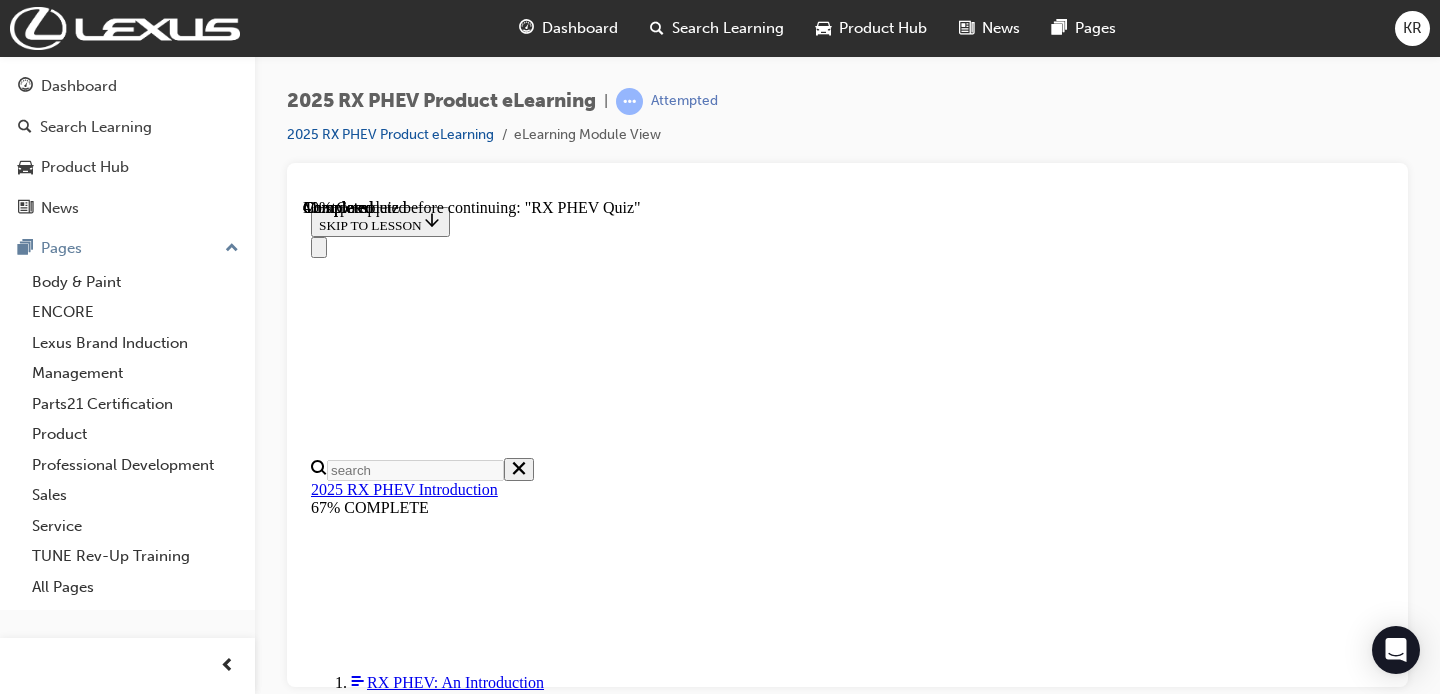 scroll, scrollTop: 359, scrollLeft: 0, axis: vertical 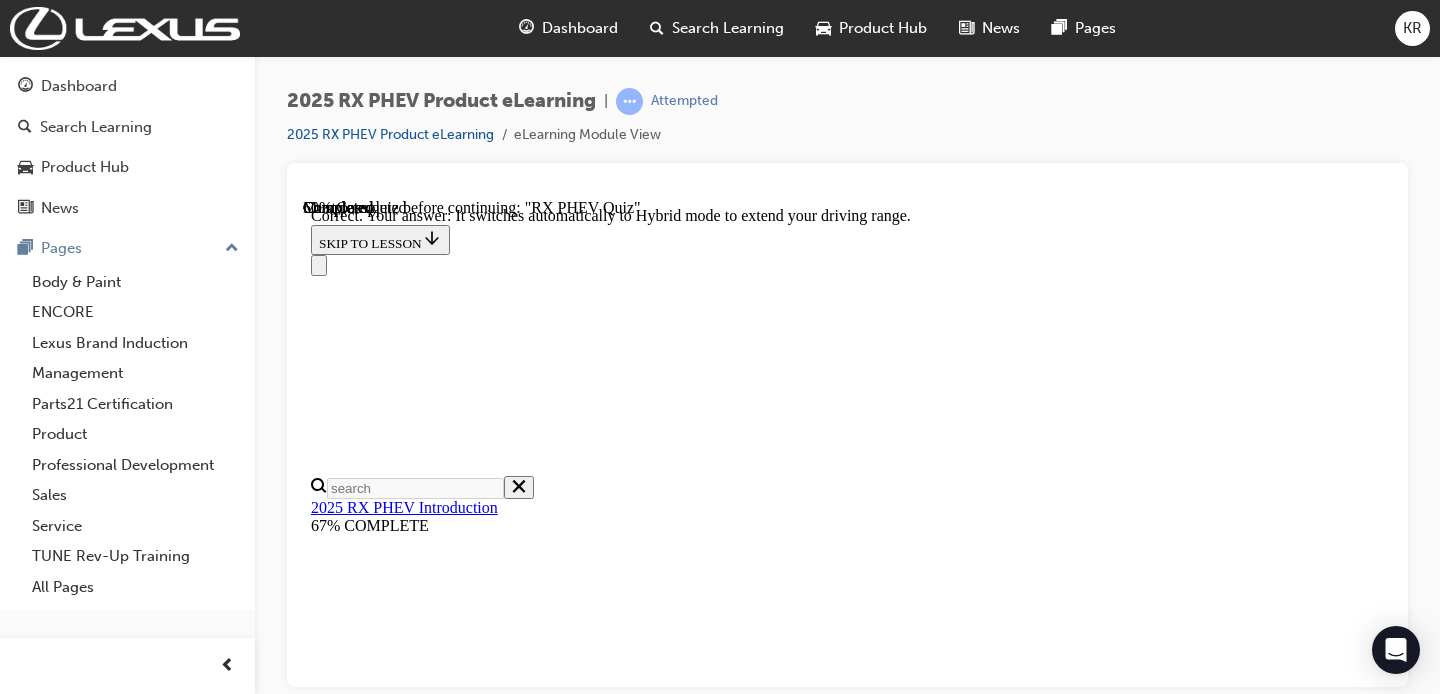 click on "NEXT" at bounding box center [337, 22297] 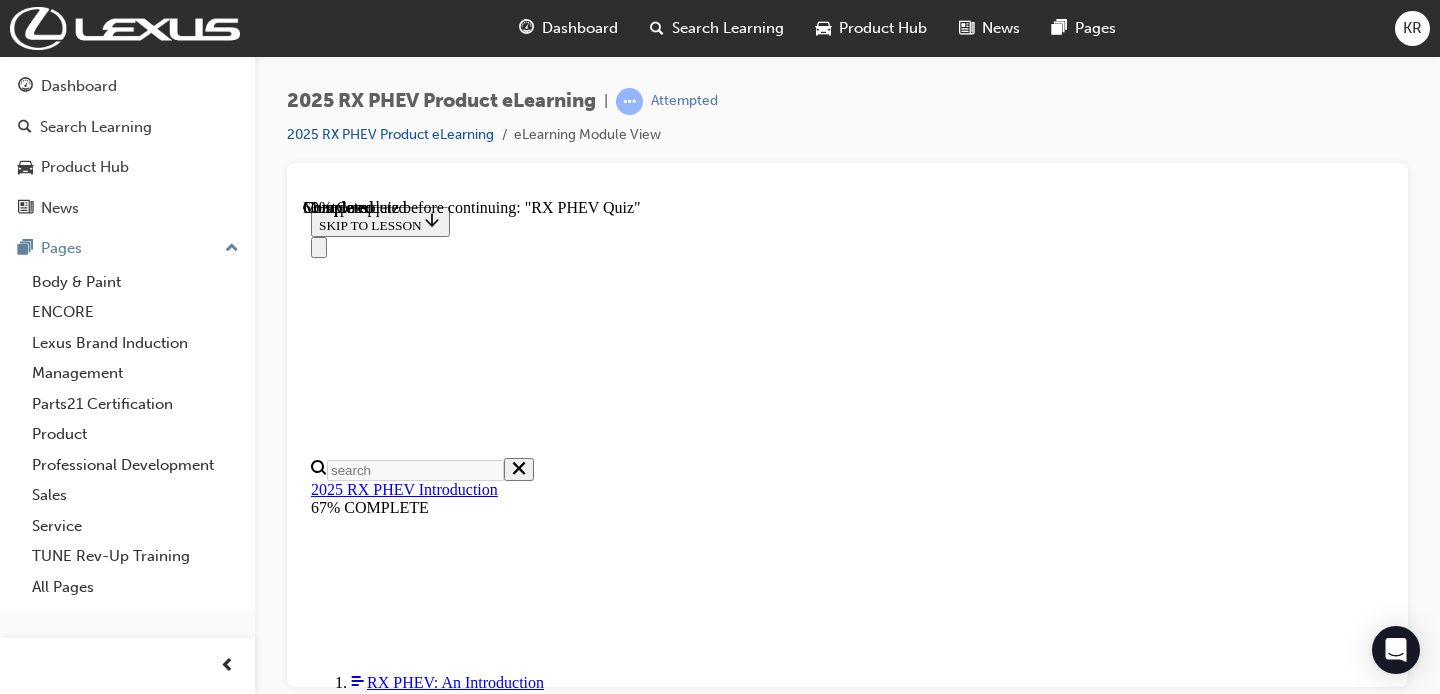 scroll, scrollTop: 231, scrollLeft: 0, axis: vertical 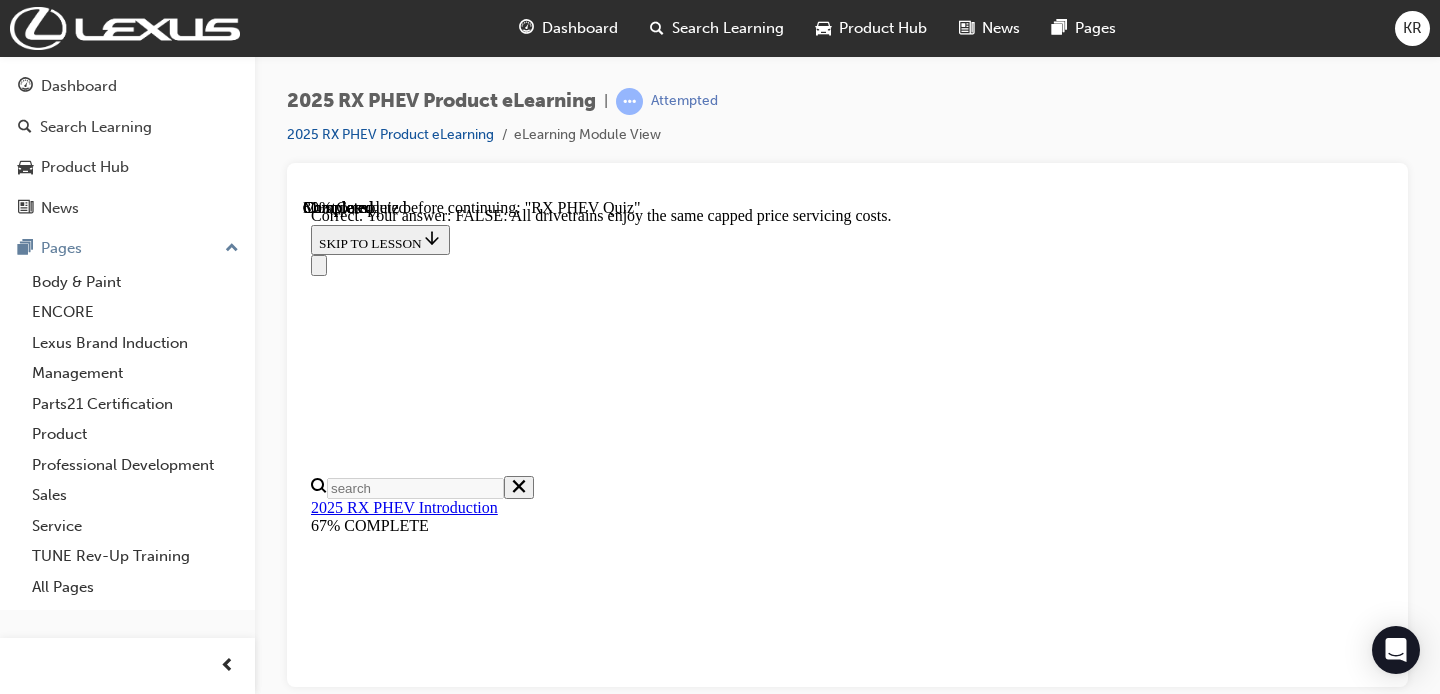click on "NEXT" at bounding box center [337, 18362] 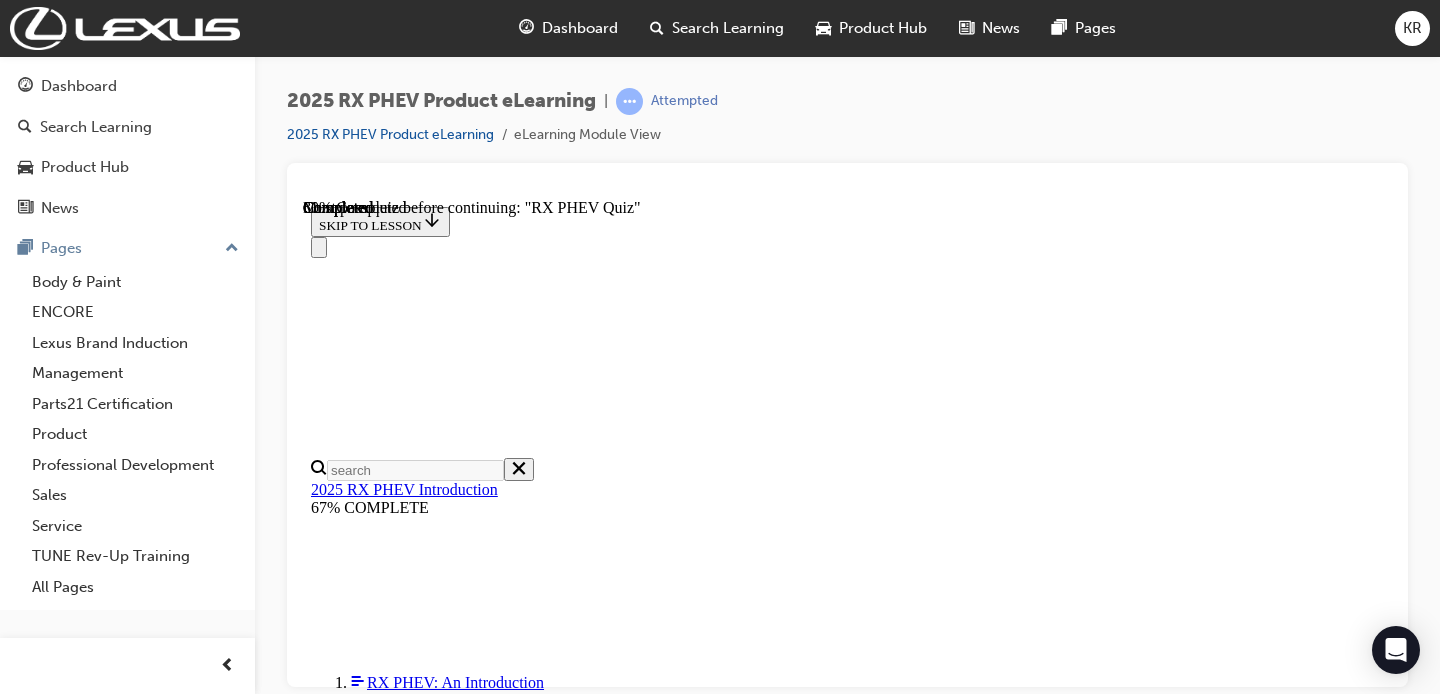 scroll, scrollTop: 304, scrollLeft: 0, axis: vertical 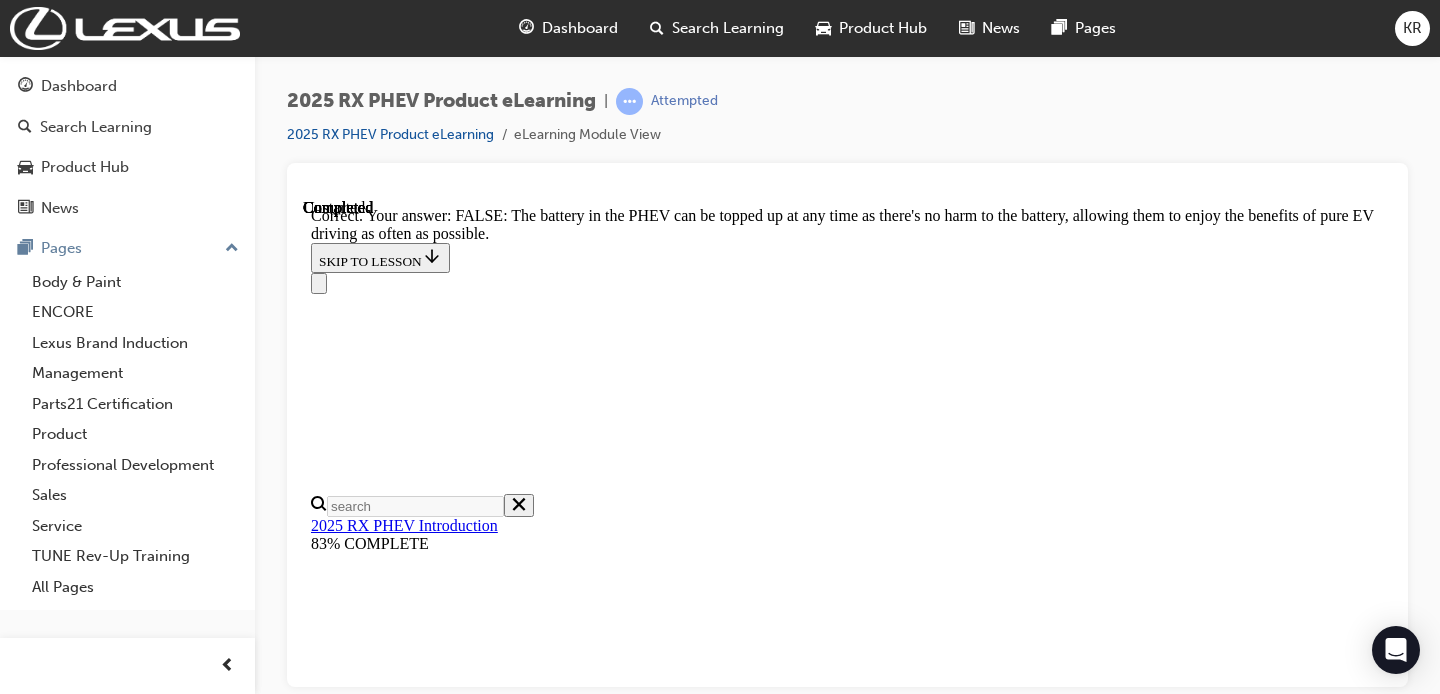 click on "NEXT" at bounding box center (337, 16395) 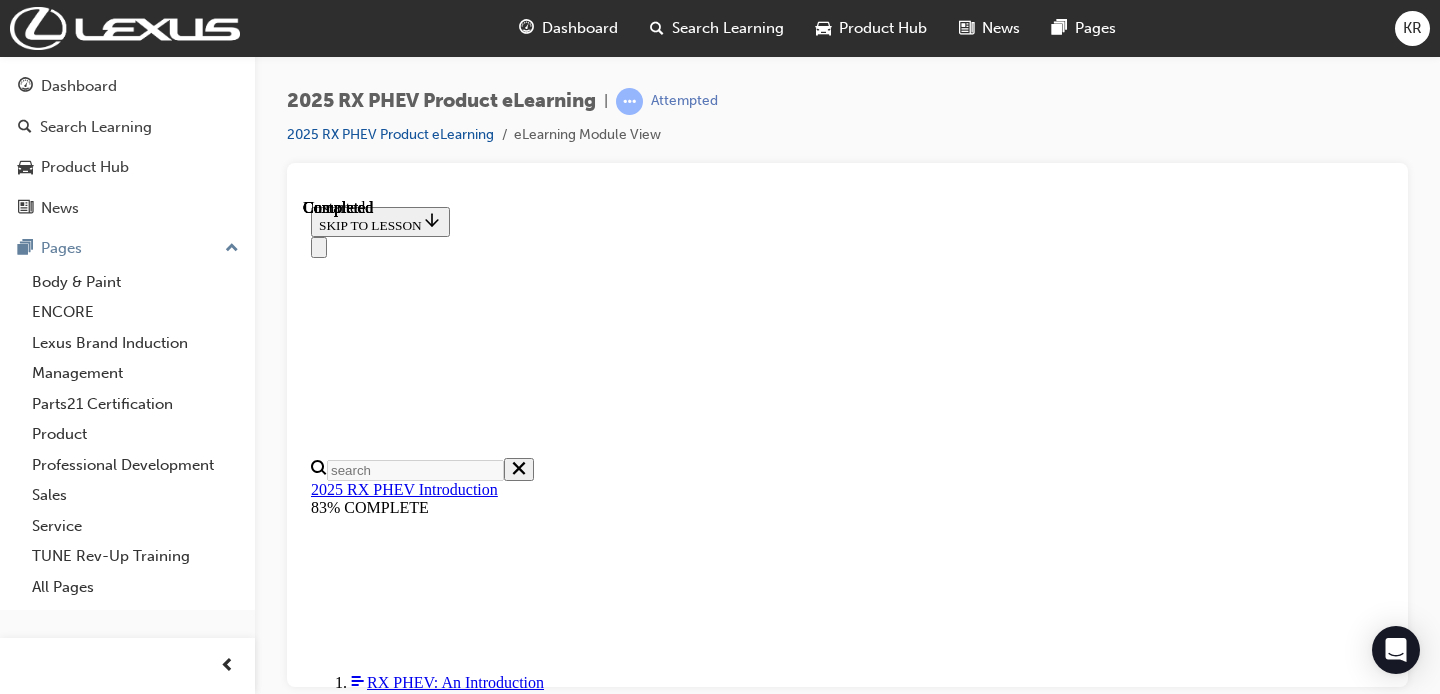 scroll, scrollTop: 608, scrollLeft: 0, axis: vertical 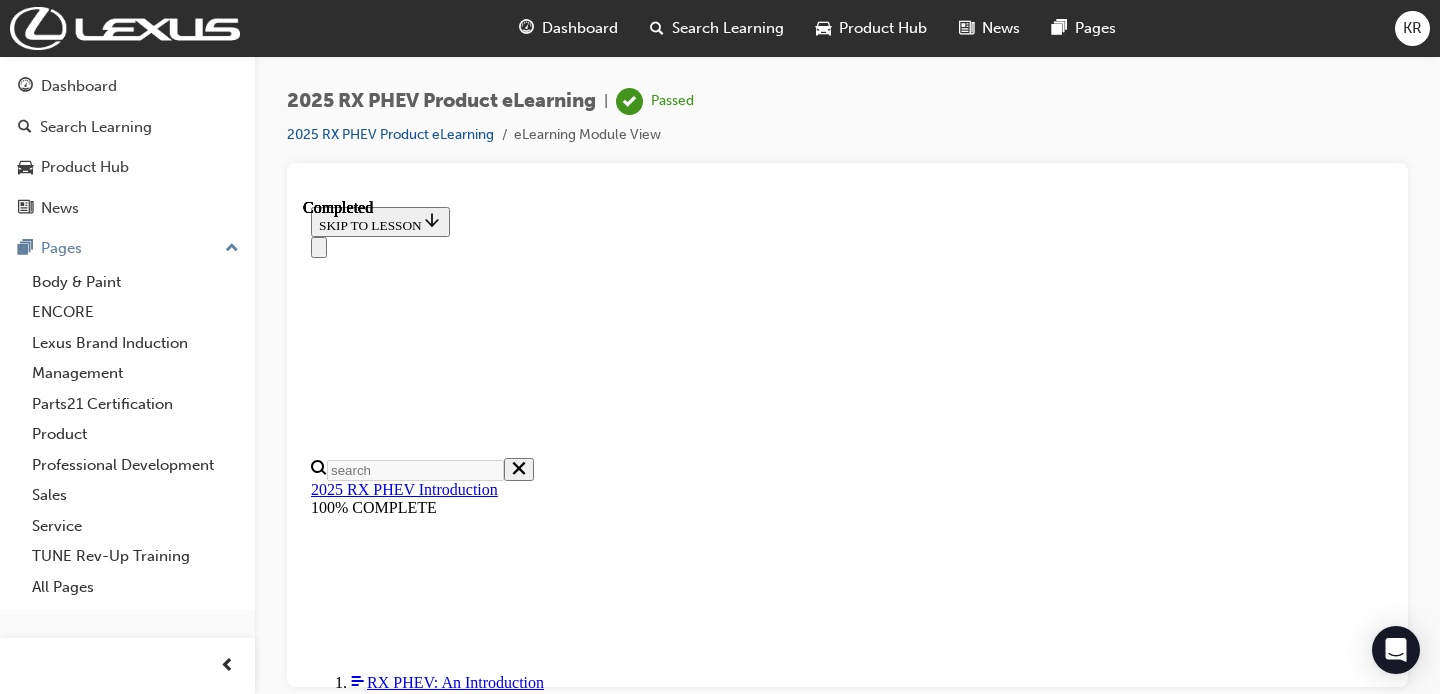 click on "2025 RX PHEV Product eLearning" at bounding box center [400, 135] 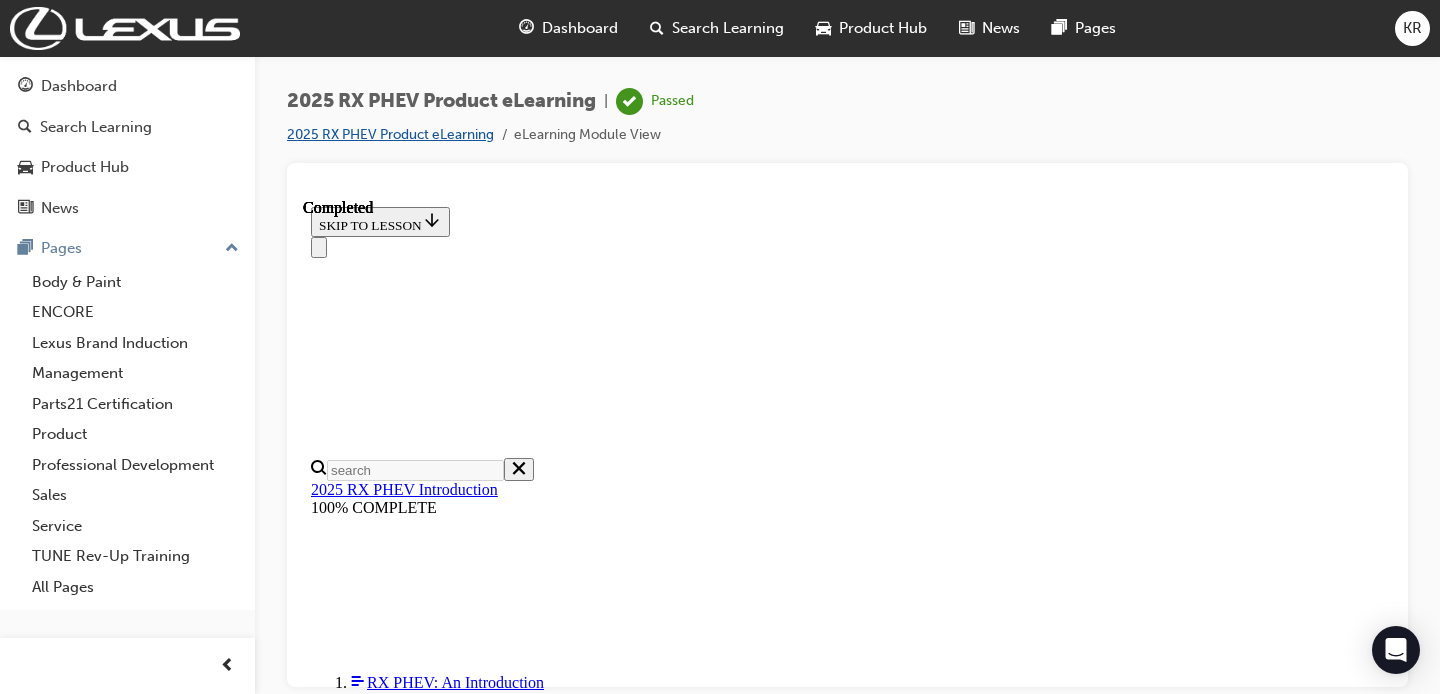 click on "2025 RX PHEV Product eLearning" at bounding box center (390, 134) 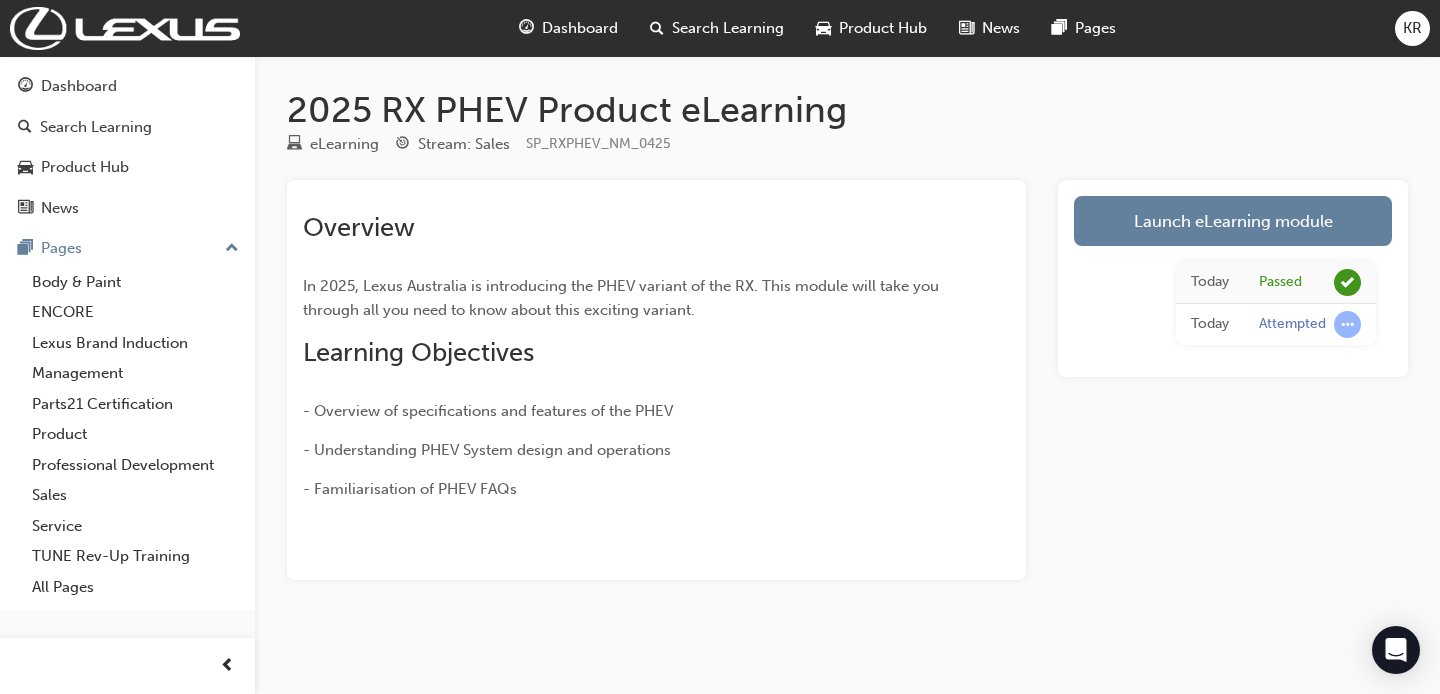 click on "Product Hub" at bounding box center (883, 28) 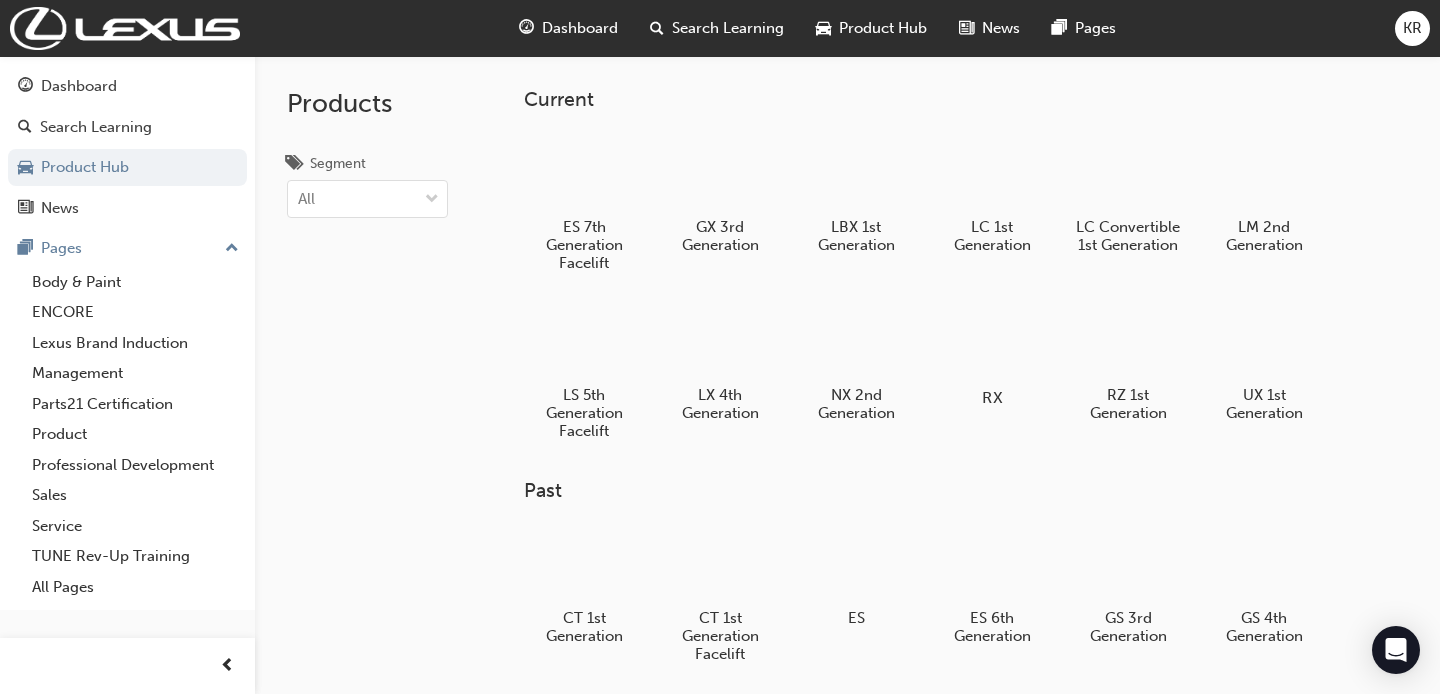 click at bounding box center [991, 340] 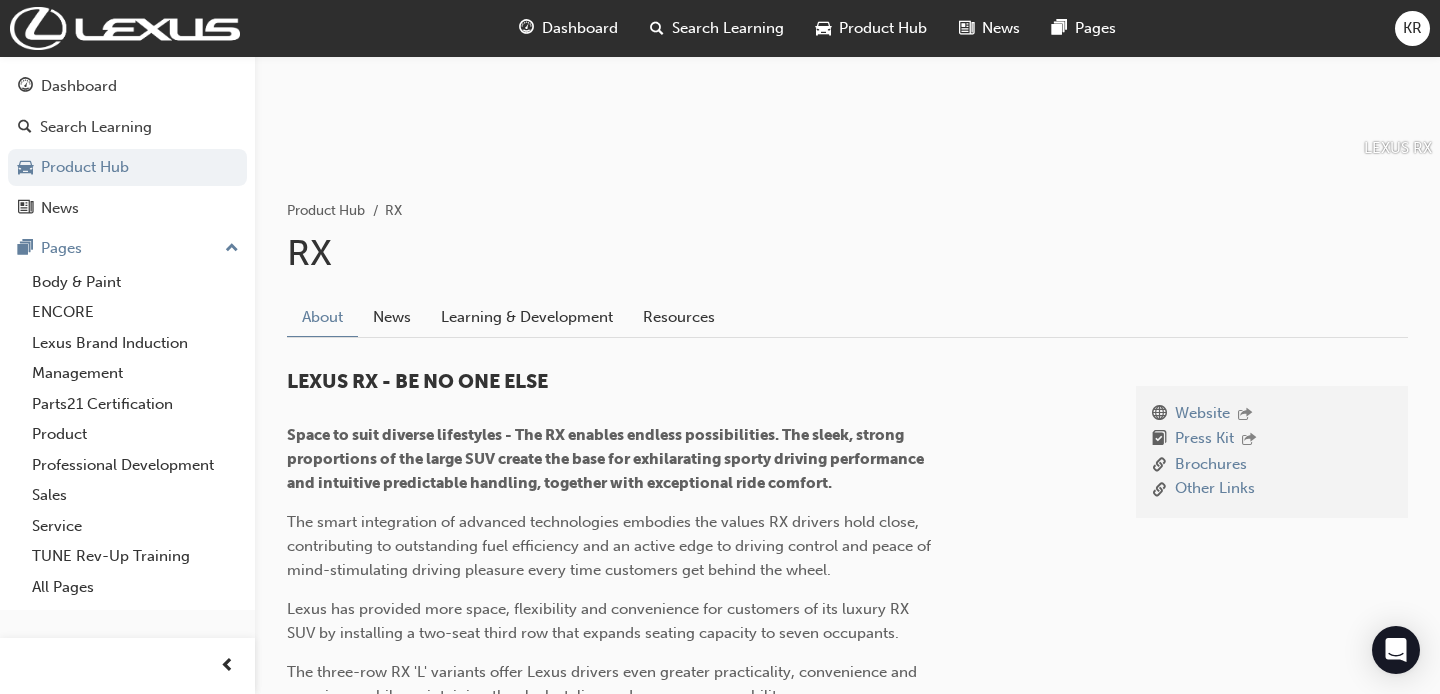 scroll, scrollTop: 285, scrollLeft: 0, axis: vertical 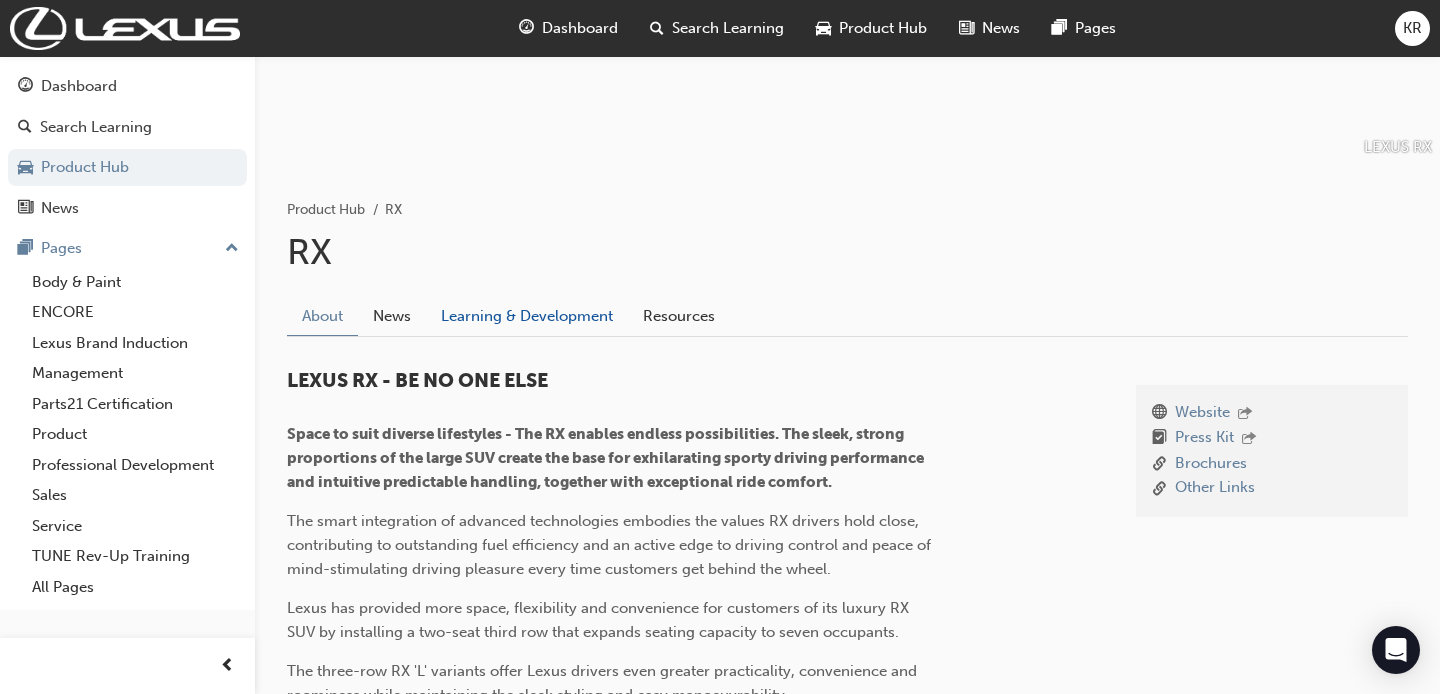click on "Learning & Development" at bounding box center [527, 316] 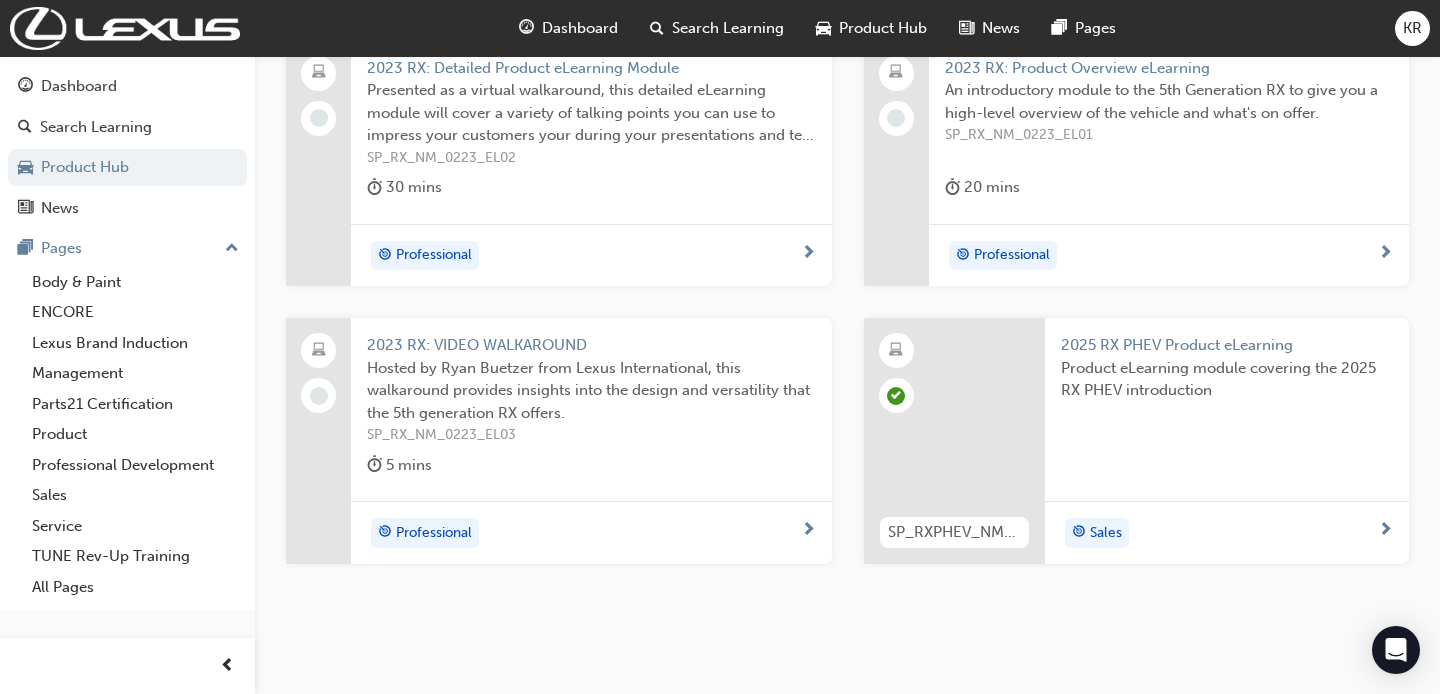 scroll, scrollTop: 598, scrollLeft: 0, axis: vertical 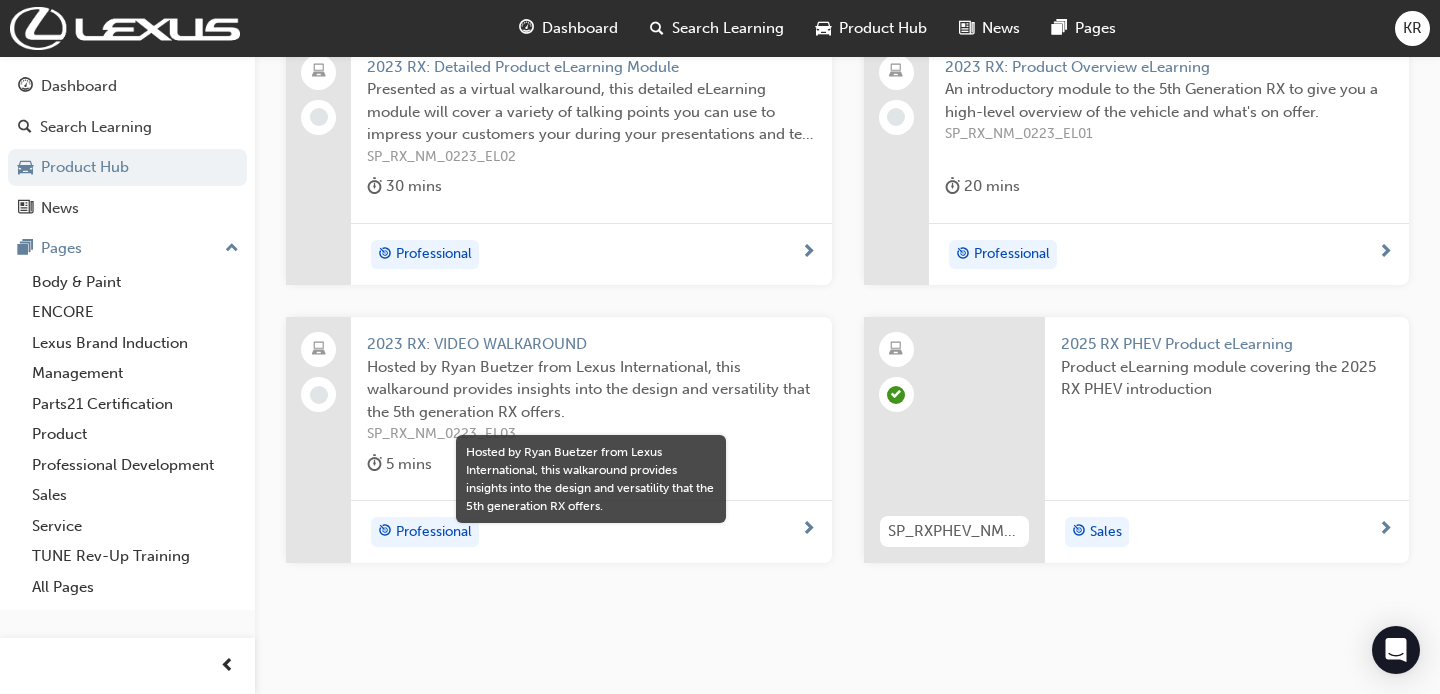 click on "Hosted by Ryan Buetzer from Lexus International, this walkaround provides insights into the design and versatility that the 5th generation RX offers." at bounding box center [591, 390] 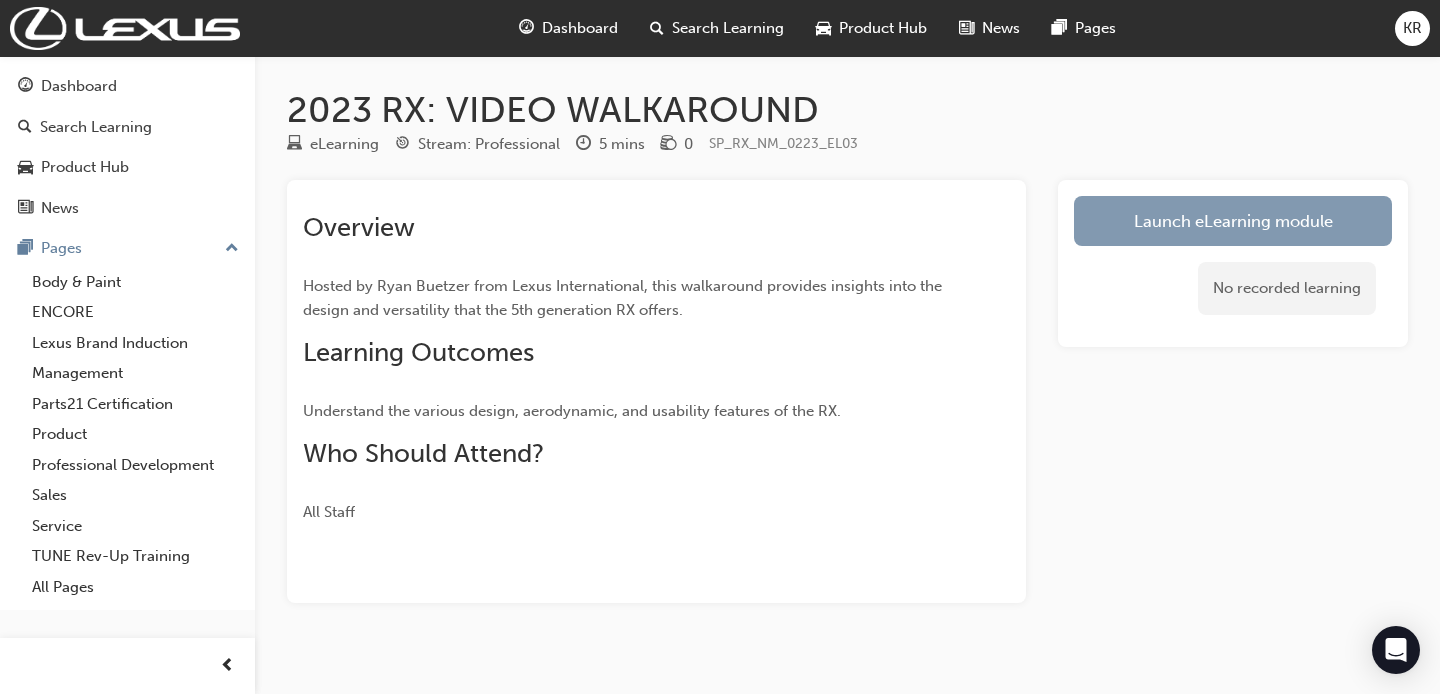 click on "Launch eLearning module" at bounding box center [1233, 221] 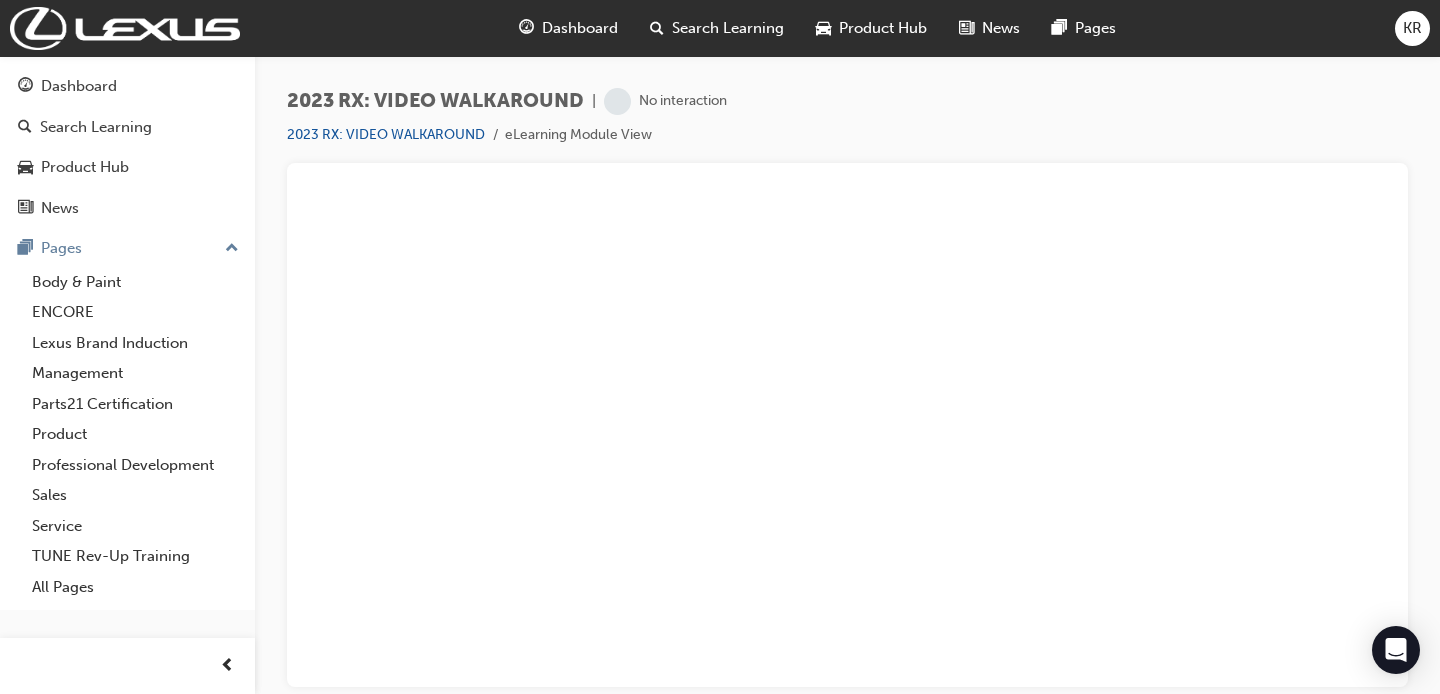 scroll, scrollTop: 0, scrollLeft: 0, axis: both 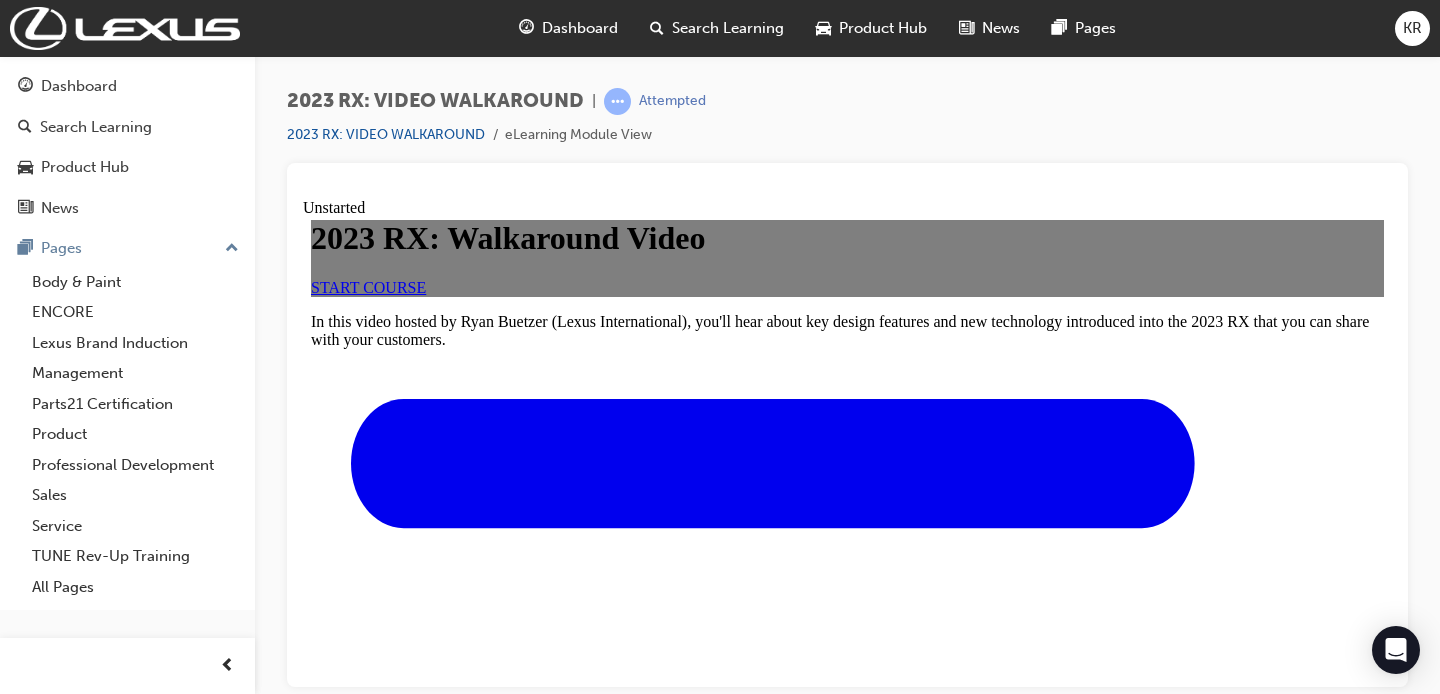 click on "2023 RX: VIDEO WALKAROUND | Attempted 2023 RX: VIDEO WALKAROUND eLearning Module View" at bounding box center [847, 125] 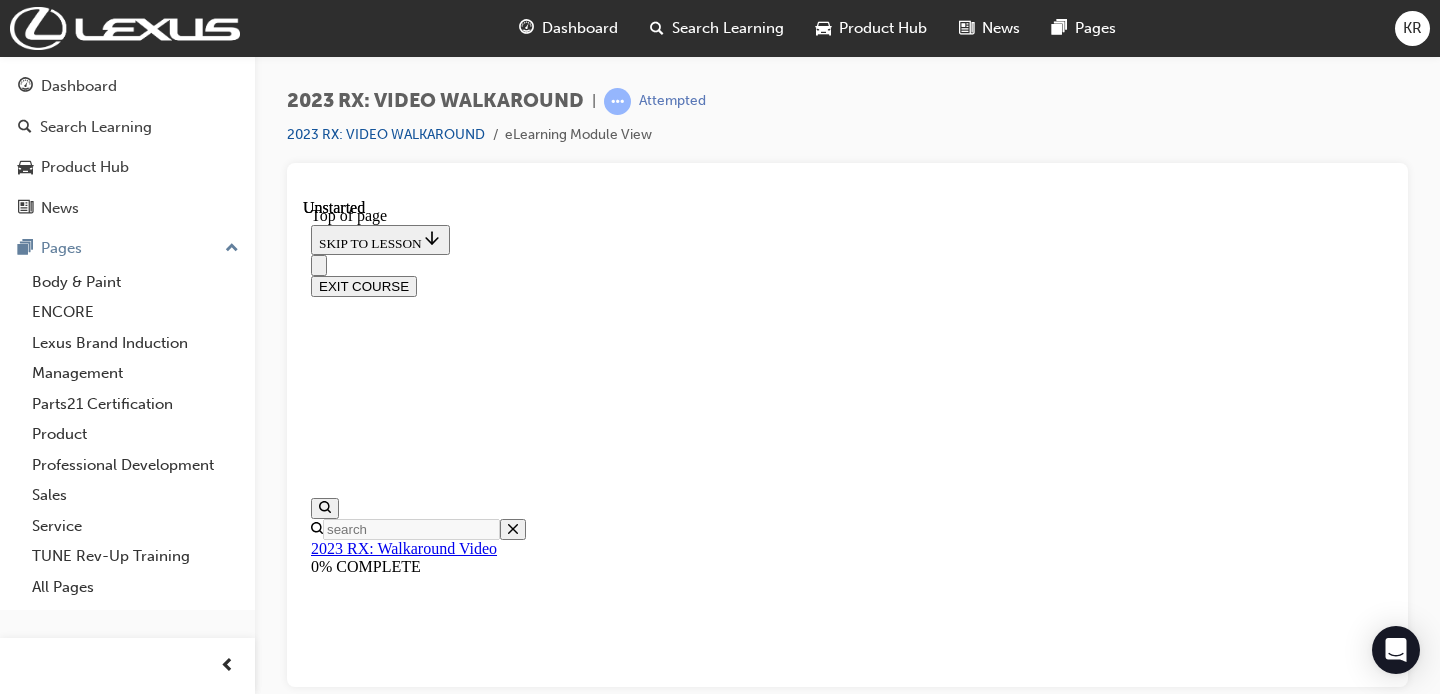 scroll, scrollTop: 62, scrollLeft: 0, axis: vertical 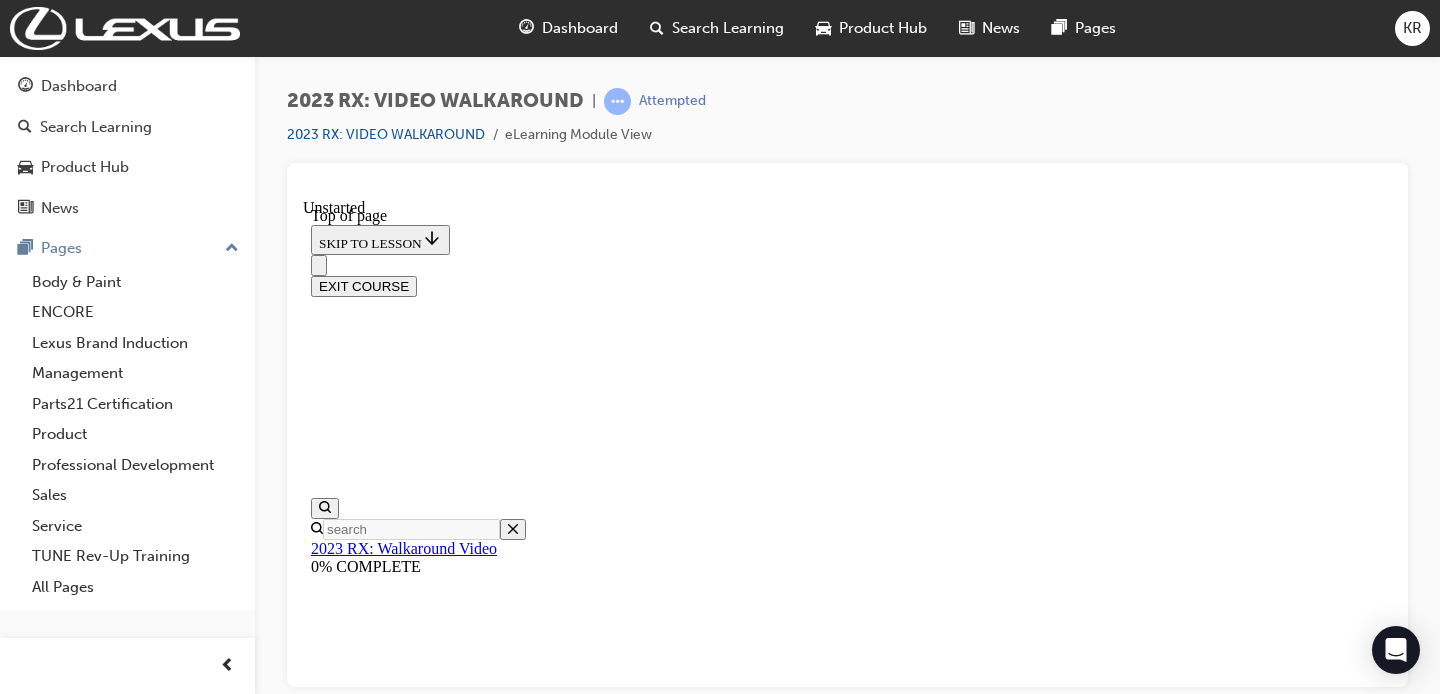 click at bounding box center (359, 3264) 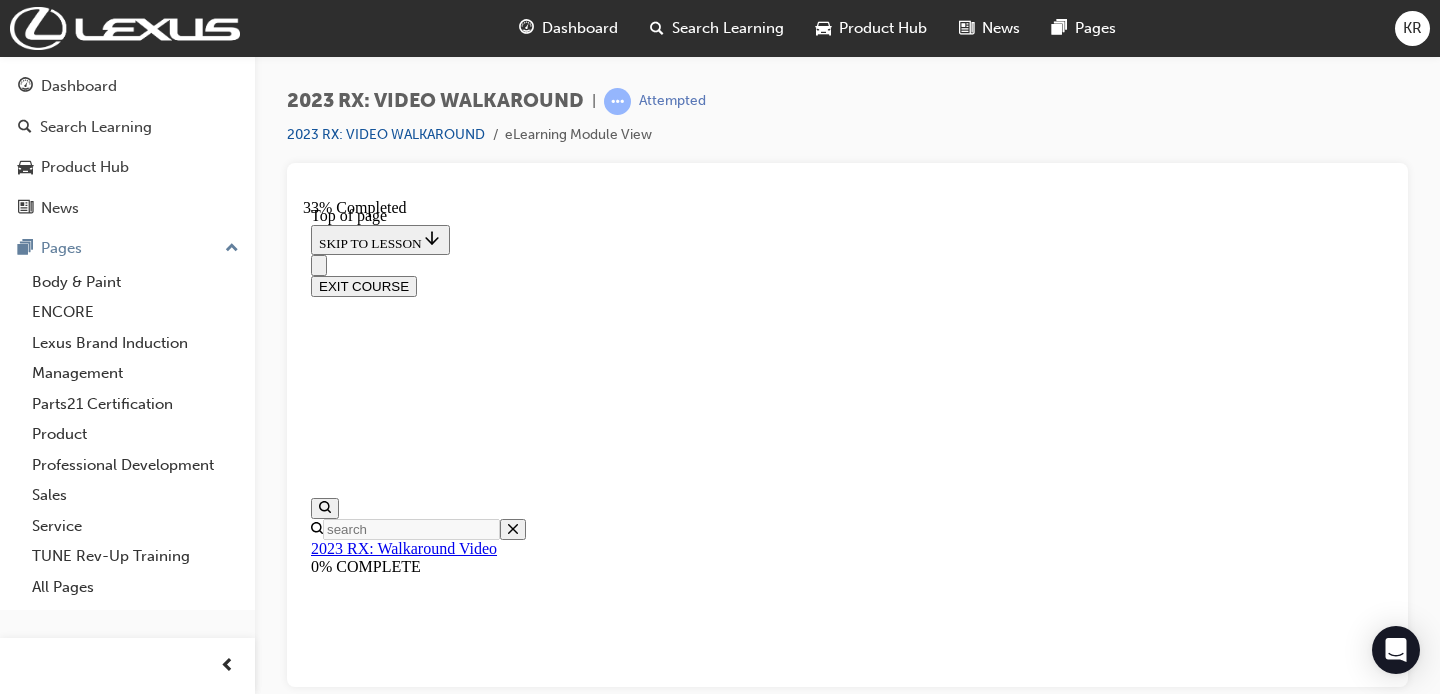 scroll, scrollTop: 652, scrollLeft: 0, axis: vertical 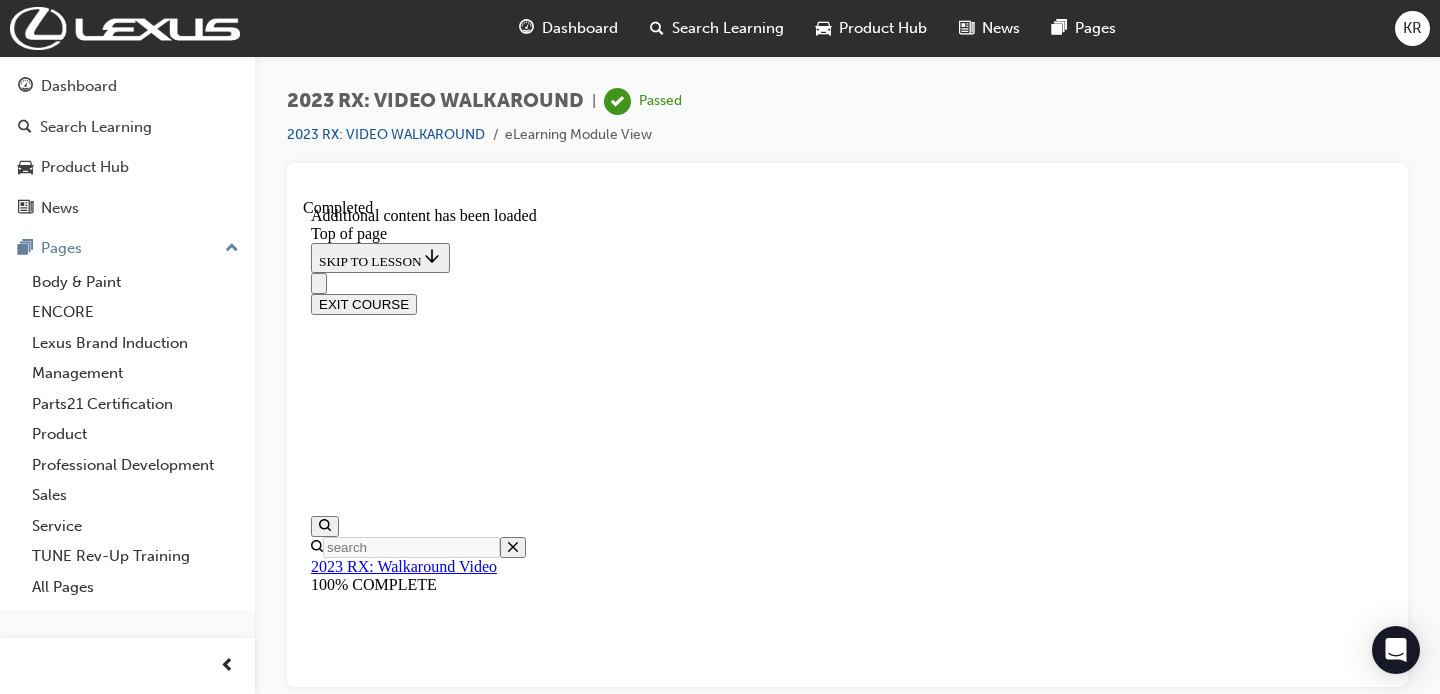 click on "Product Hub" at bounding box center (883, 28) 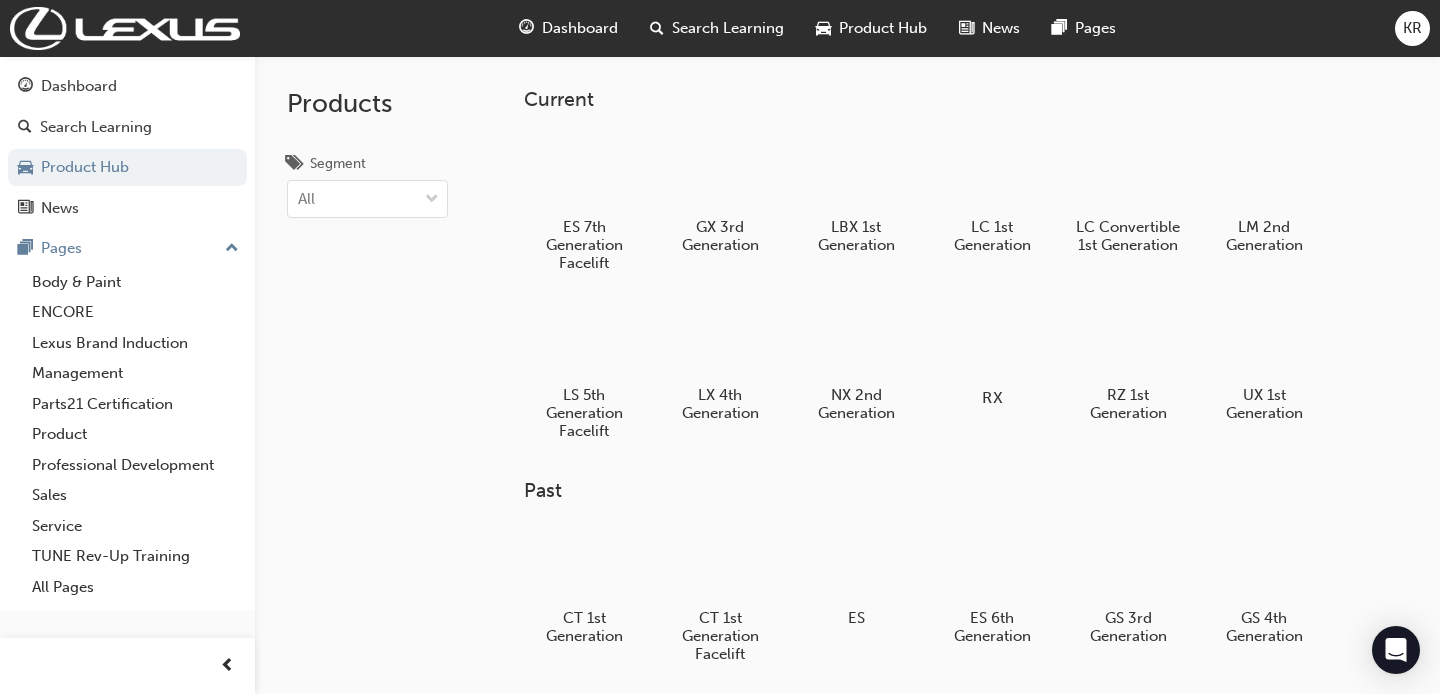 click at bounding box center (991, 340) 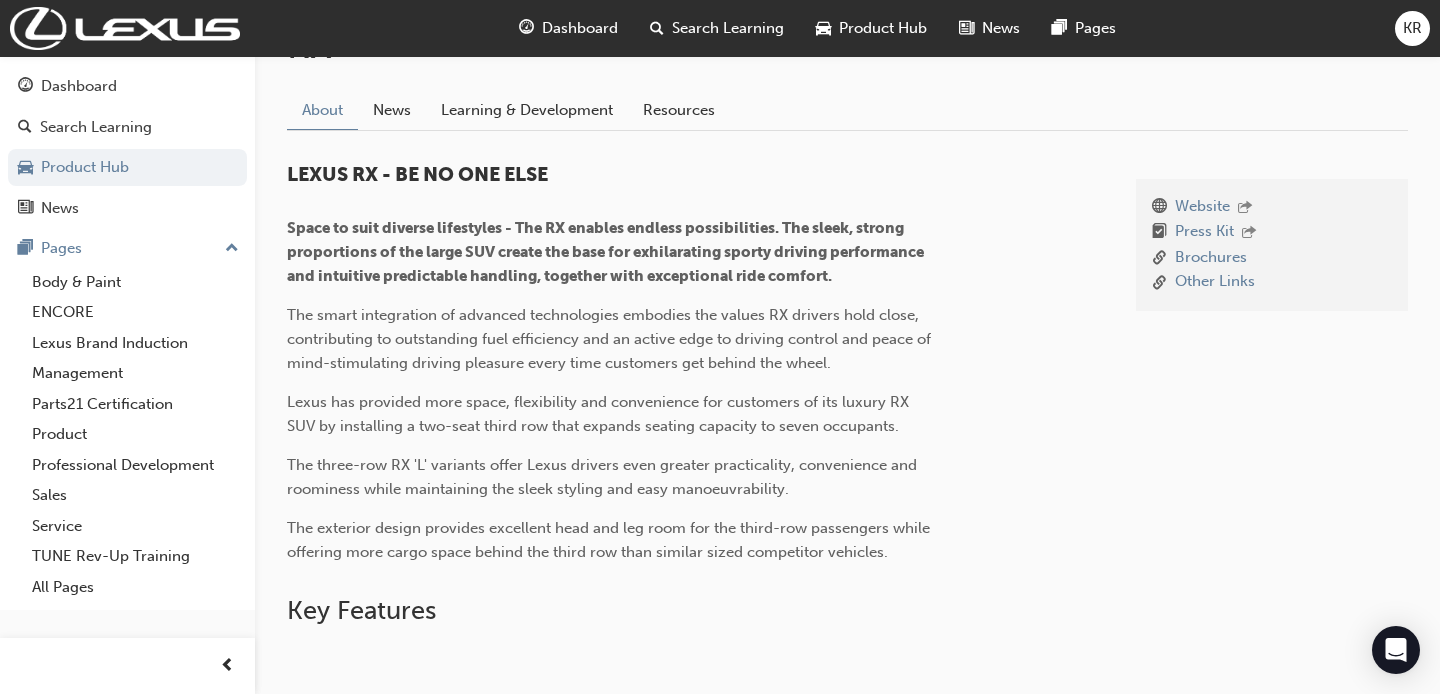 scroll, scrollTop: 493, scrollLeft: 0, axis: vertical 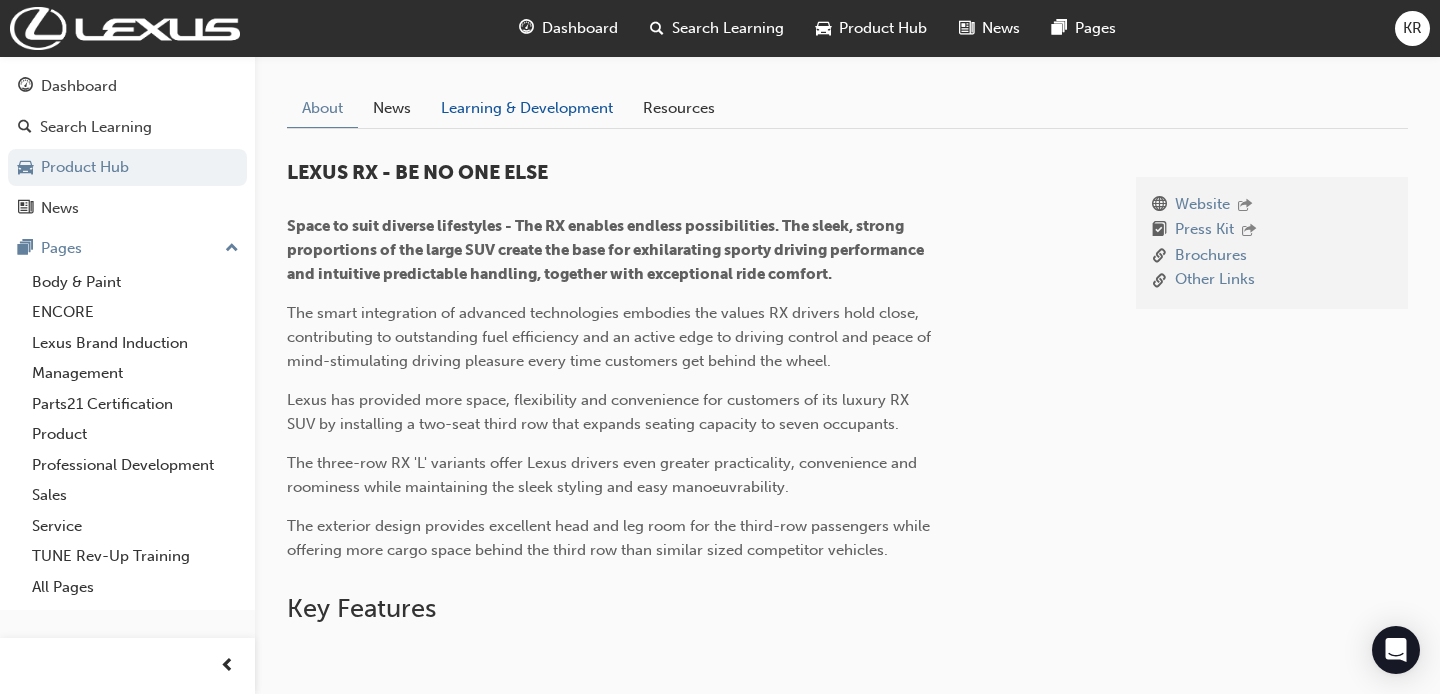 click on "Learning & Development" at bounding box center (527, 108) 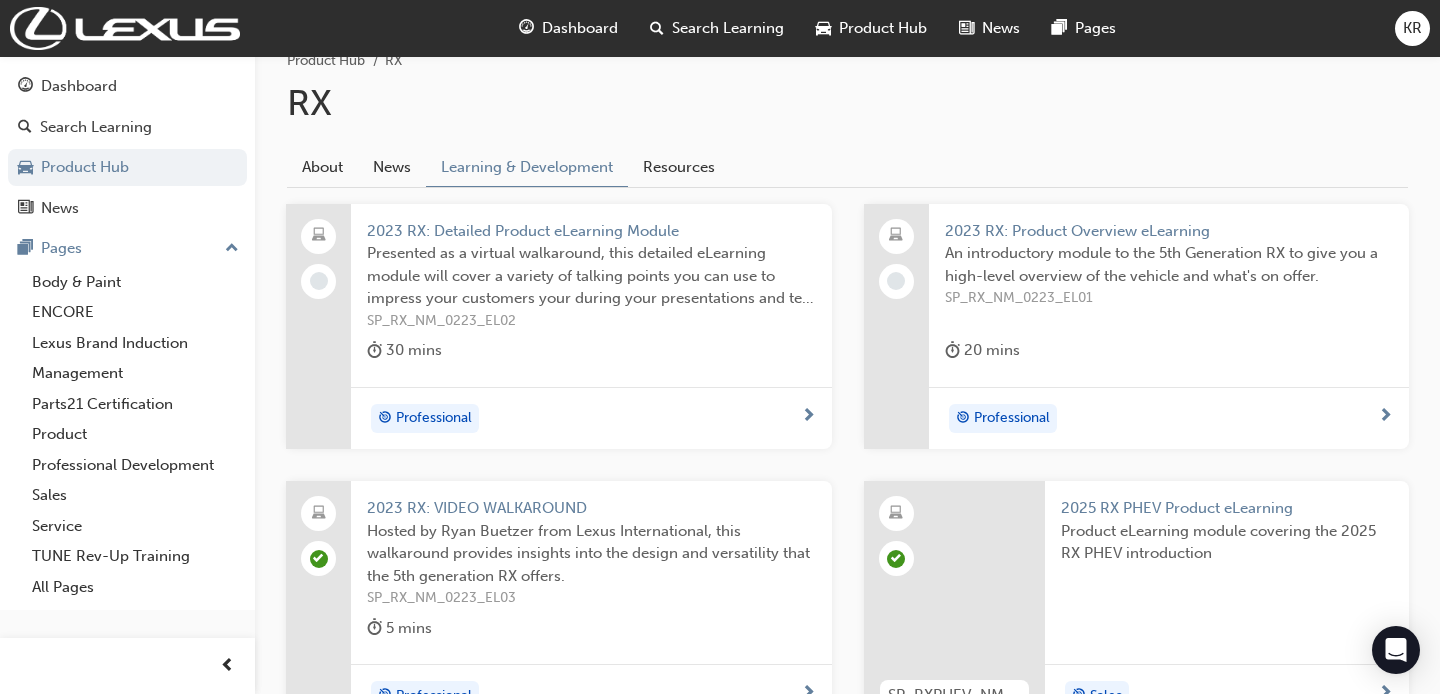scroll, scrollTop: 431, scrollLeft: 0, axis: vertical 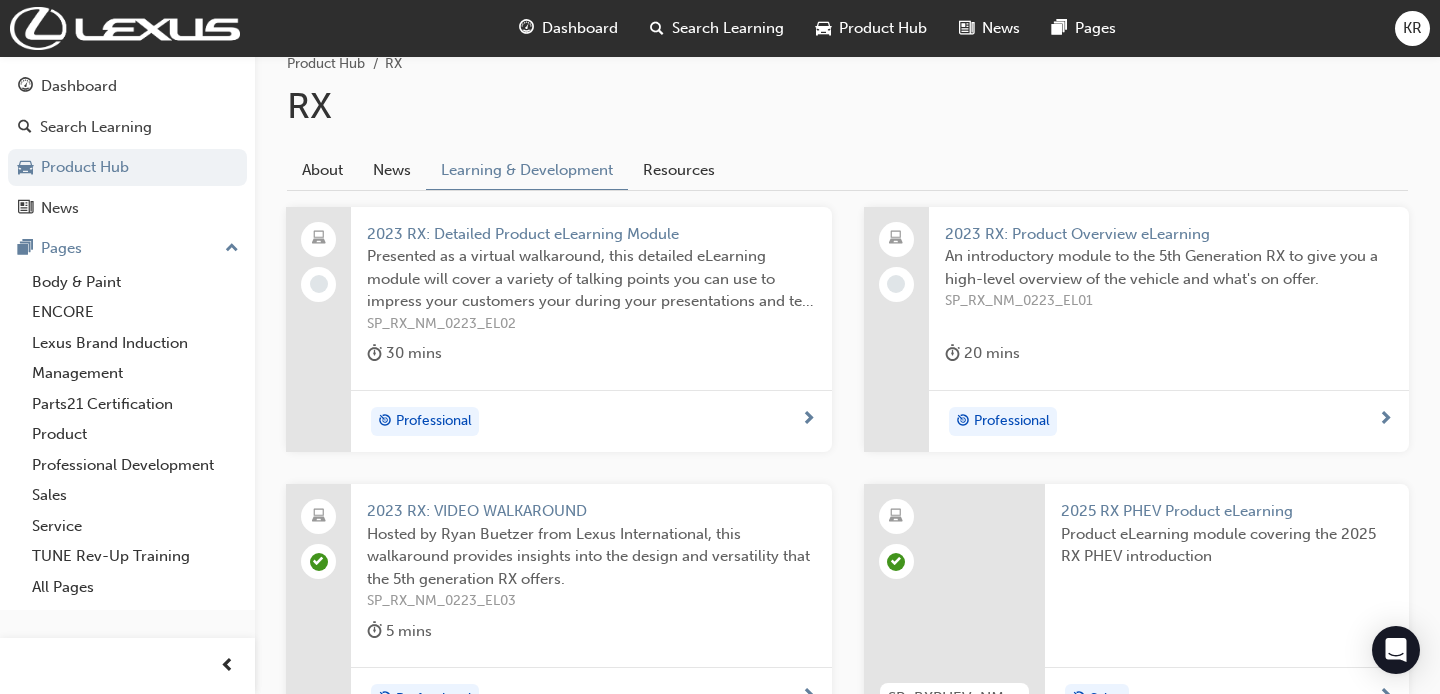 click on "Presented as a virtual walkaround, this detailed eLearning module will cover a variety of talking points you can use to impress your customers  your during your presentations and test drives for the 5th generation RX." at bounding box center (591, 279) 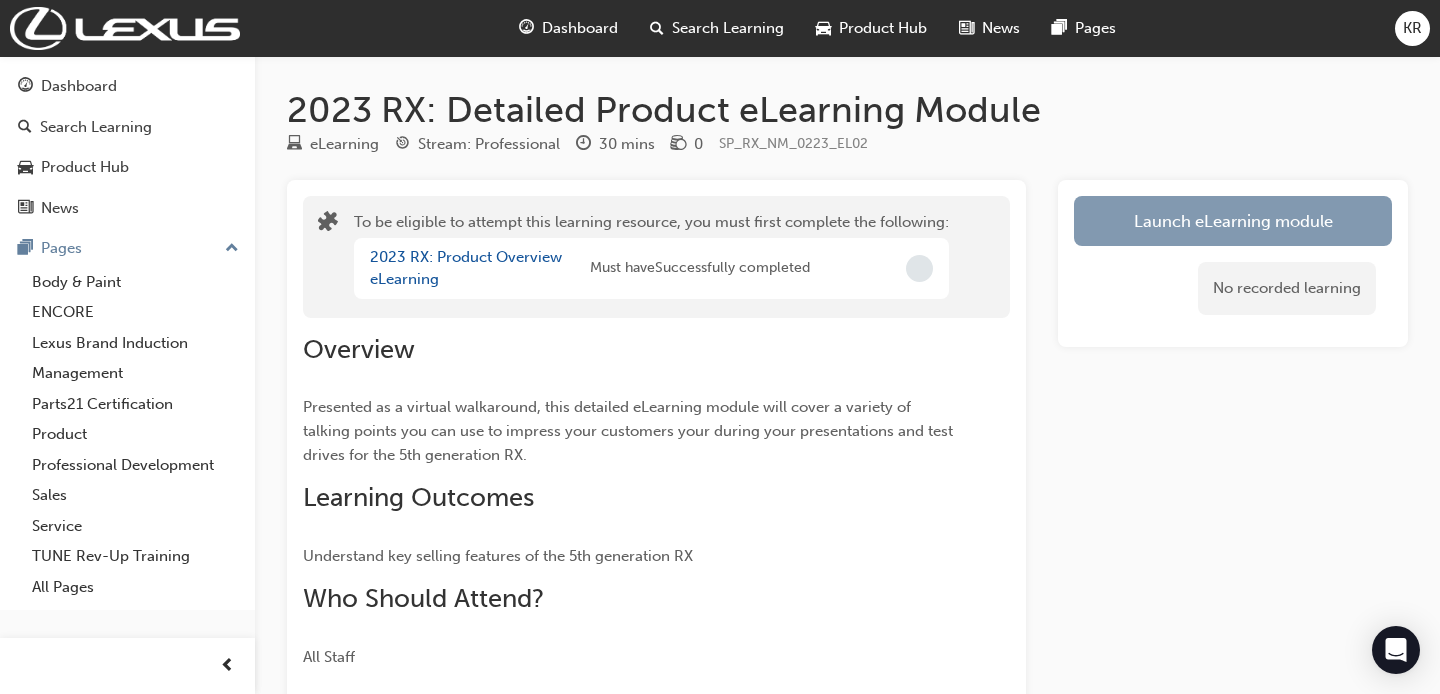 click on "Launch eLearning module" at bounding box center [1233, 221] 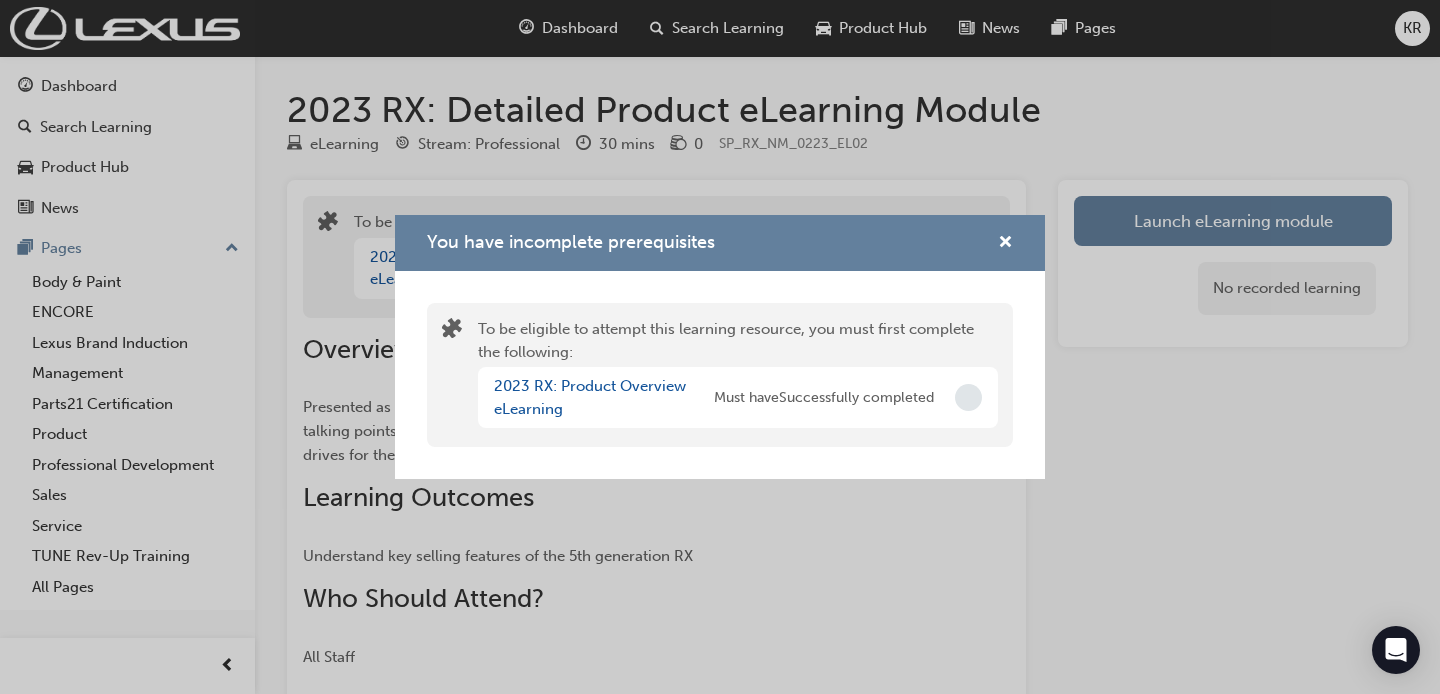 click on "Must have  Successfully completed" at bounding box center [824, 398] 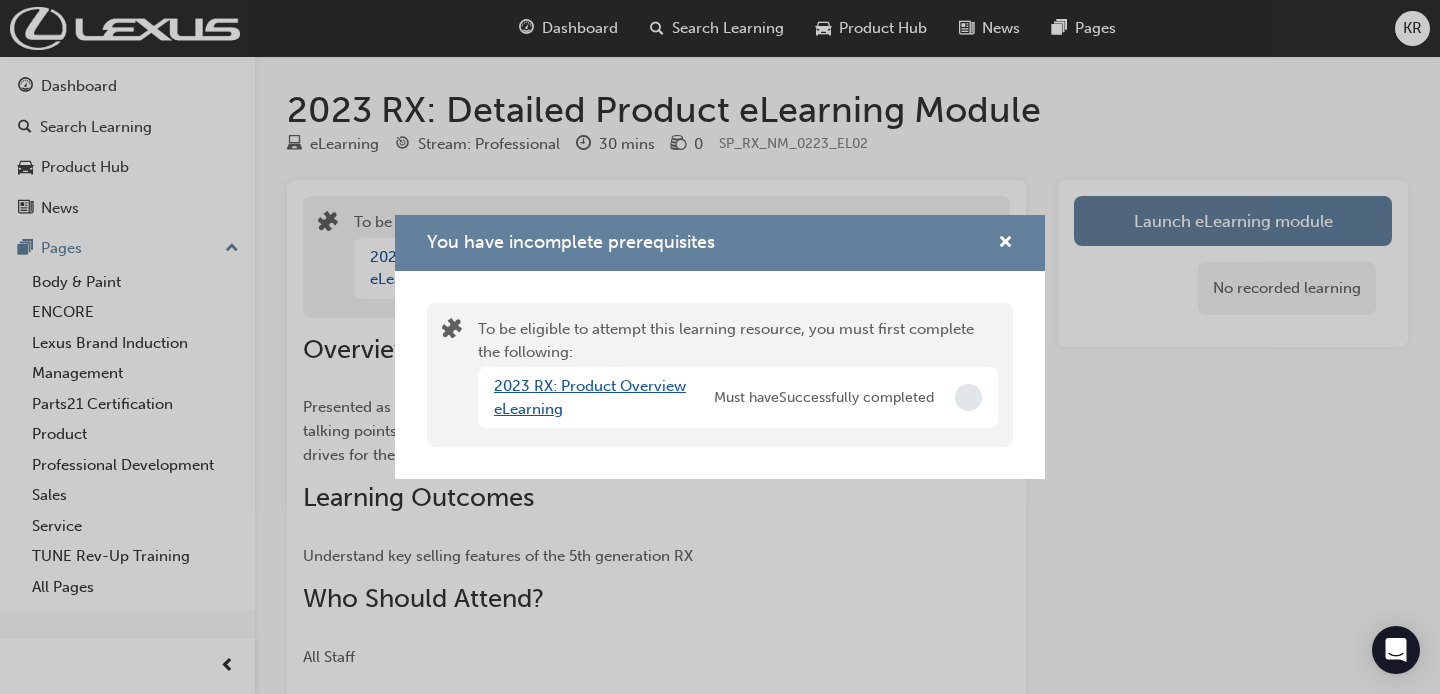 click on "2023 RX: Product Overview eLearning" at bounding box center [590, 397] 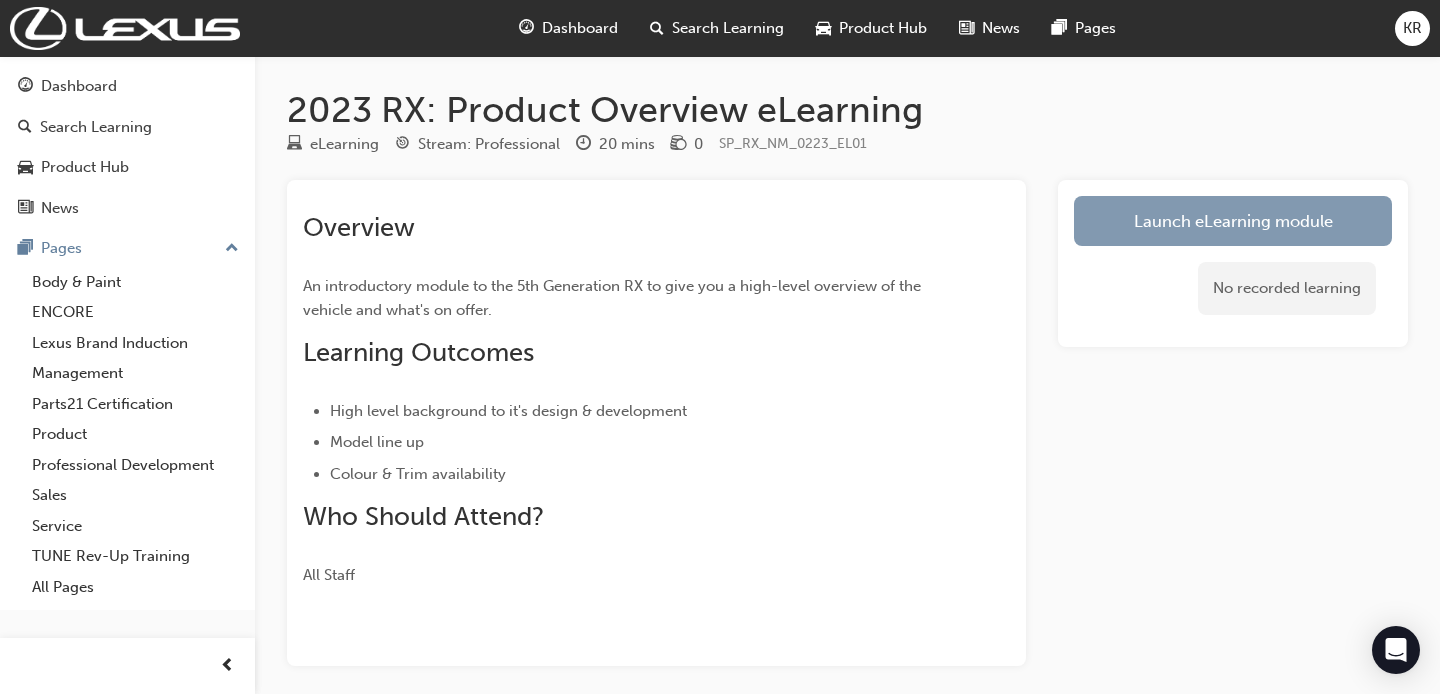 click on "Launch eLearning module" at bounding box center (1233, 221) 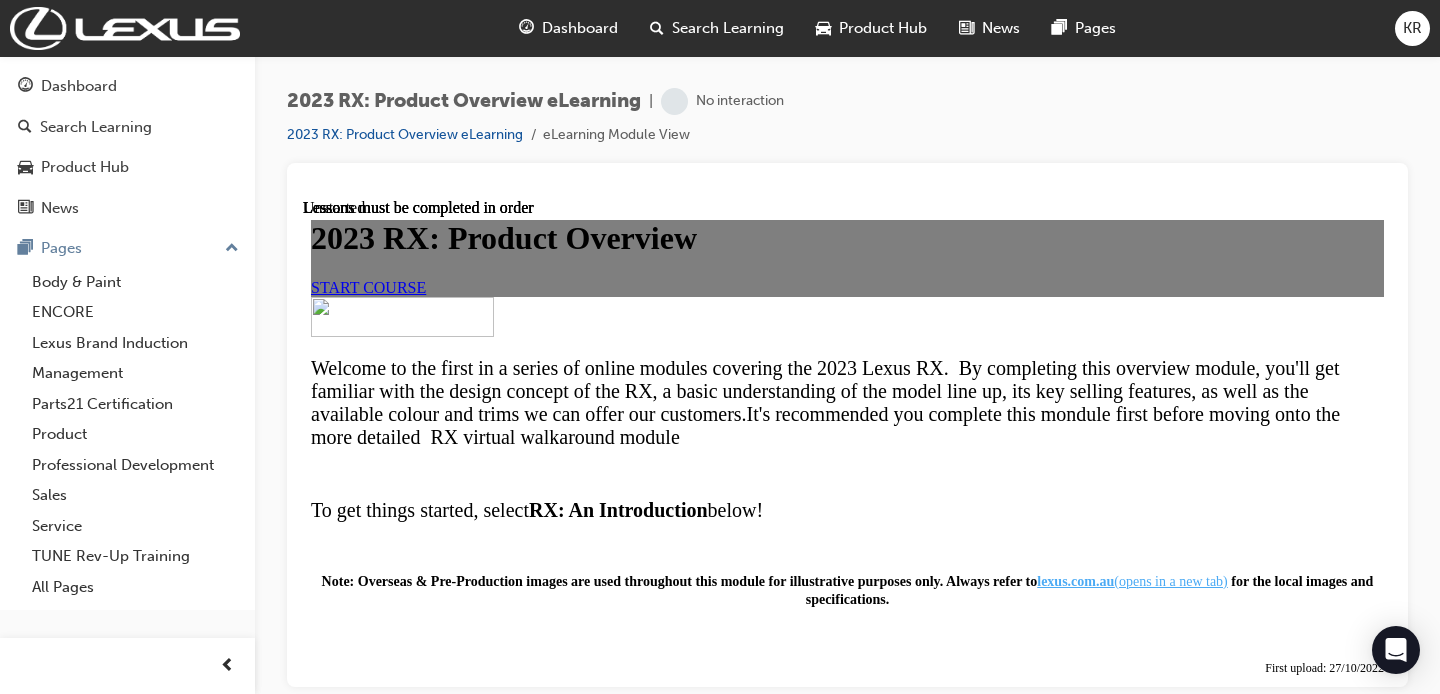 scroll, scrollTop: 0, scrollLeft: 0, axis: both 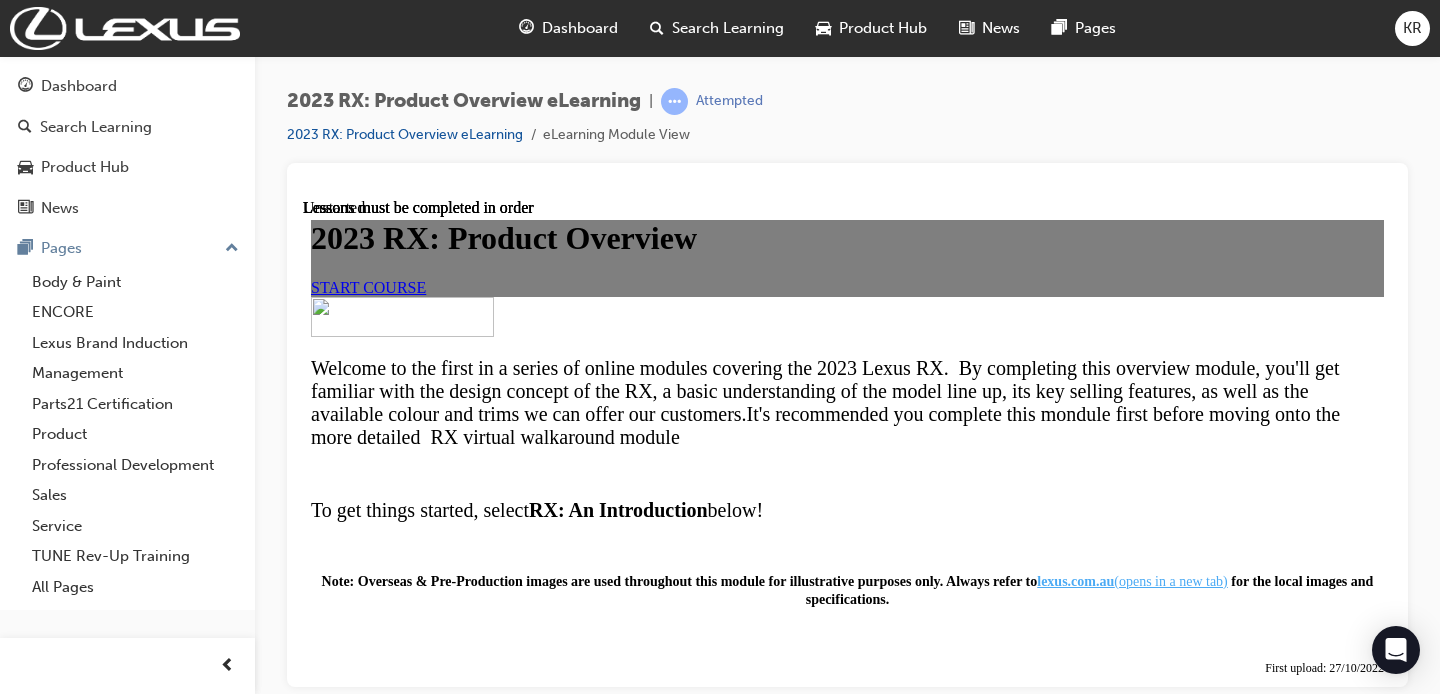 click on "START COURSE" at bounding box center (368, 286) 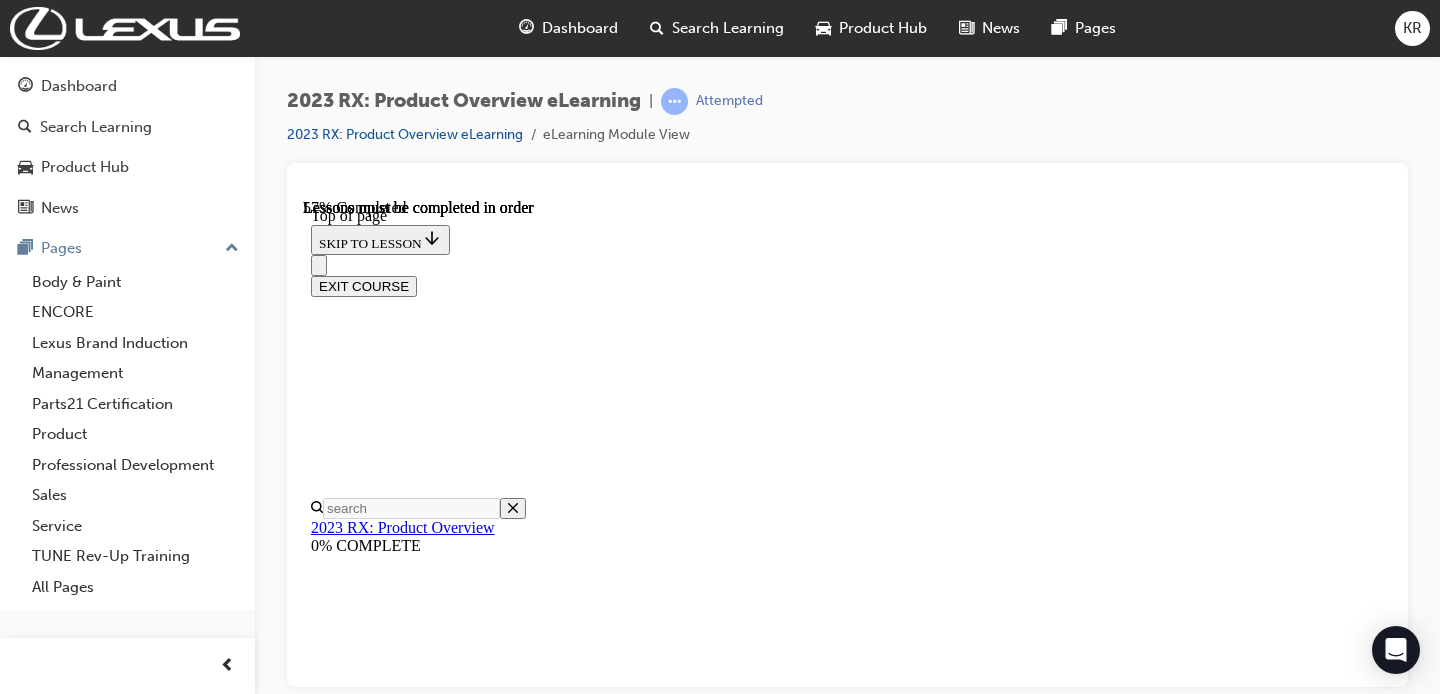 scroll, scrollTop: 2435, scrollLeft: 0, axis: vertical 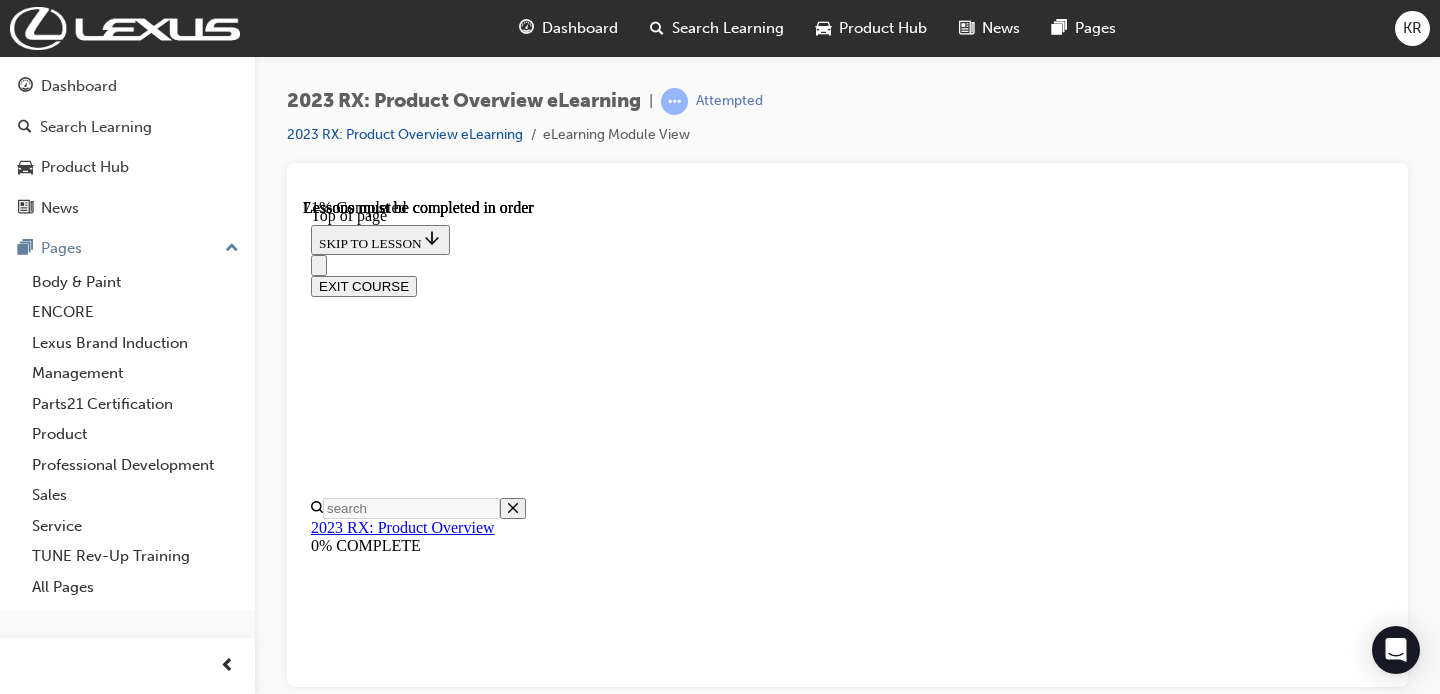 click on "KNOWLEDGE CHECK" at bounding box center (386, 7483) 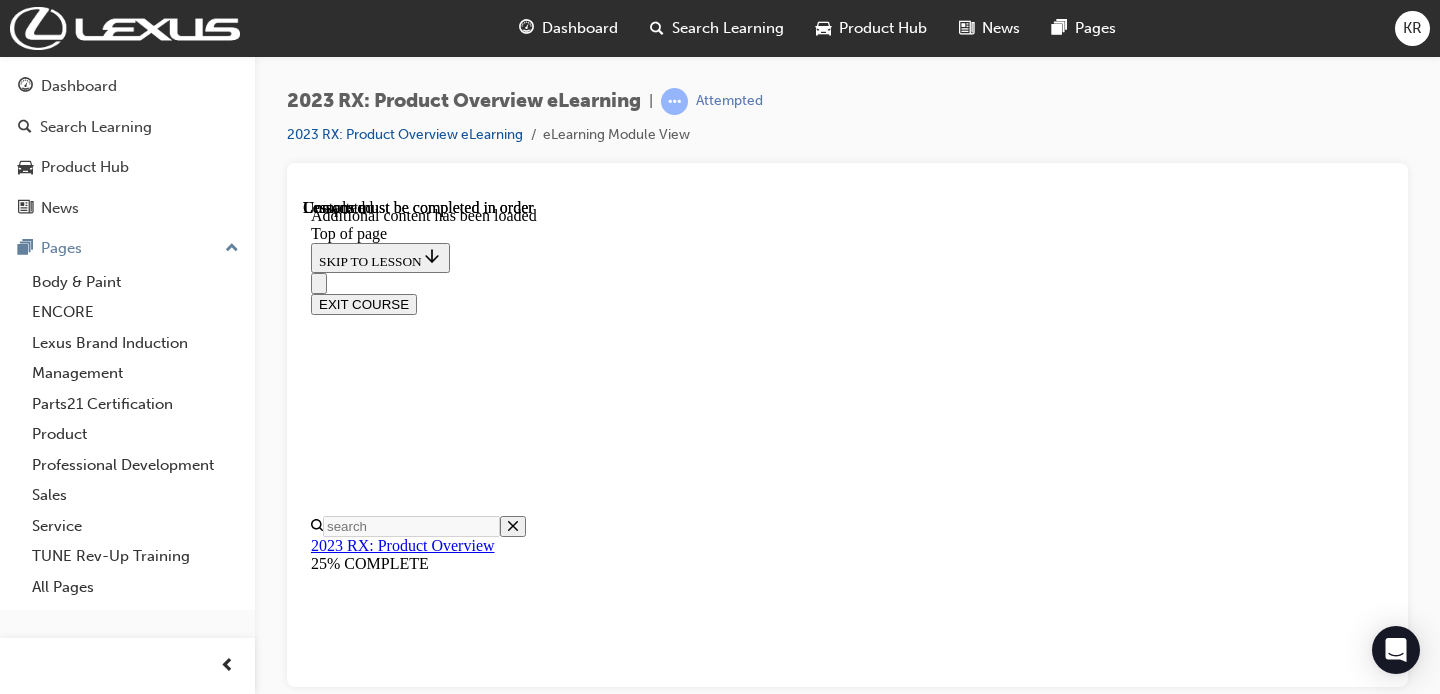 scroll, scrollTop: 3270, scrollLeft: 0, axis: vertical 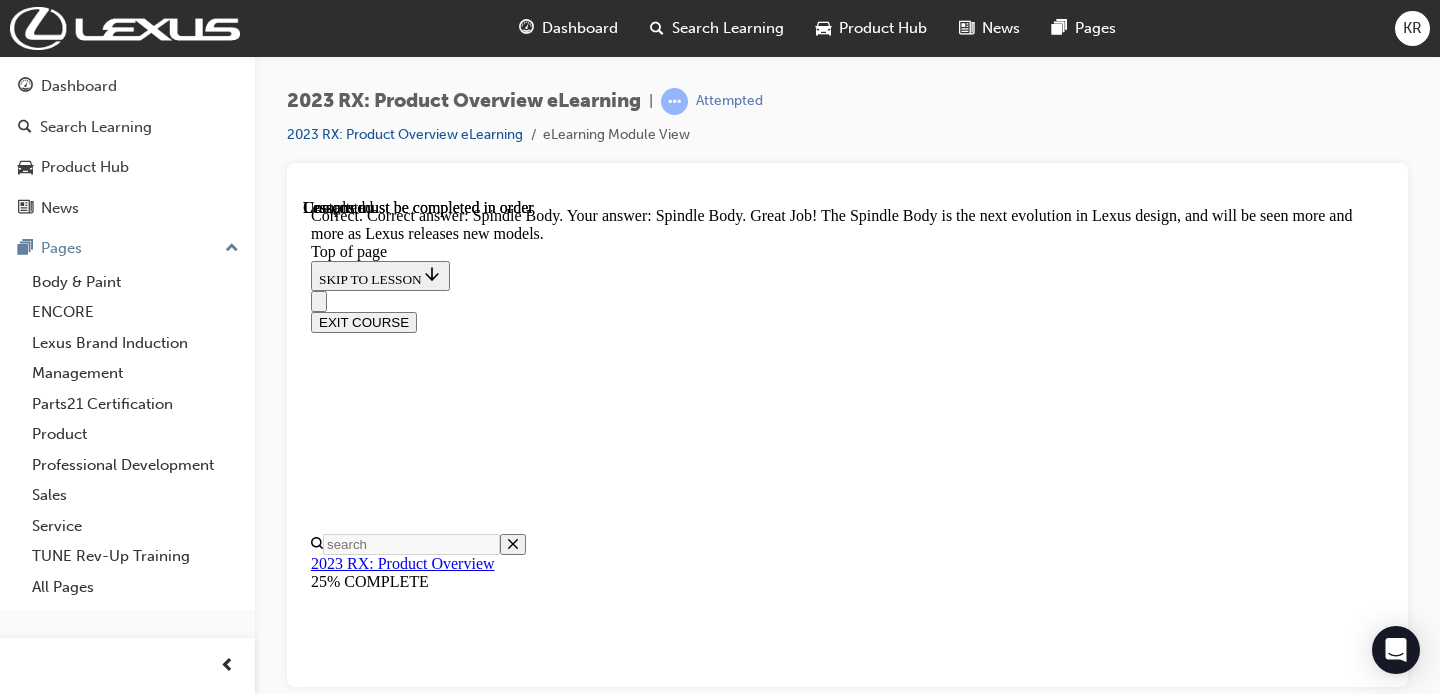 click on "Lesson 2 - Model Line Up" at bounding box center [395, 15515] 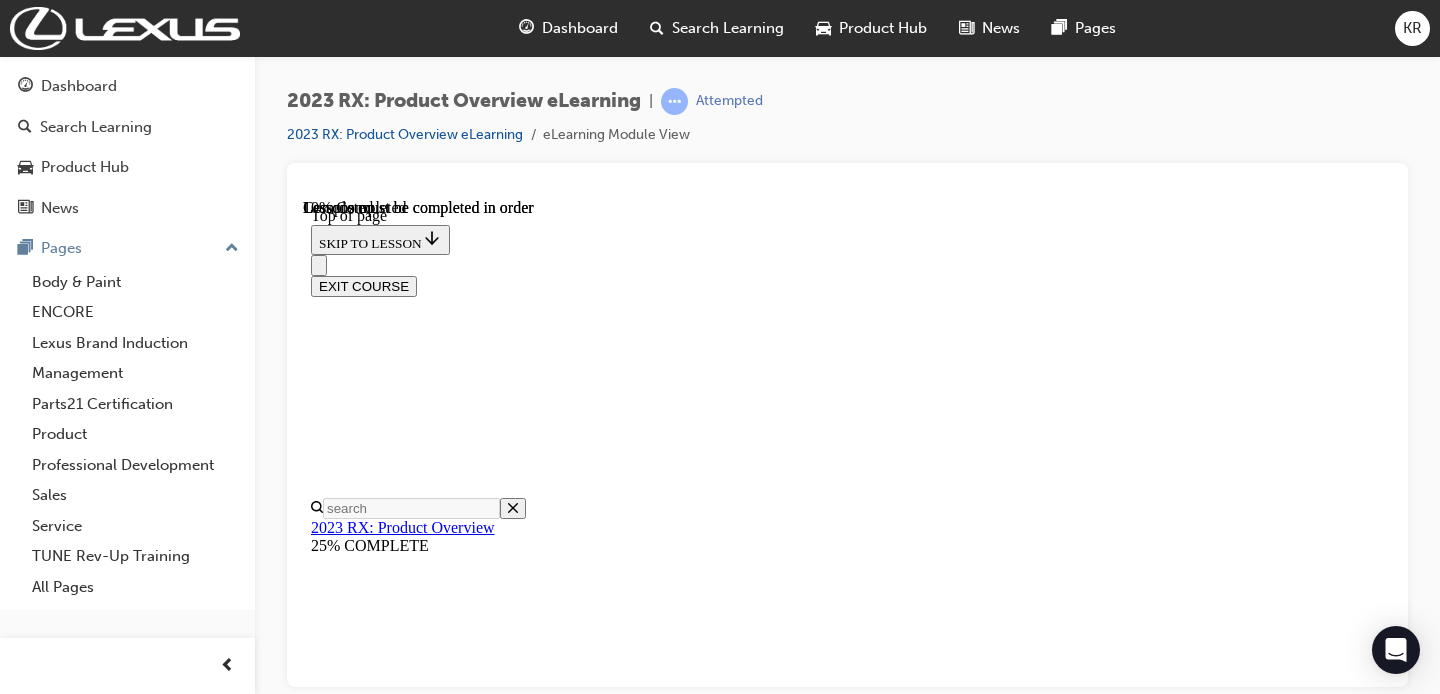 scroll, scrollTop: 671, scrollLeft: 0, axis: vertical 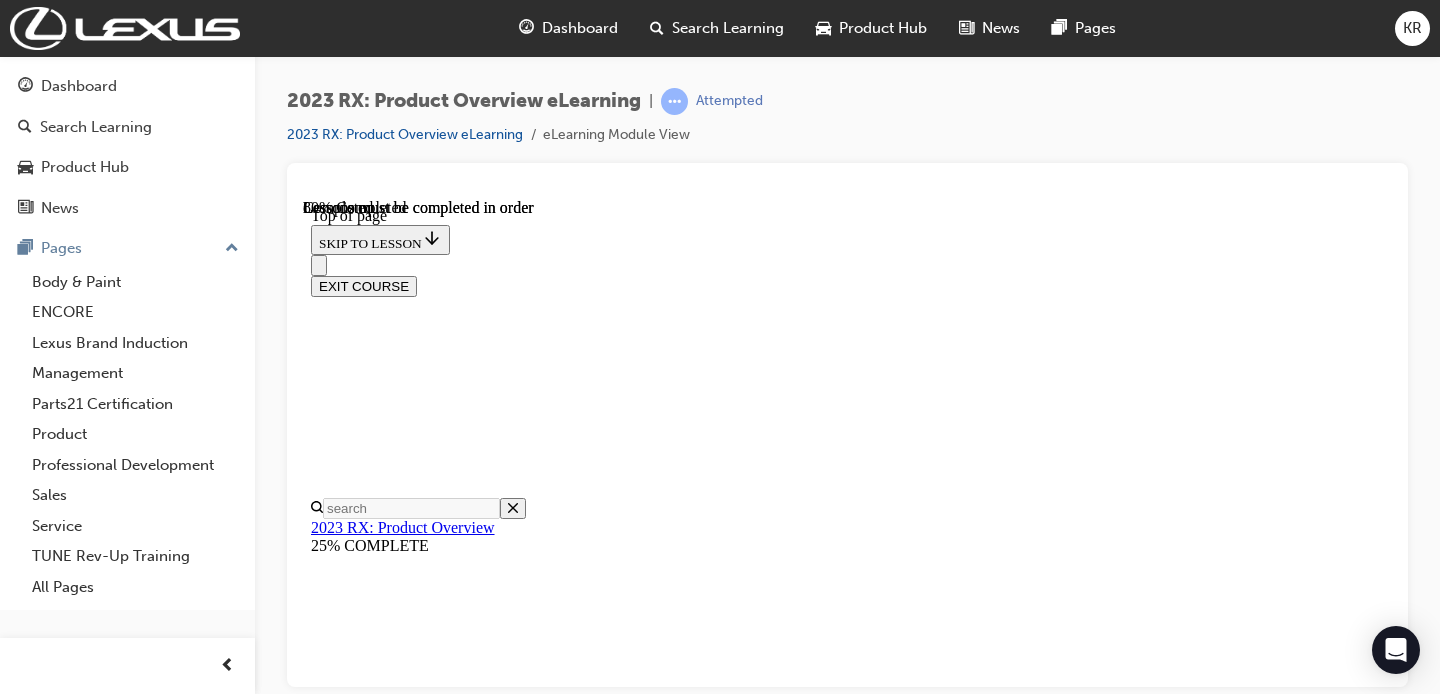 click on "KNOWLEDGE CHECK" at bounding box center [386, 7779] 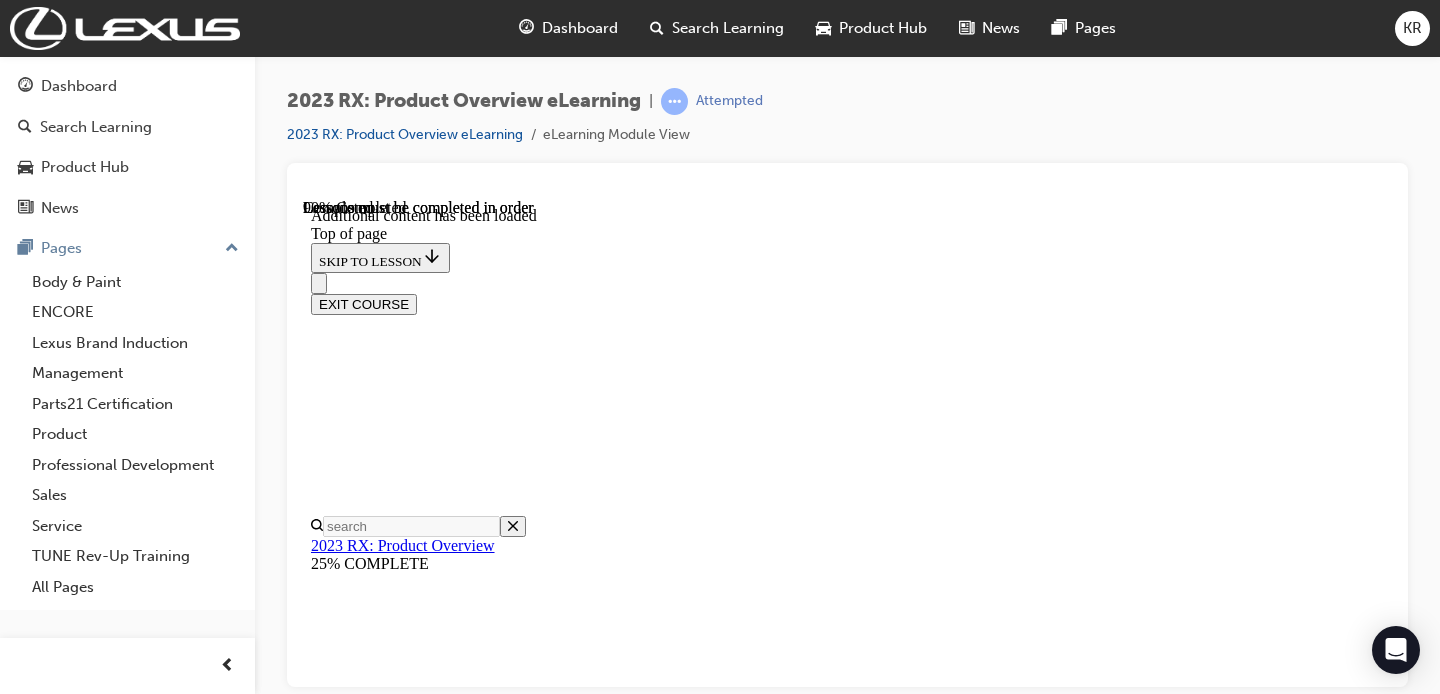 scroll, scrollTop: 3265, scrollLeft: 0, axis: vertical 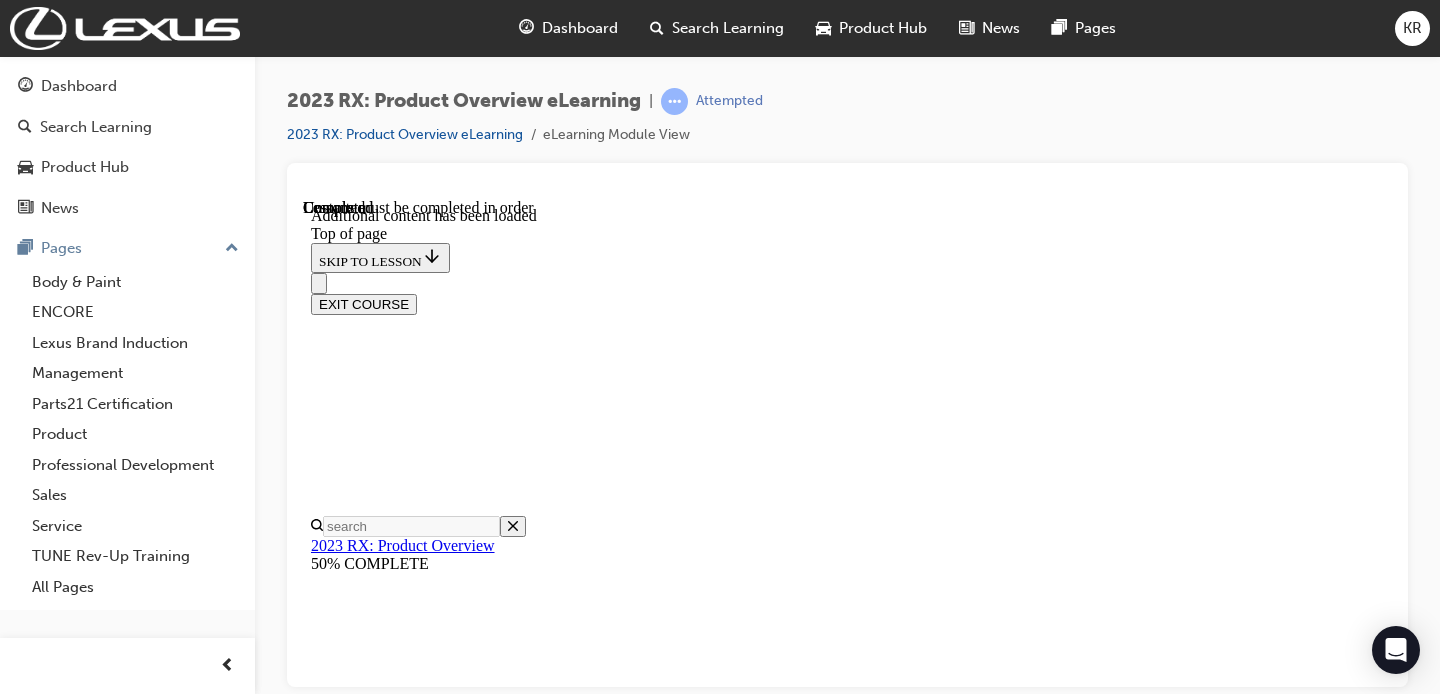 click at bounding box center (847, 10687) 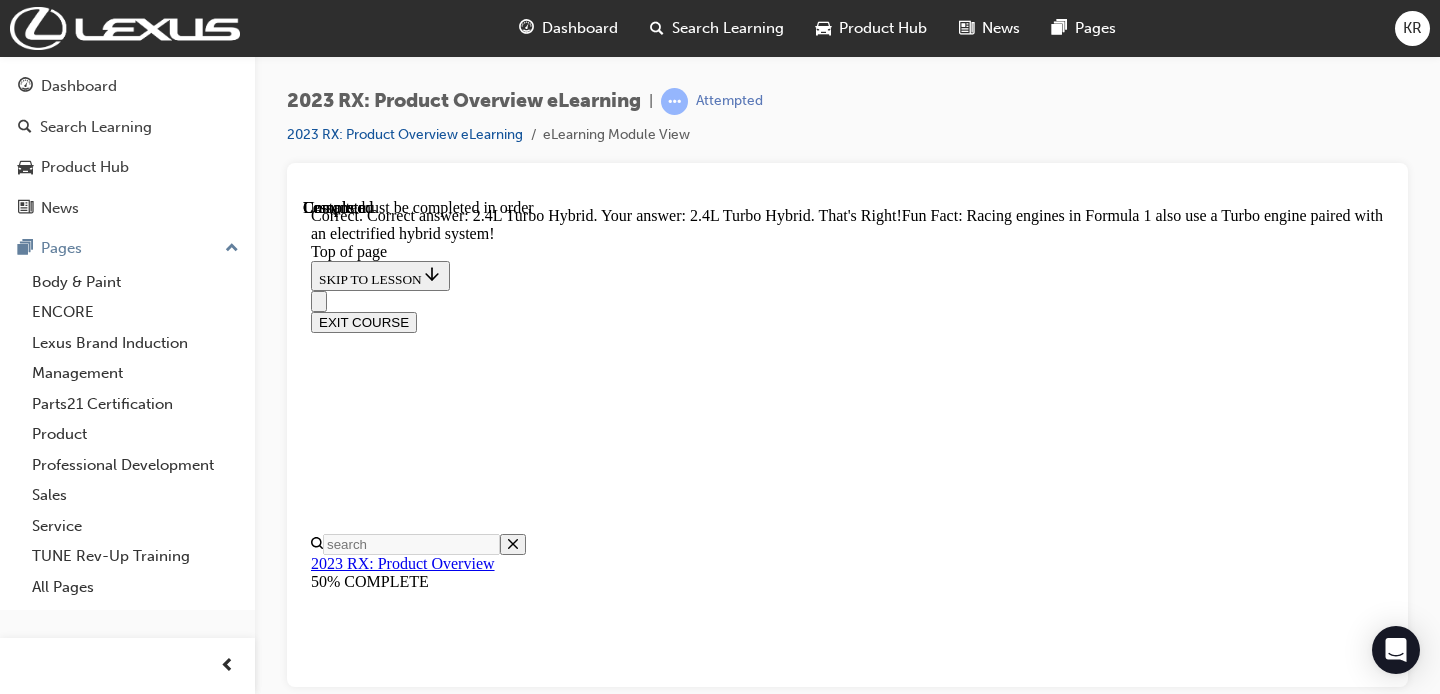 scroll, scrollTop: 3847, scrollLeft: 0, axis: vertical 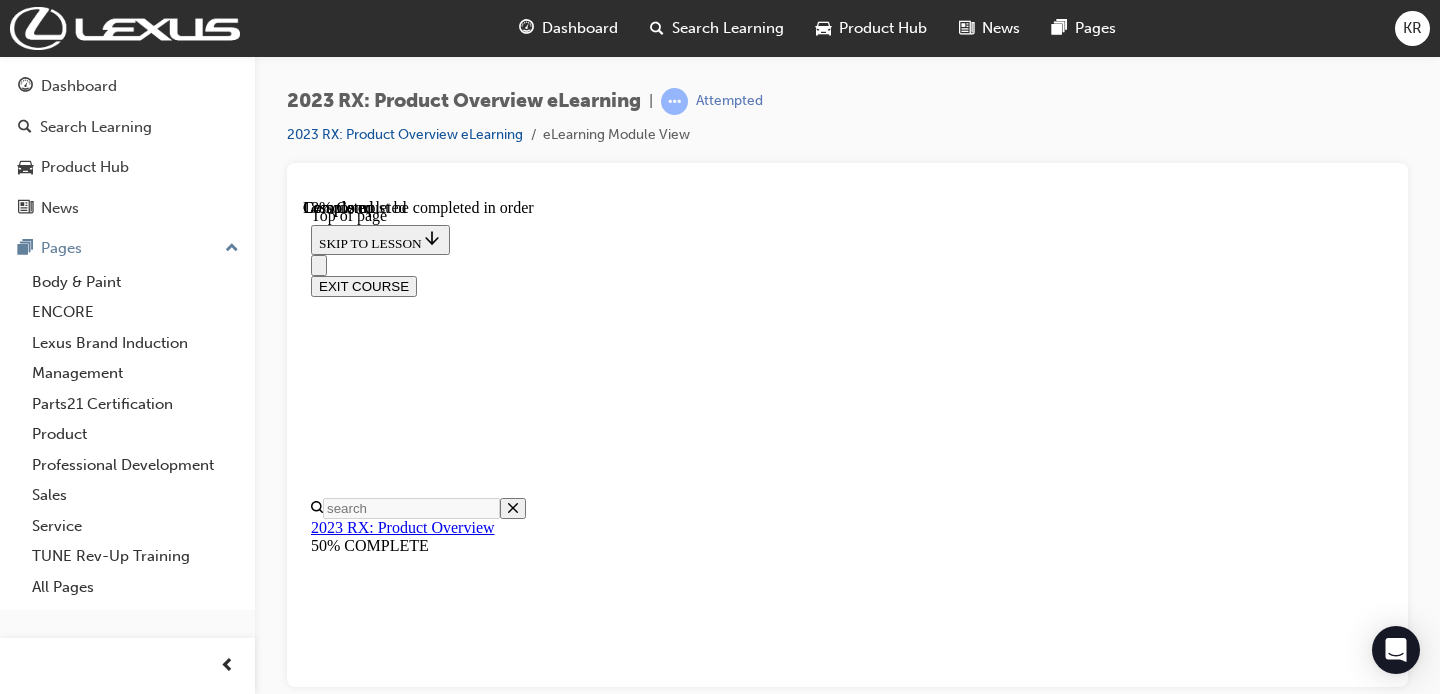 click on "product alert hosted on the Lexus Intranet (opens in a new tab)" at bounding box center [529, 6935] 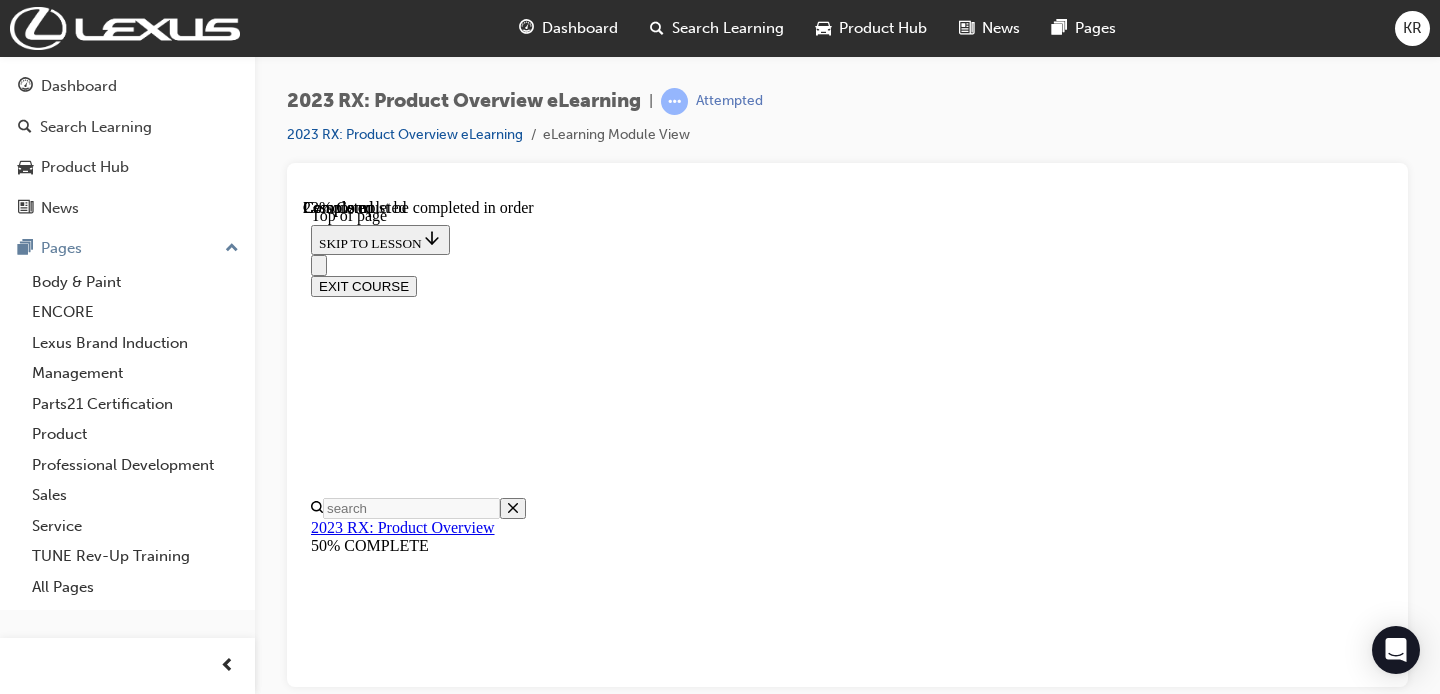 click at bounding box center [319, 7318] 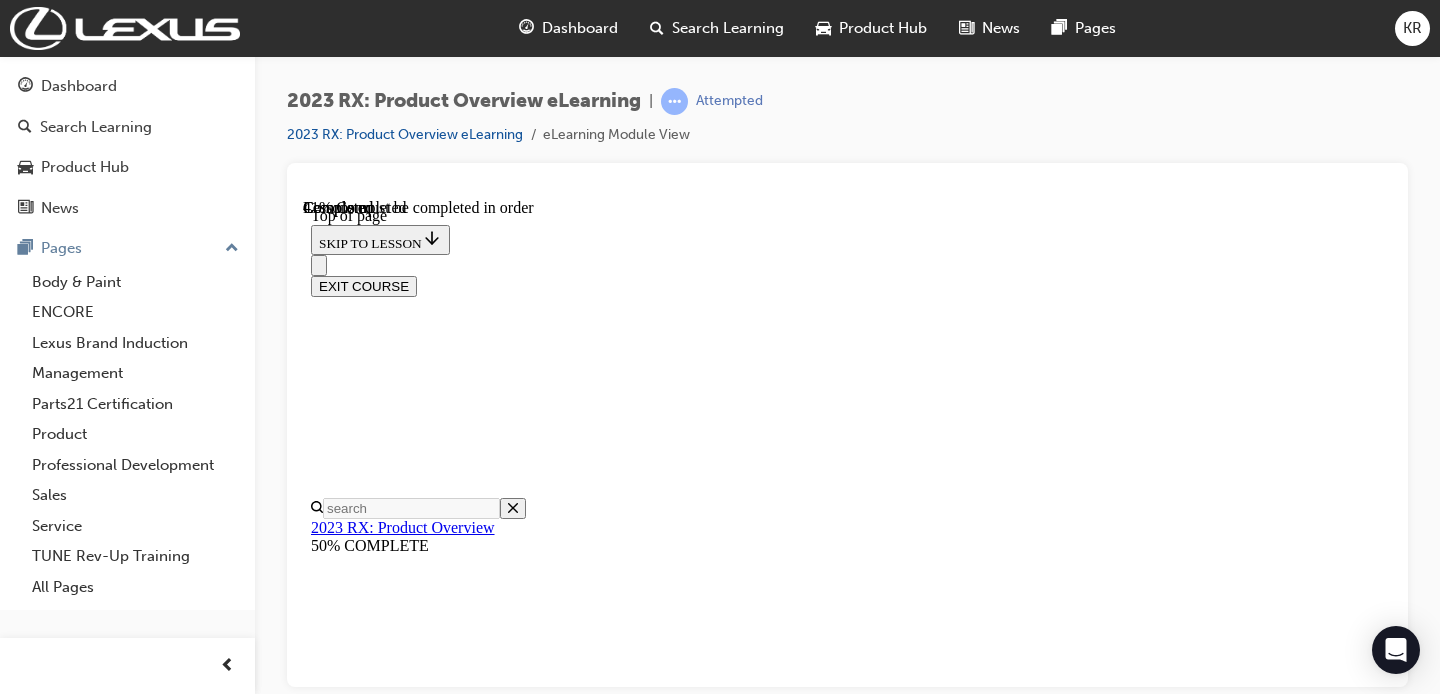 scroll, scrollTop: 3036, scrollLeft: 0, axis: vertical 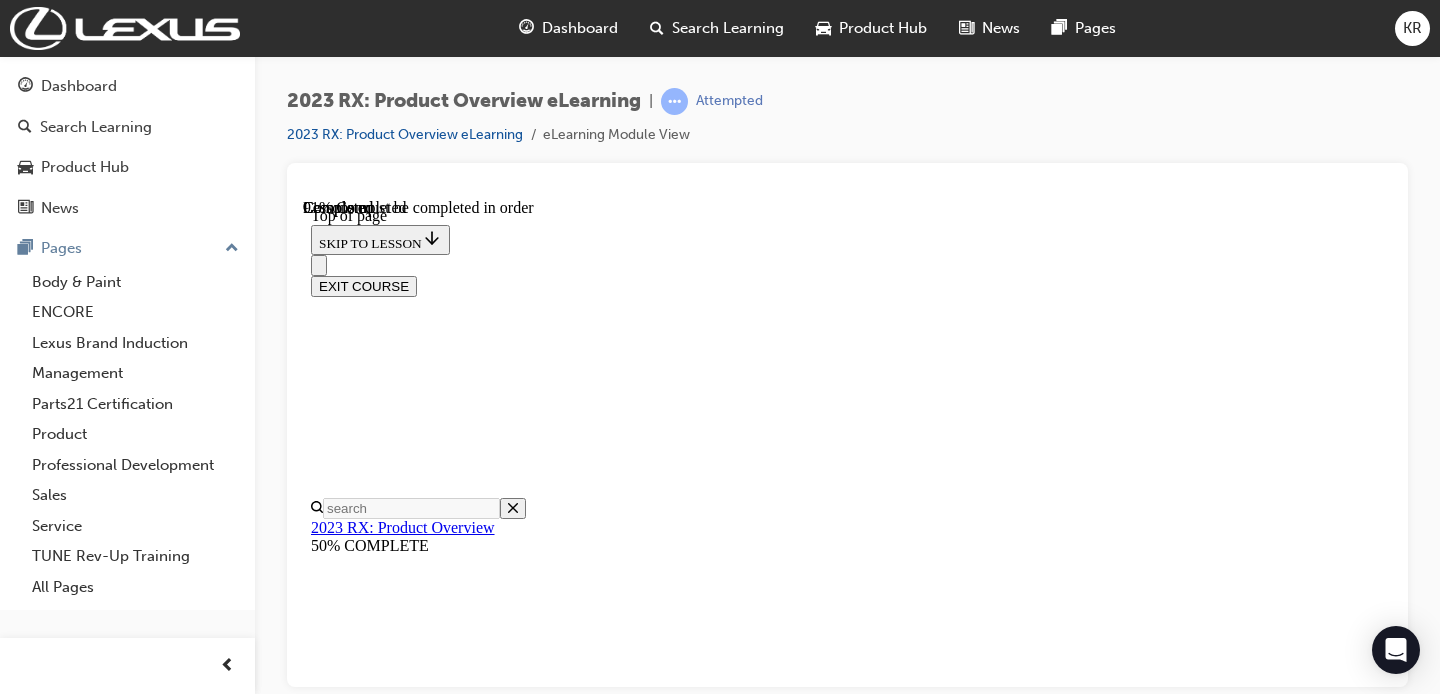 click on "KNOWLEDGE CHECK" at bounding box center [386, 11500] 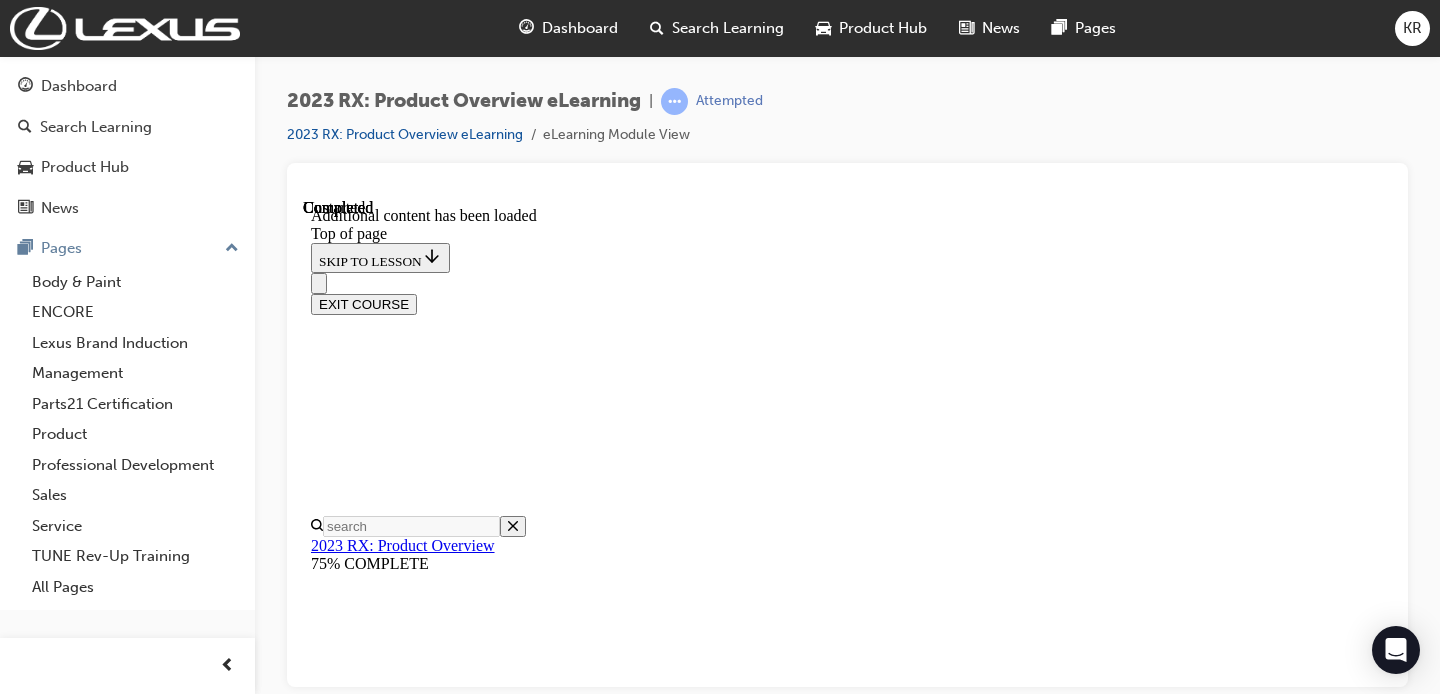 scroll, scrollTop: 7358, scrollLeft: 0, axis: vertical 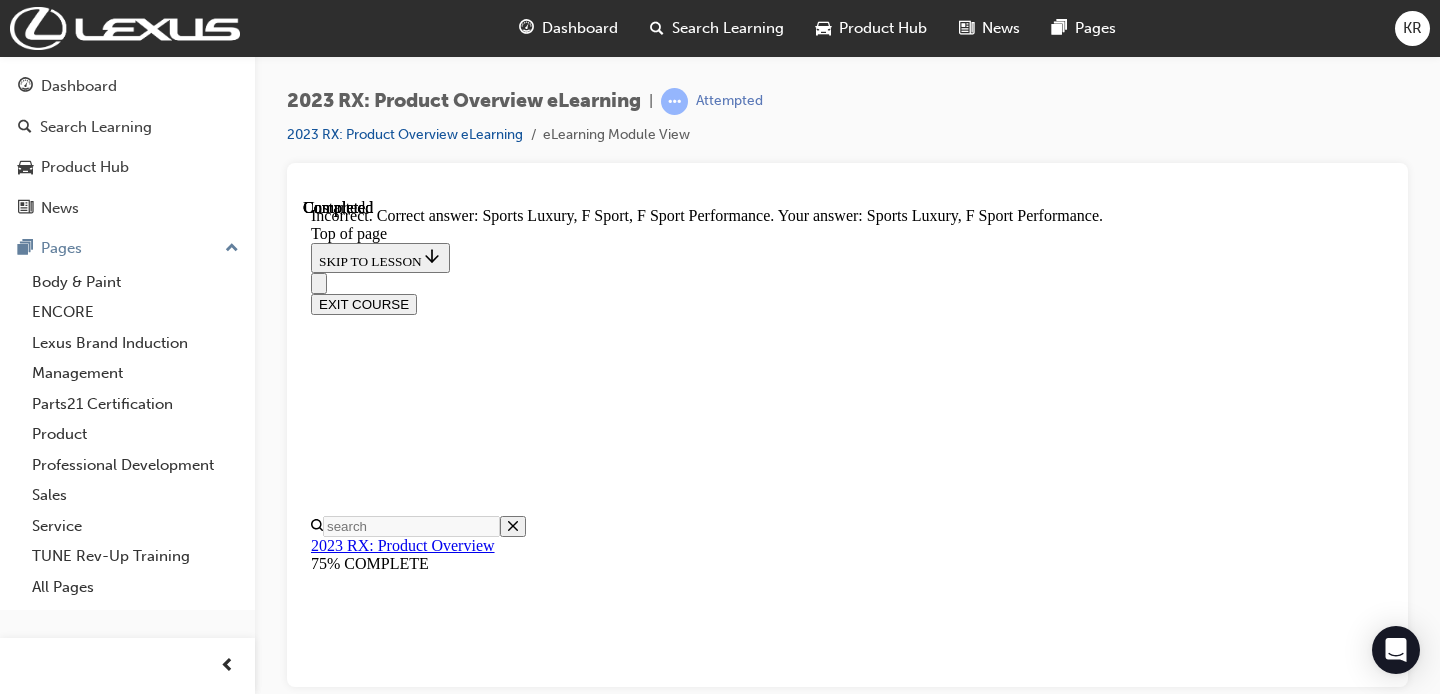 click at bounding box center (359, 14997) 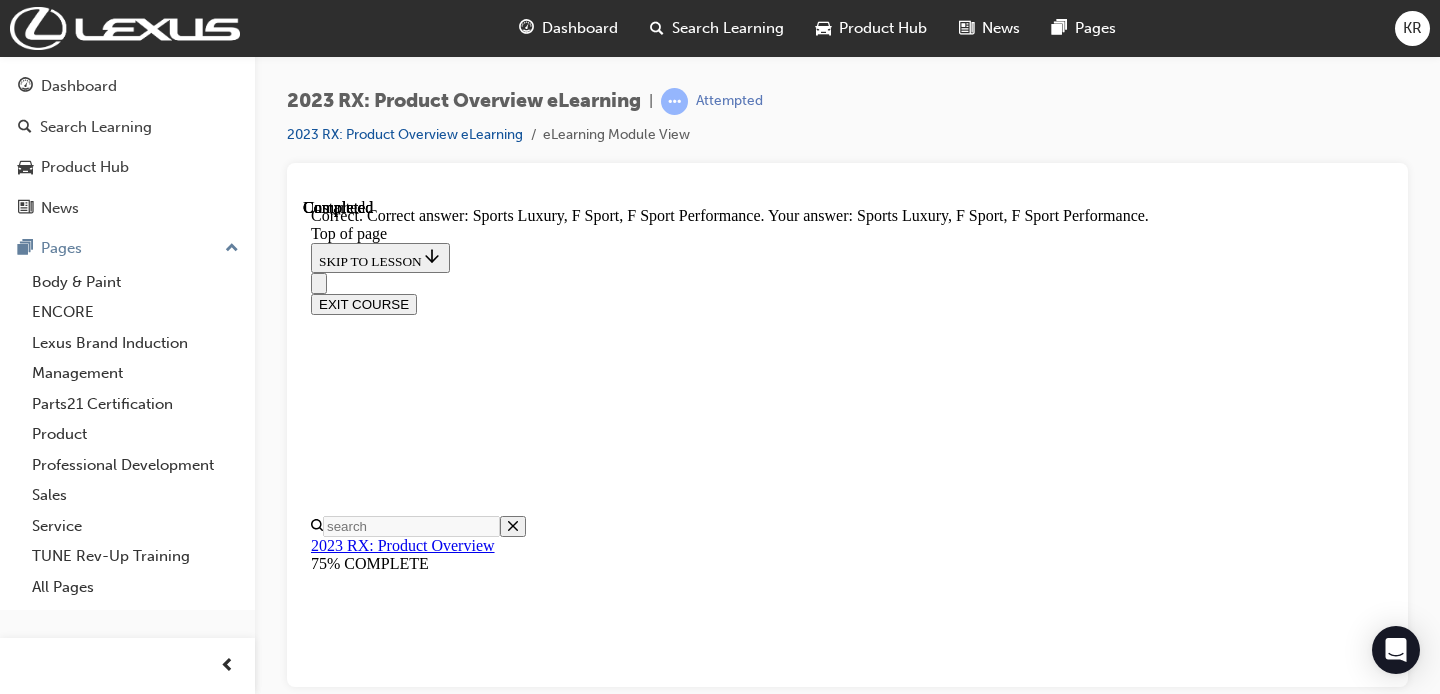 scroll, scrollTop: 7731, scrollLeft: 0, axis: vertical 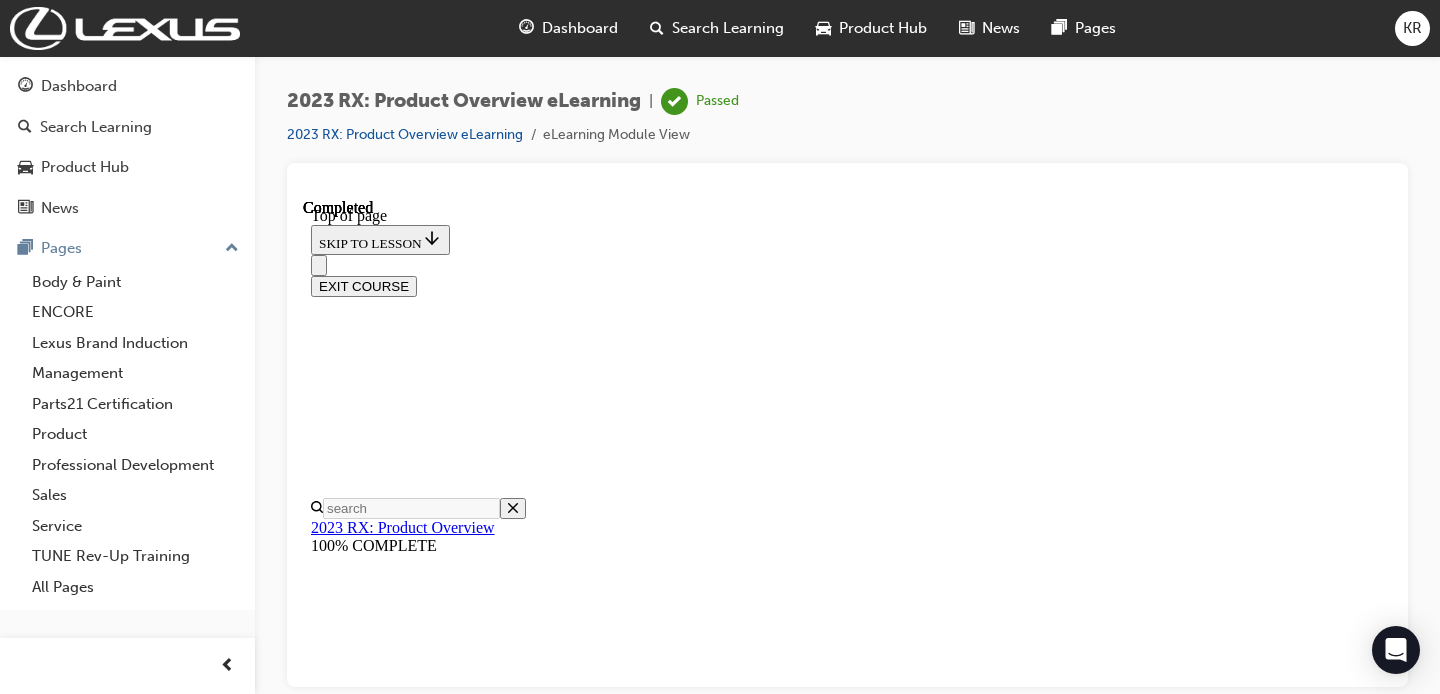 click on "EXIT COURSE" at bounding box center [364, 285] 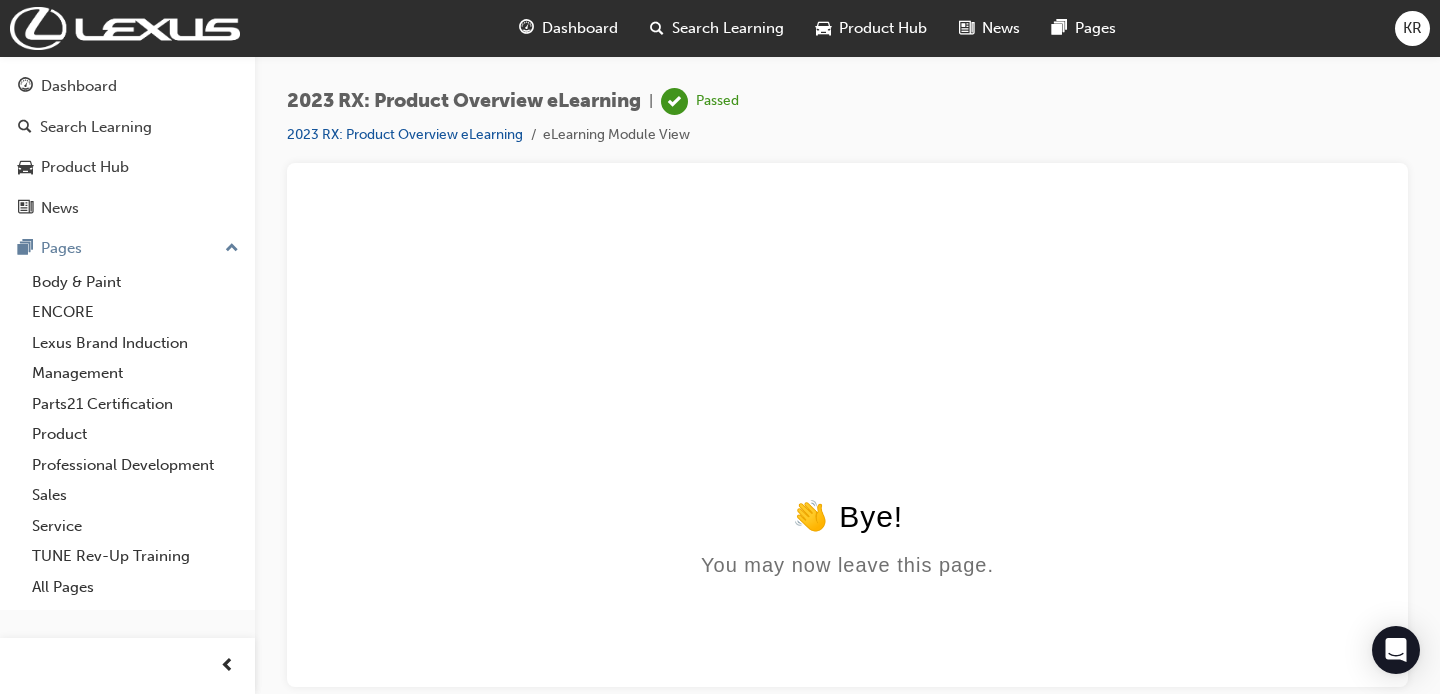 scroll, scrollTop: 0, scrollLeft: 0, axis: both 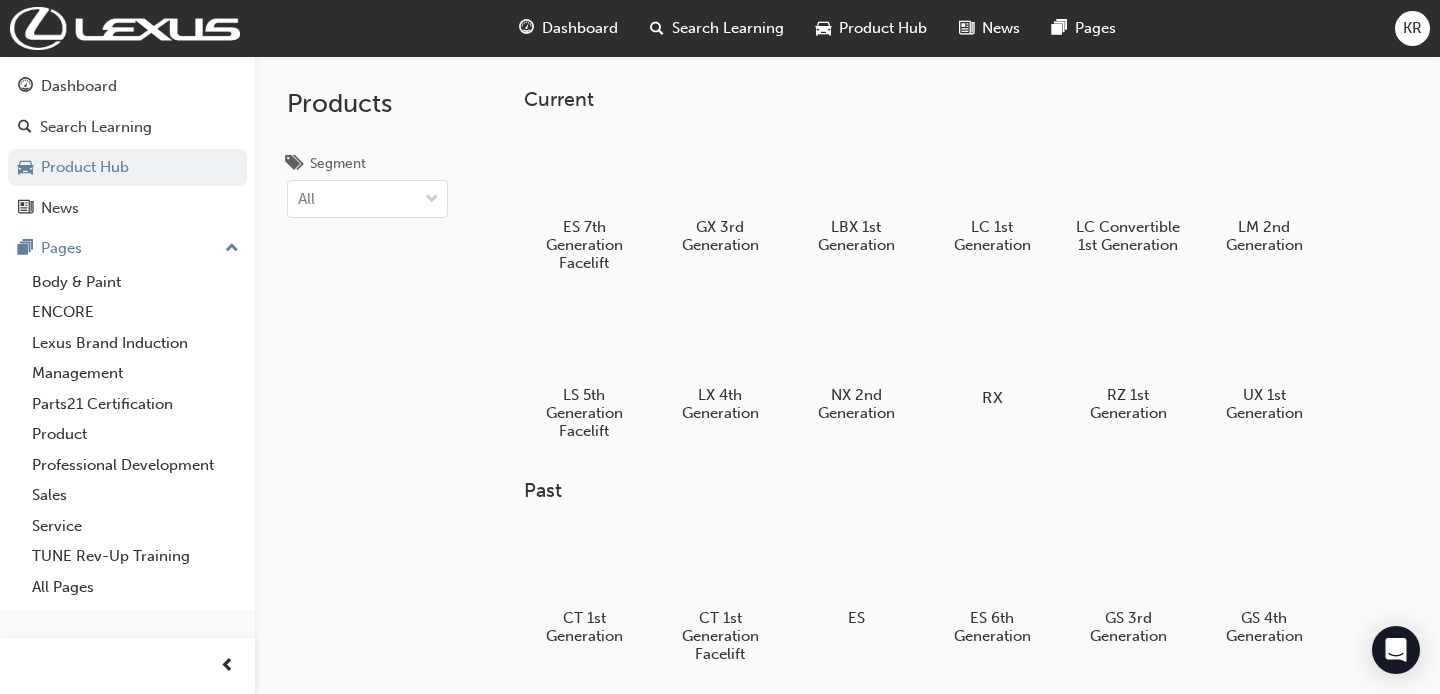 click at bounding box center [991, 340] 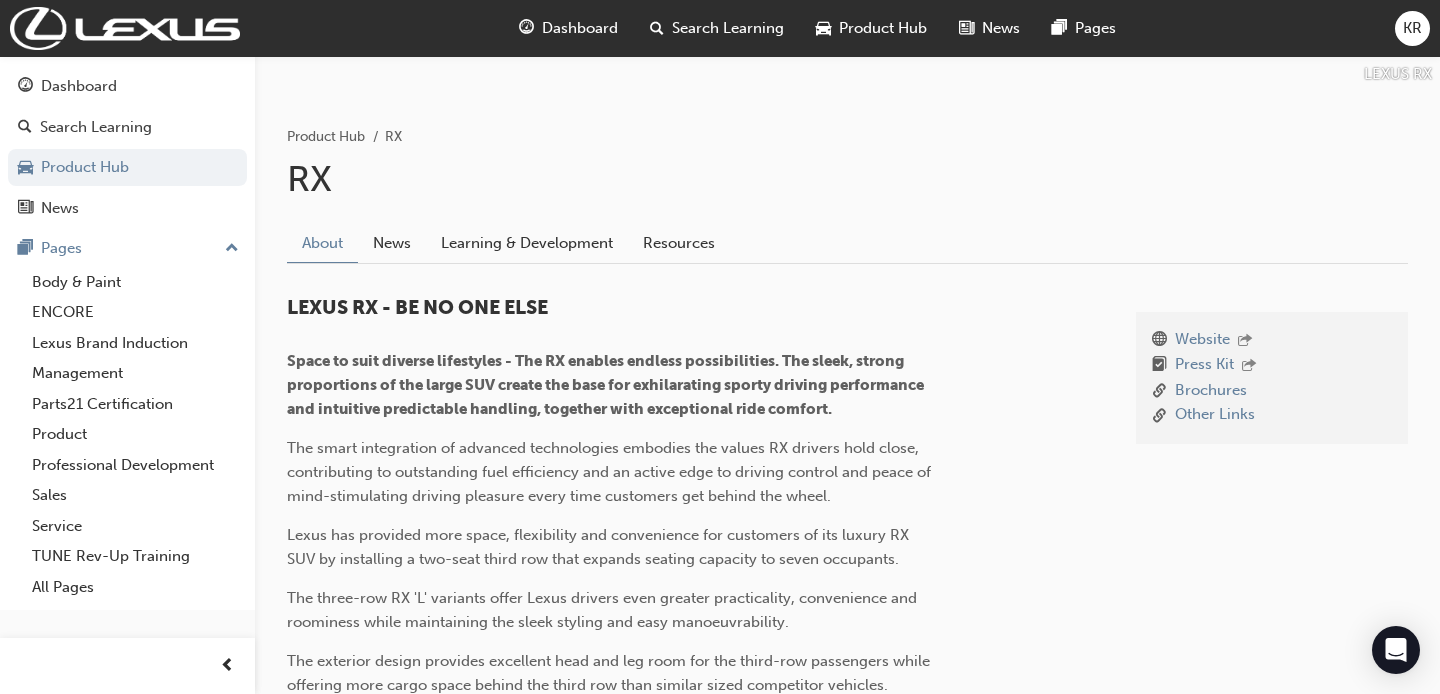 scroll, scrollTop: 359, scrollLeft: 0, axis: vertical 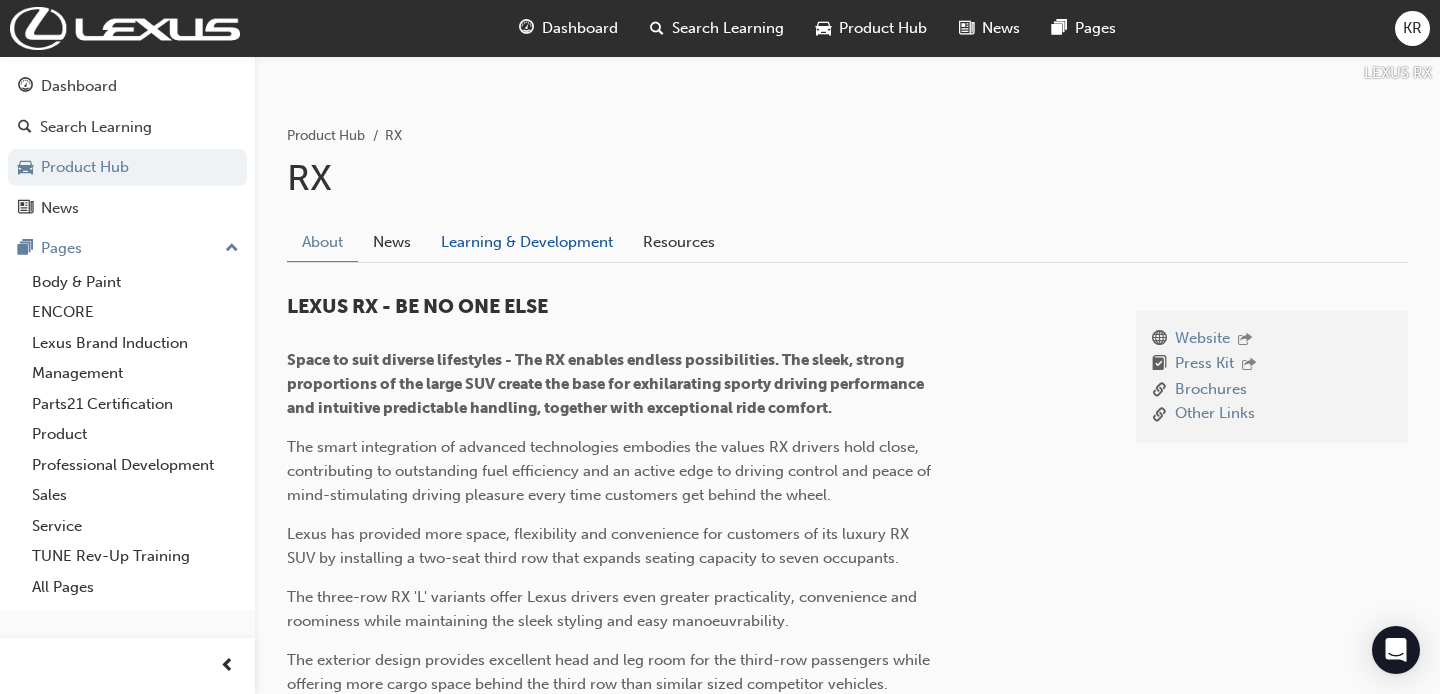 click on "Learning & Development" at bounding box center (527, 242) 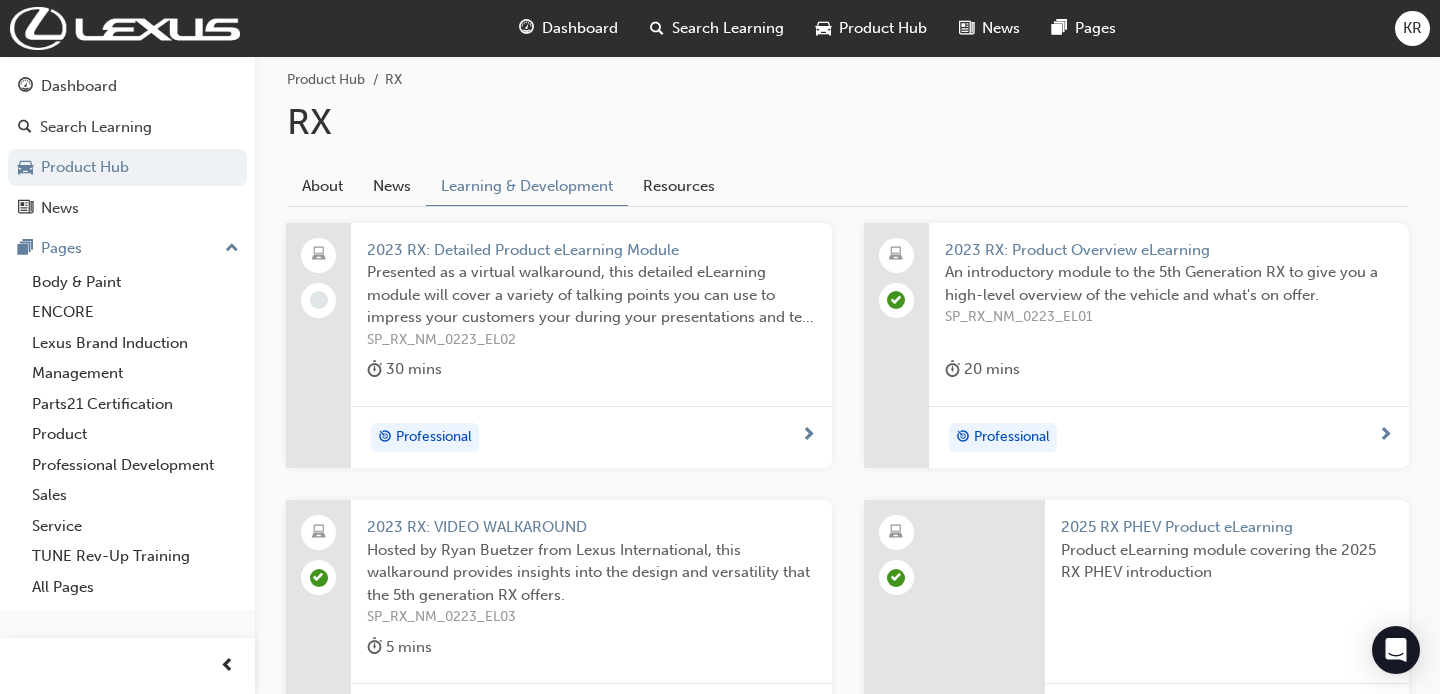 scroll, scrollTop: 419, scrollLeft: 0, axis: vertical 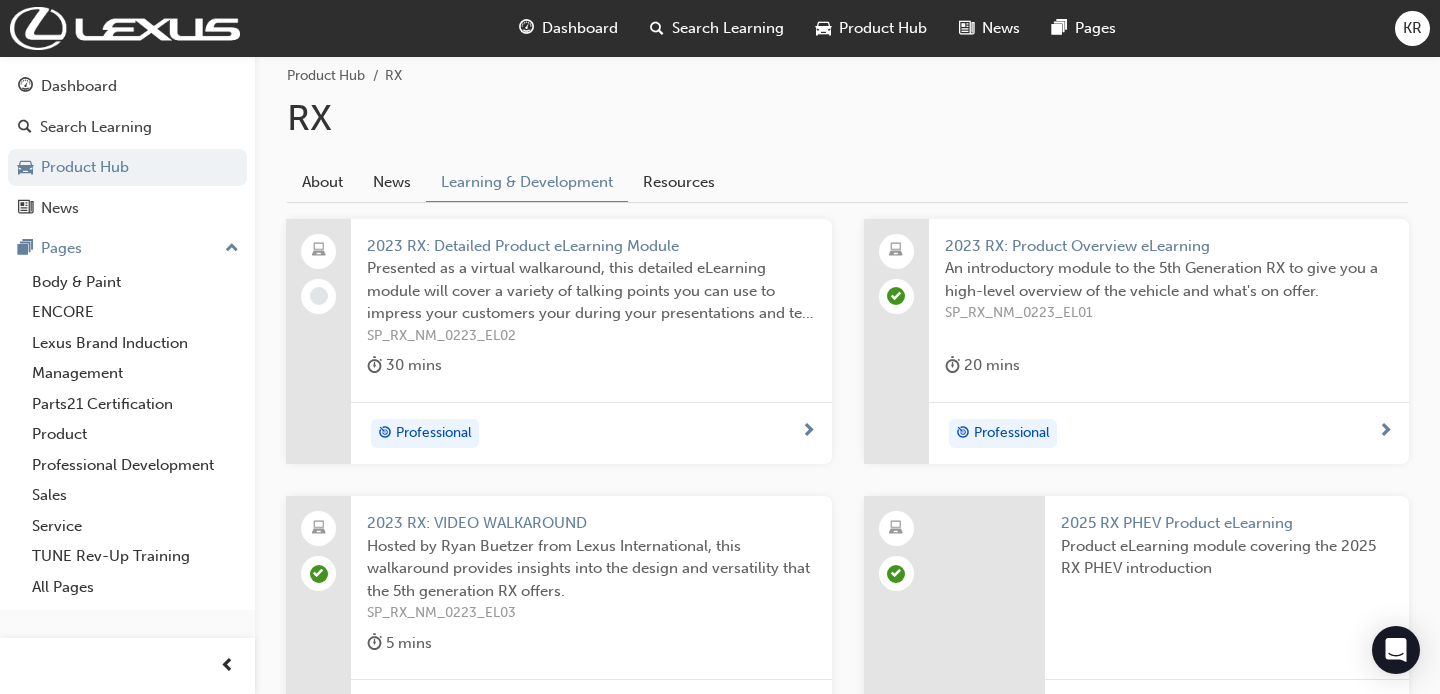 click on "Product Hub" at bounding box center [871, 28] 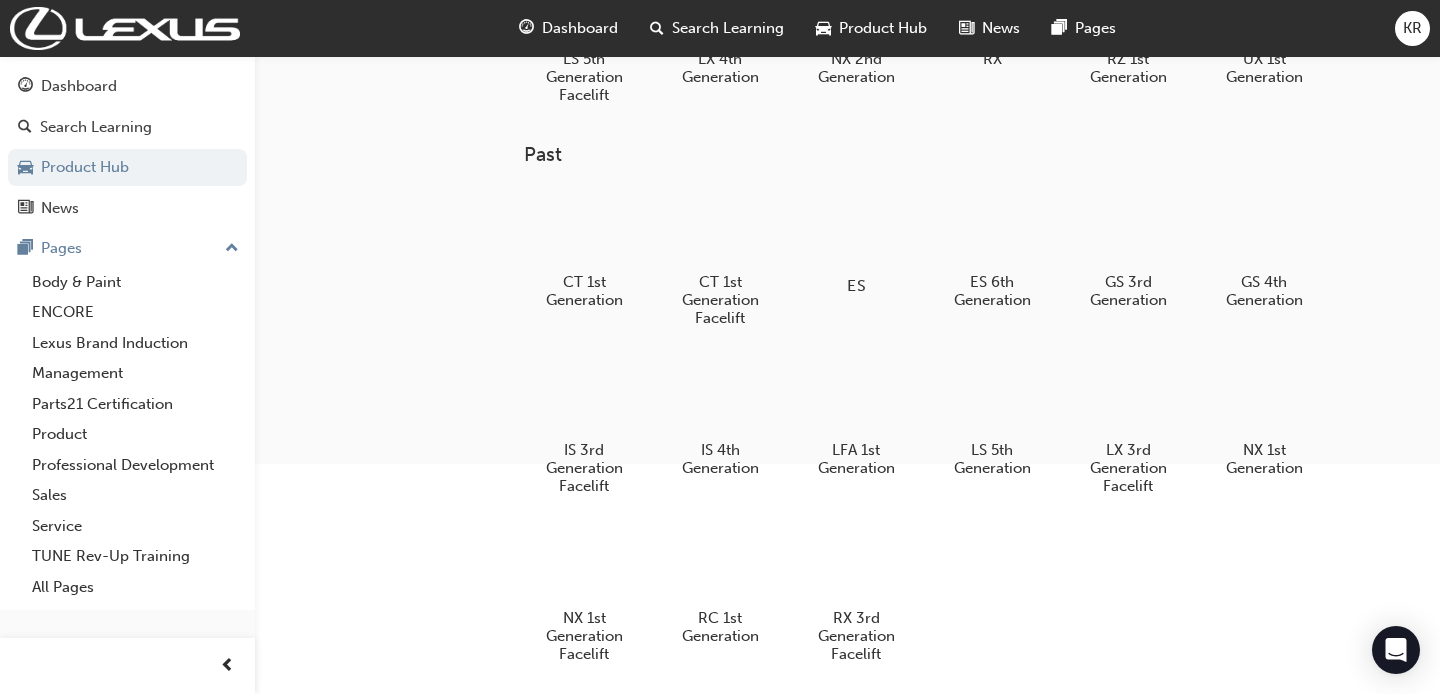 scroll, scrollTop: 322, scrollLeft: 0, axis: vertical 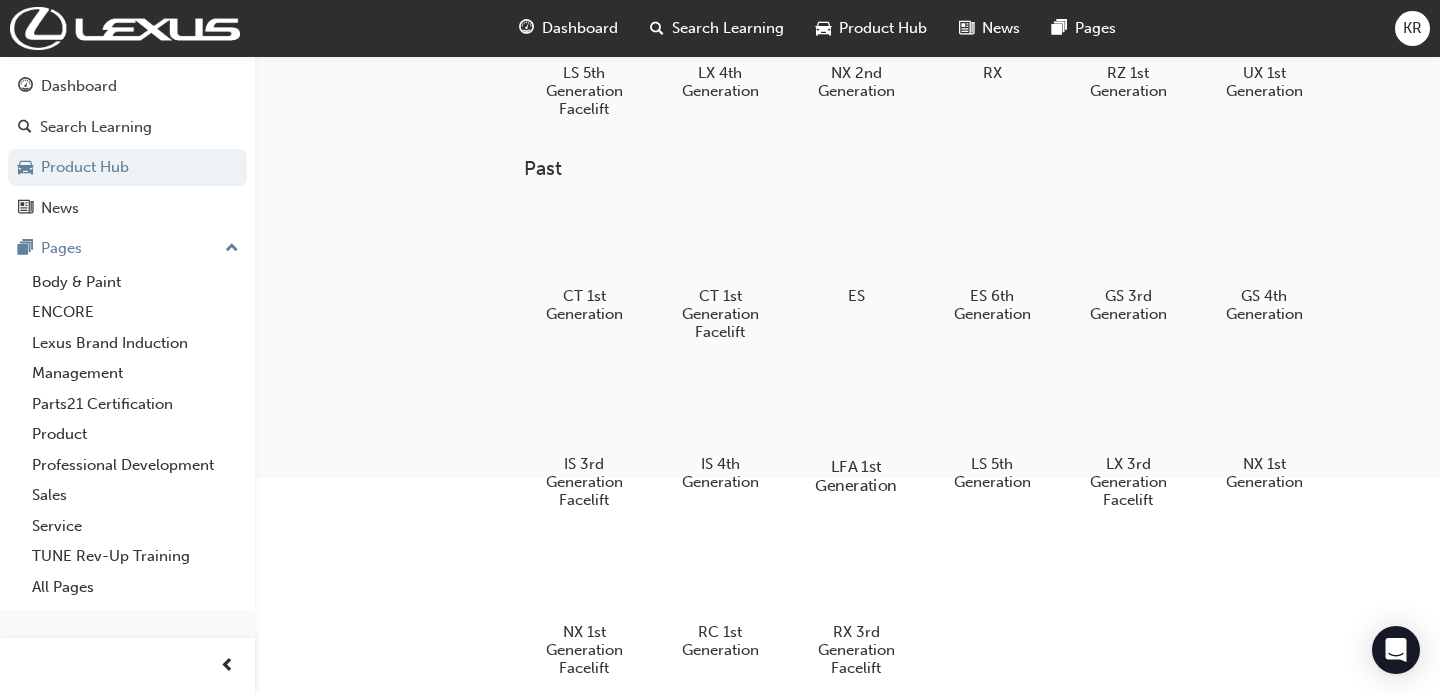 click at bounding box center [855, 409] 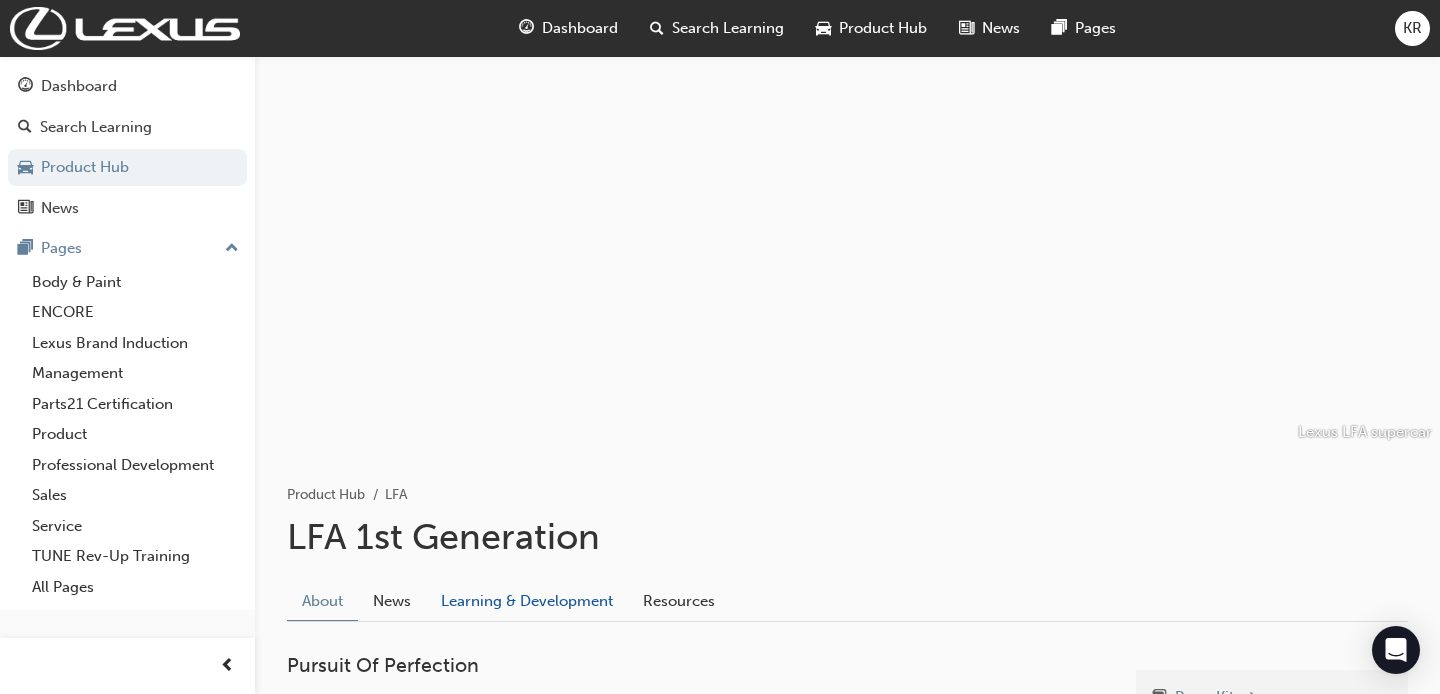 click on "Learning & Development" at bounding box center (527, 601) 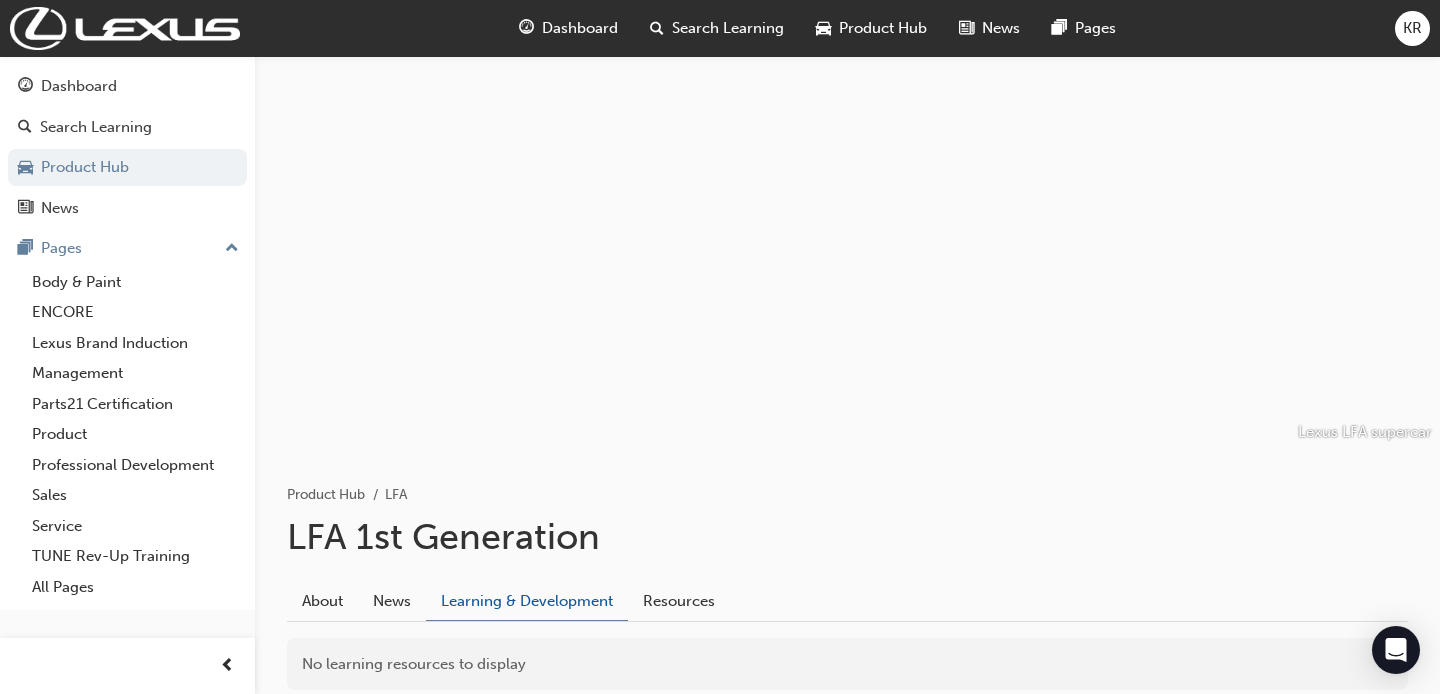 scroll, scrollTop: 109, scrollLeft: 0, axis: vertical 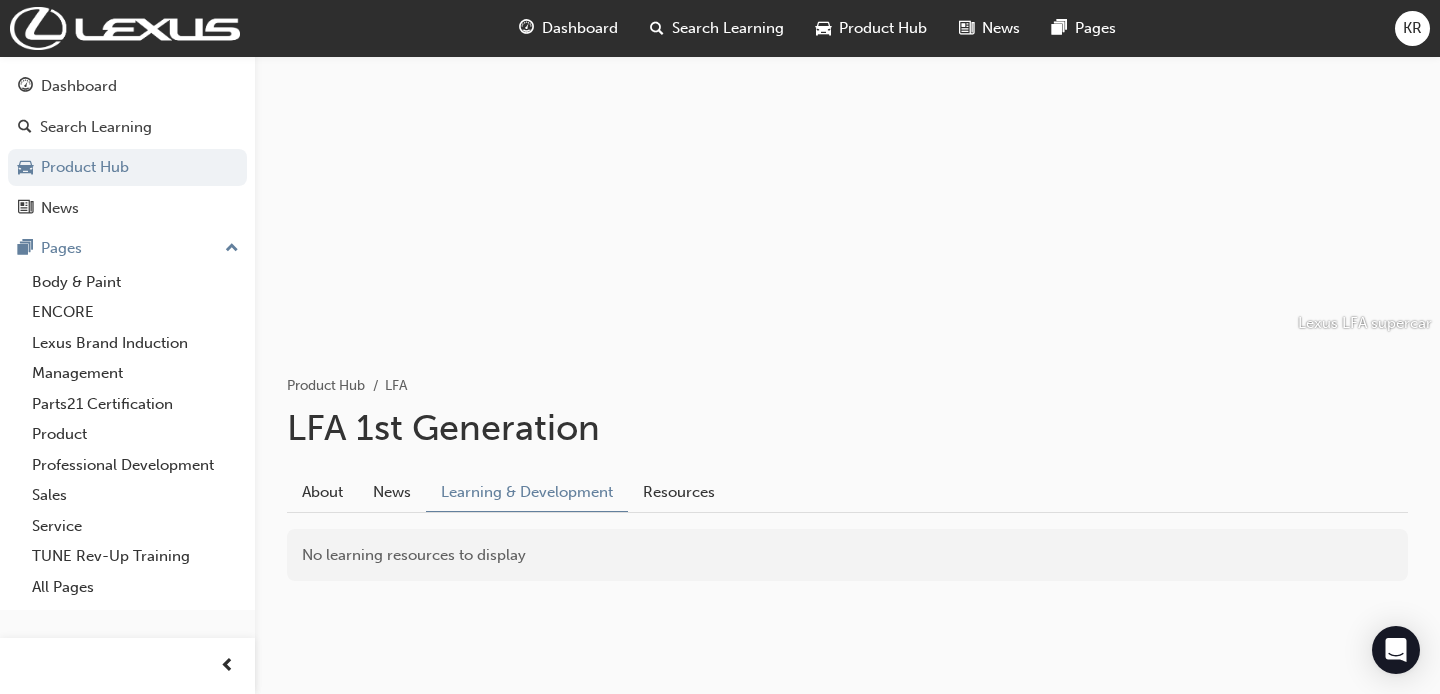 click on "Product Hub" at bounding box center [871, 28] 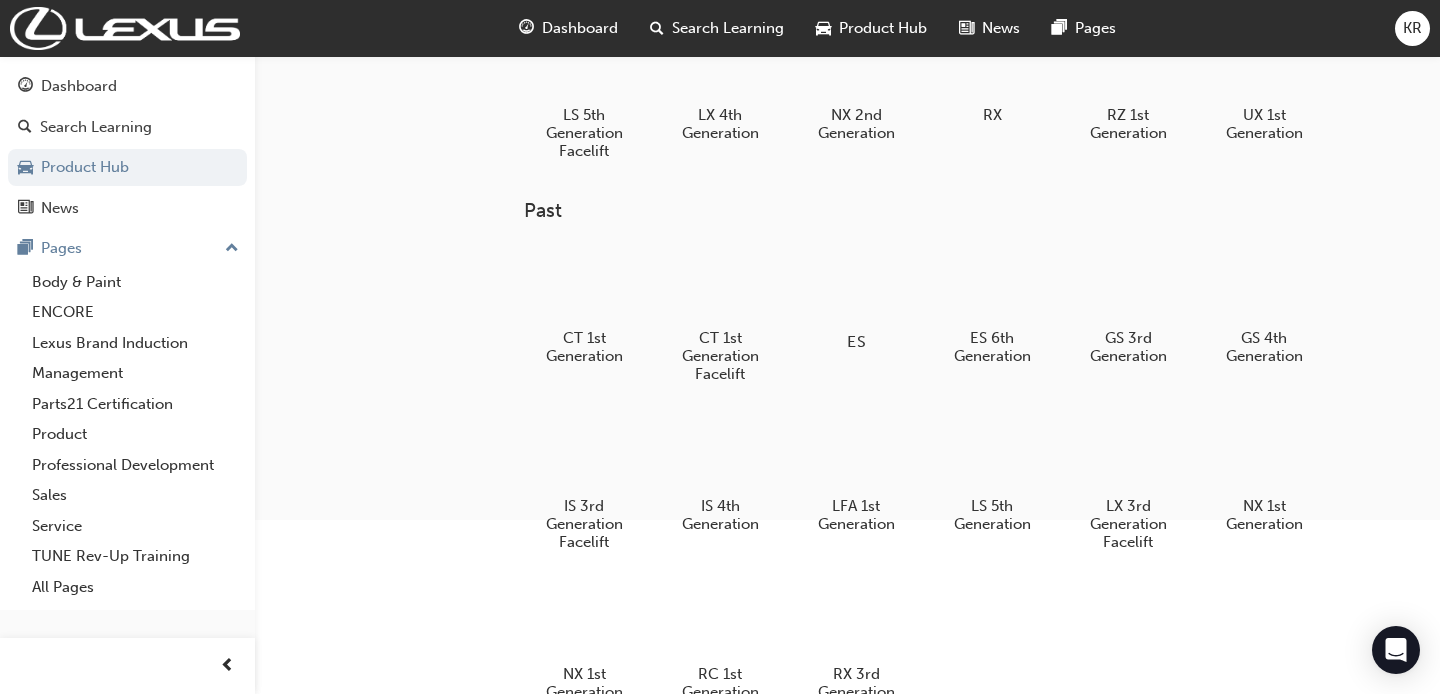 scroll, scrollTop: 282, scrollLeft: 0, axis: vertical 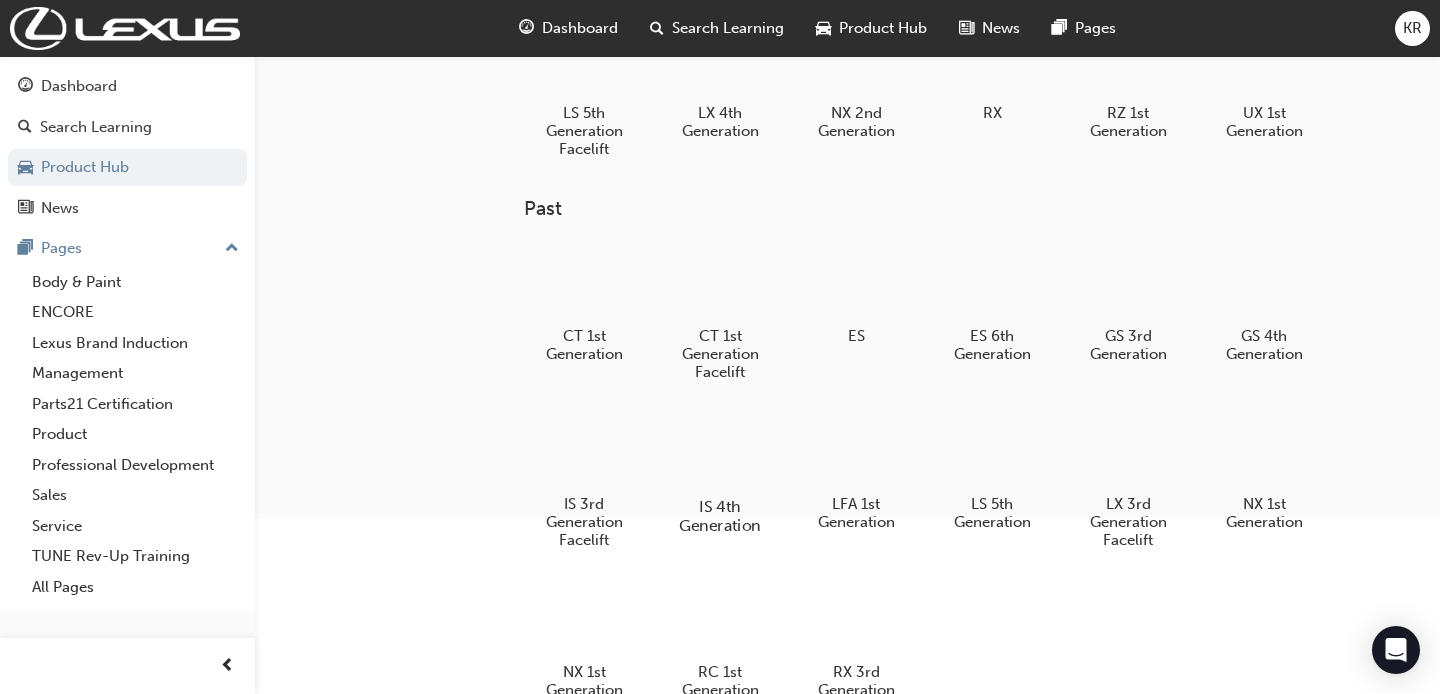 click at bounding box center [719, 449] 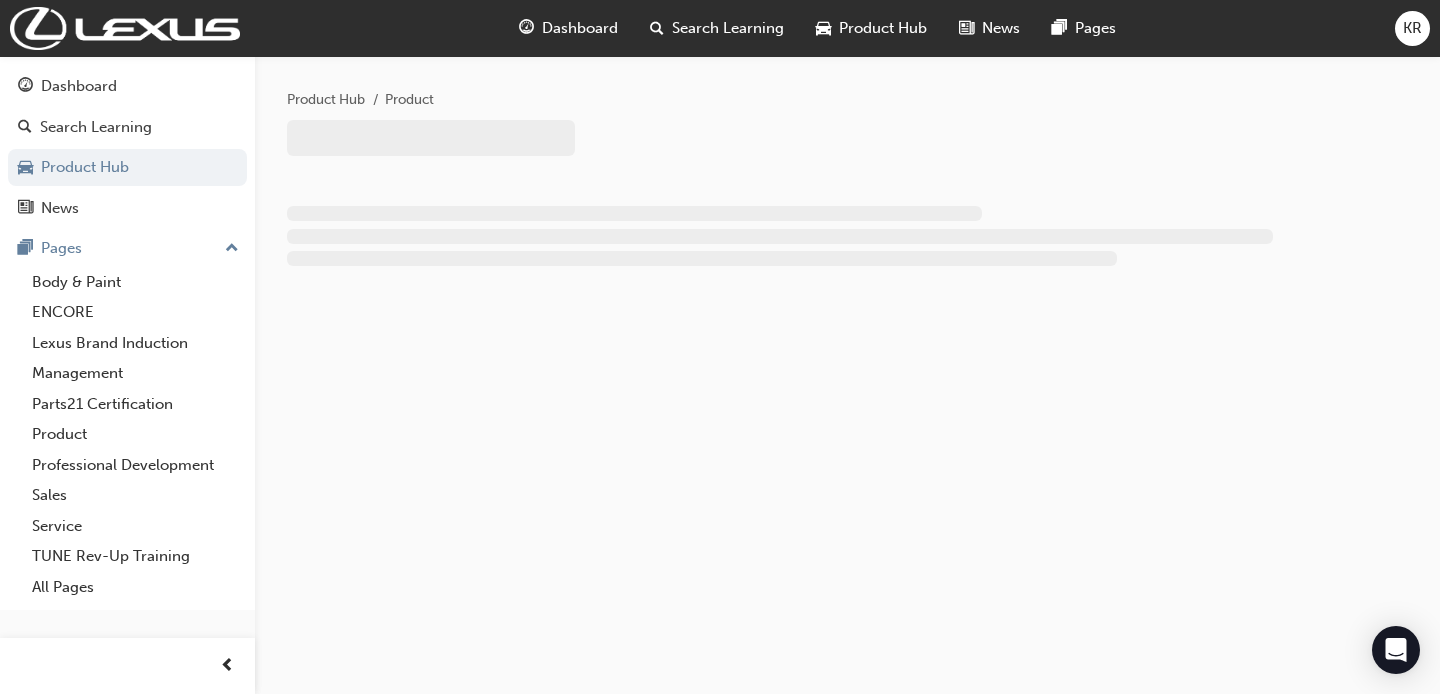 scroll, scrollTop: 0, scrollLeft: 0, axis: both 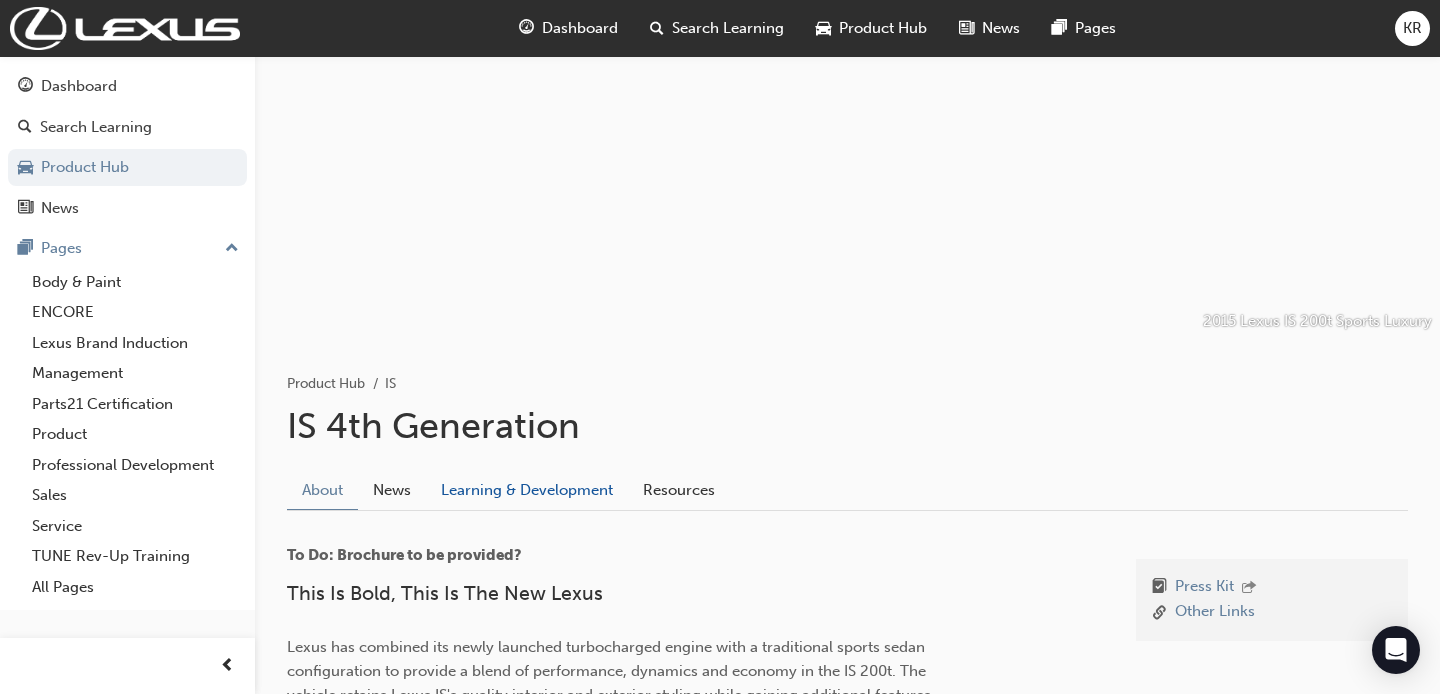 click on "Learning & Development" at bounding box center [527, 490] 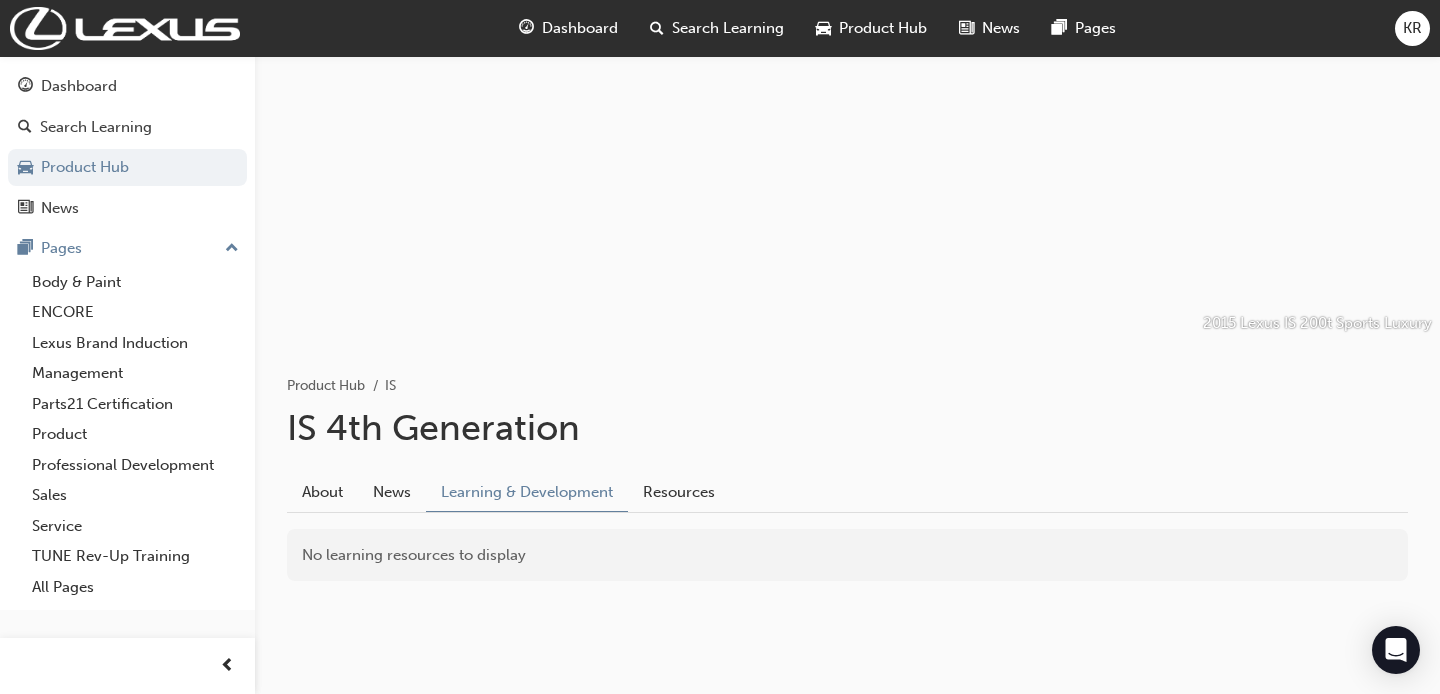 scroll, scrollTop: 65, scrollLeft: 0, axis: vertical 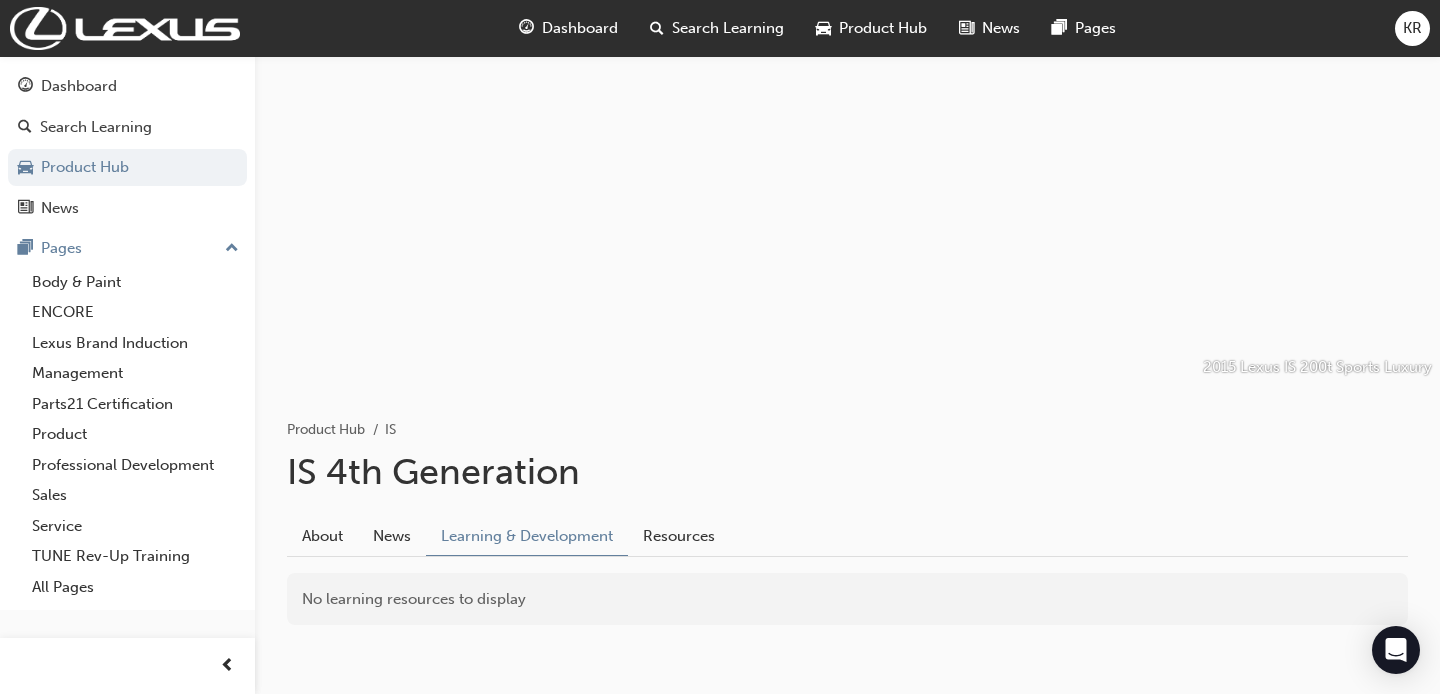 click on "Product Hub" at bounding box center (871, 28) 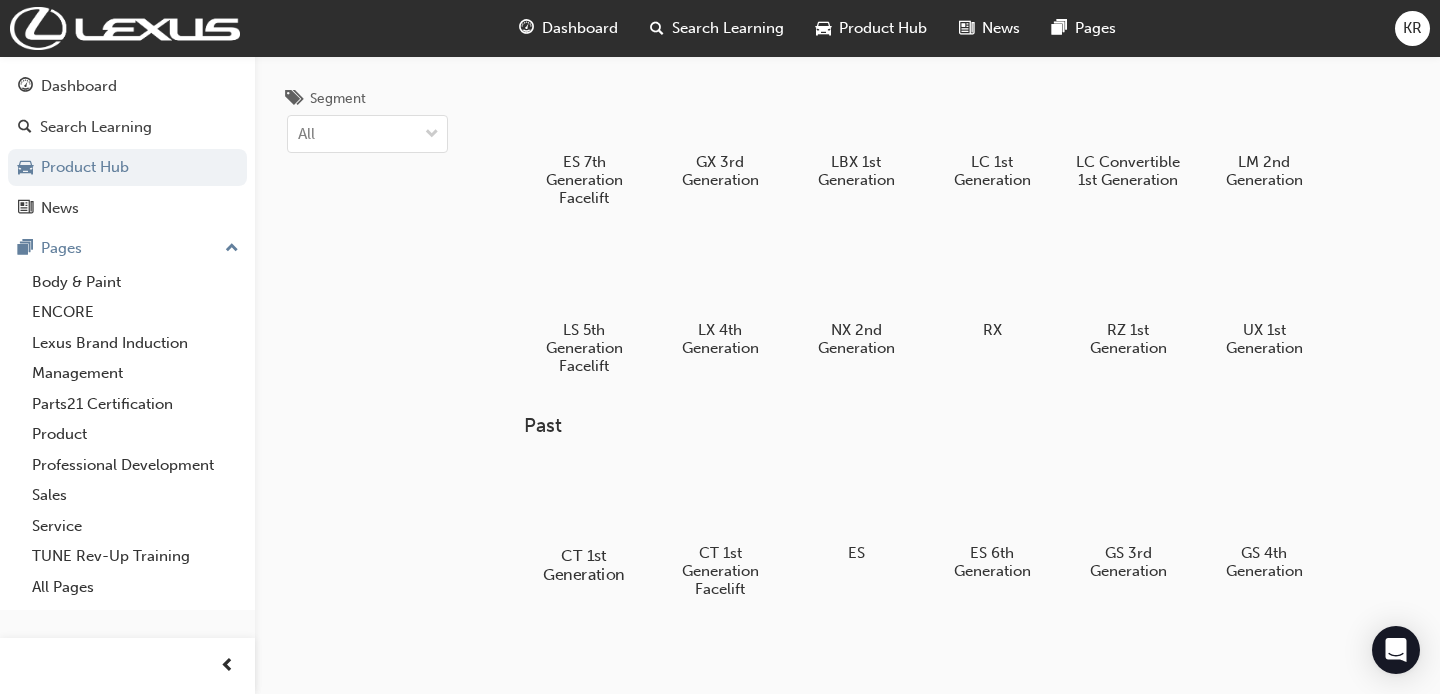 scroll, scrollTop: 148, scrollLeft: 0, axis: vertical 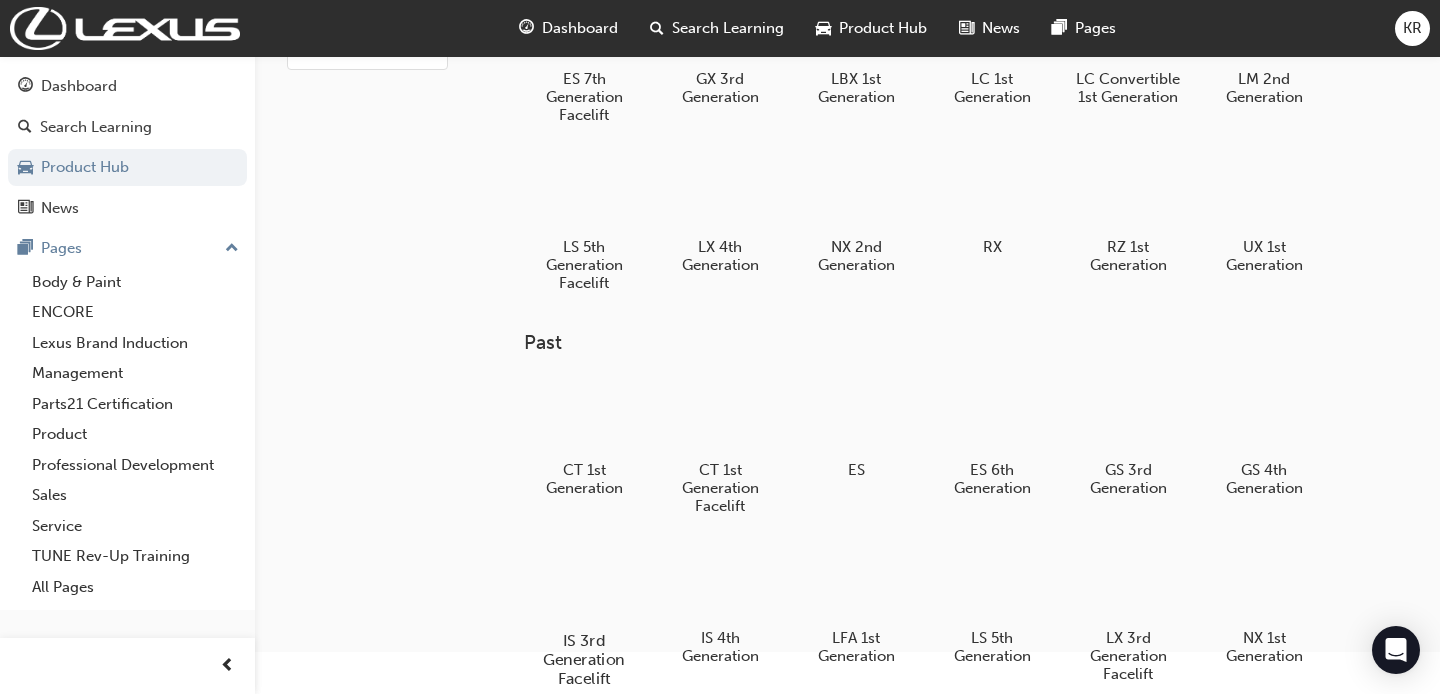 click at bounding box center (583, 582) 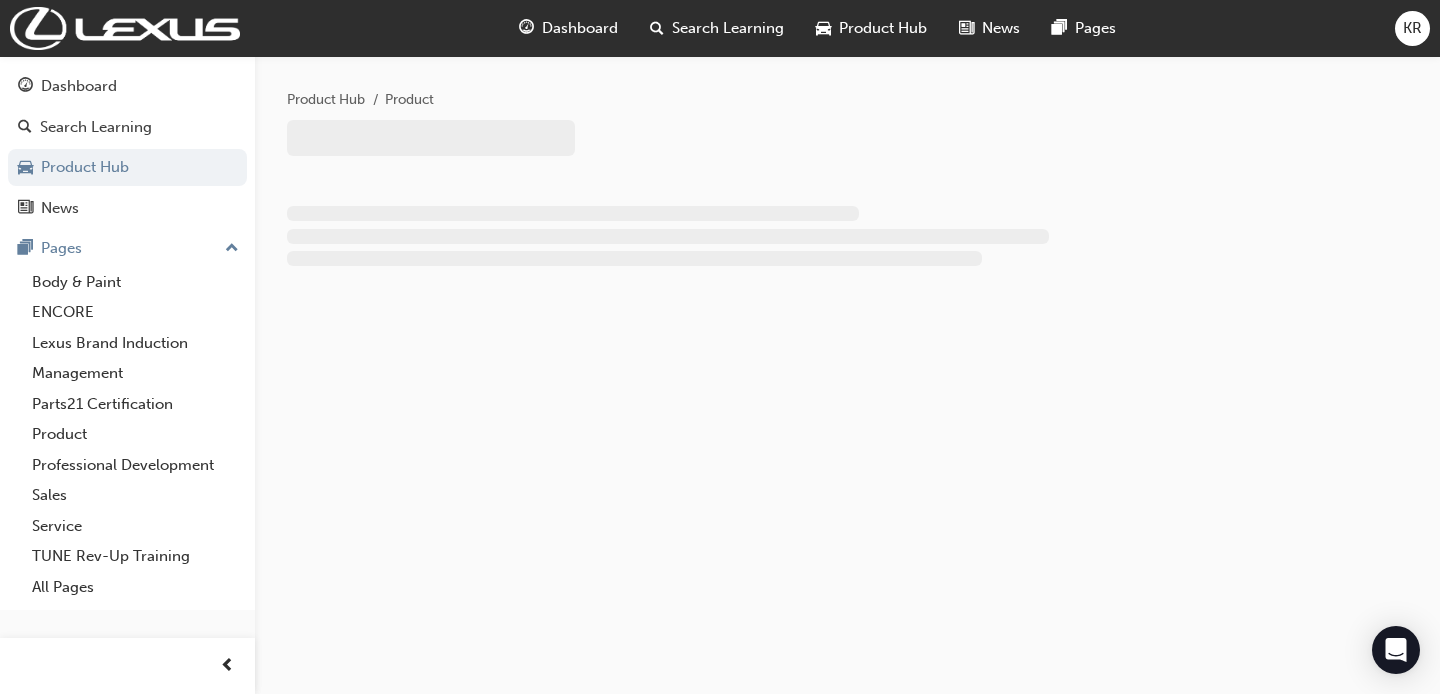 scroll, scrollTop: 0, scrollLeft: 0, axis: both 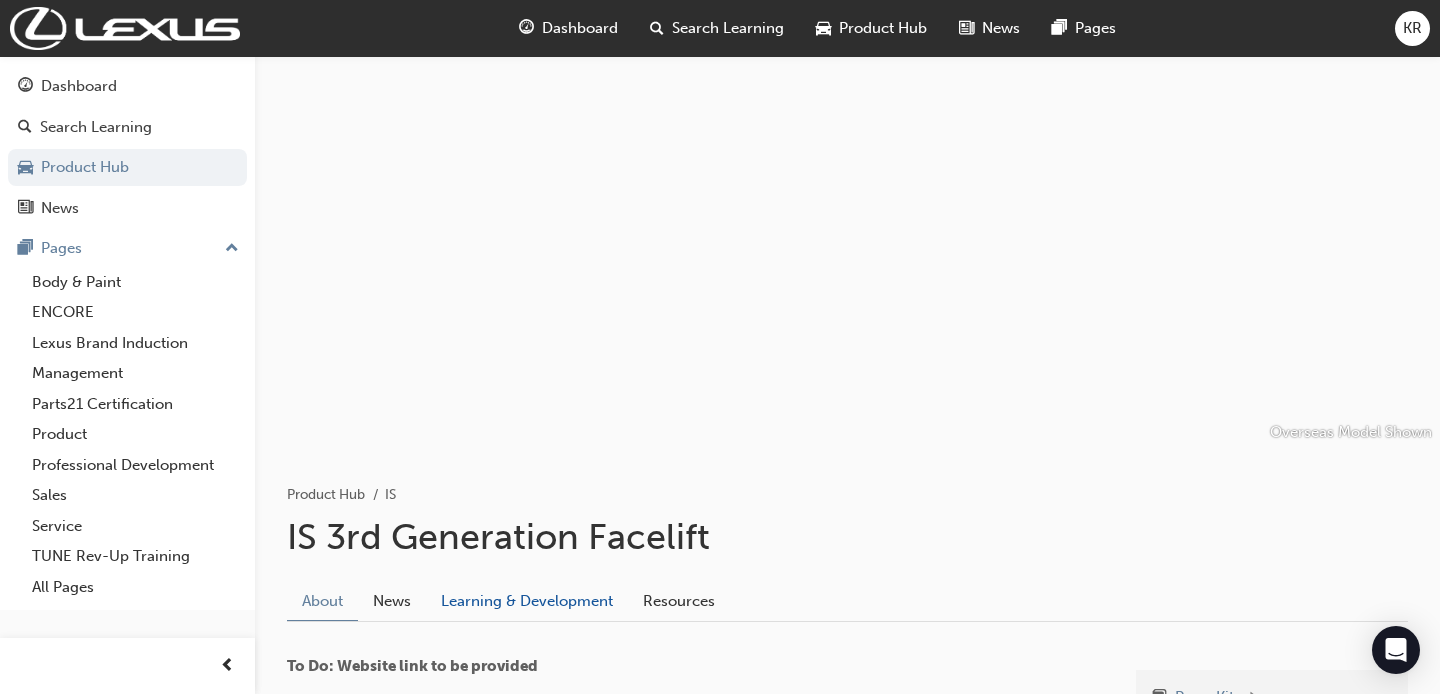 click on "Learning & Development" at bounding box center [527, 601] 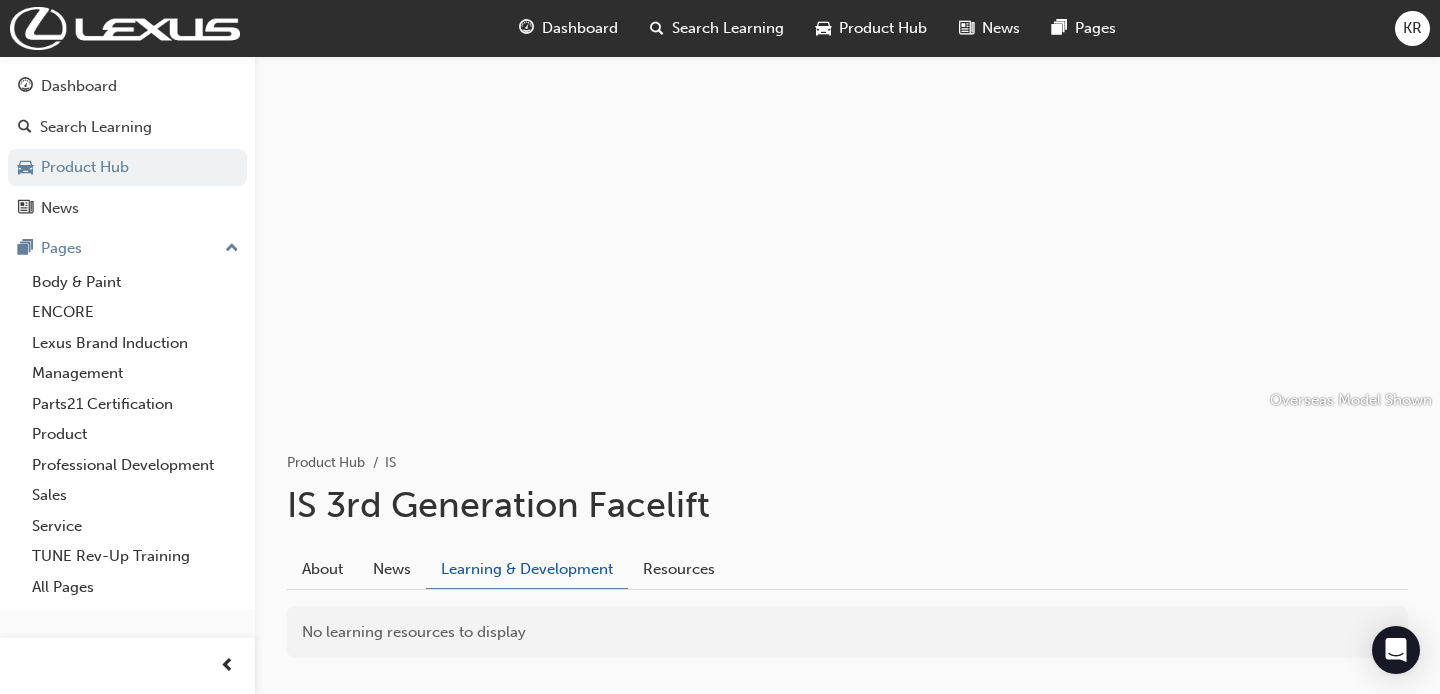scroll, scrollTop: 0, scrollLeft: 0, axis: both 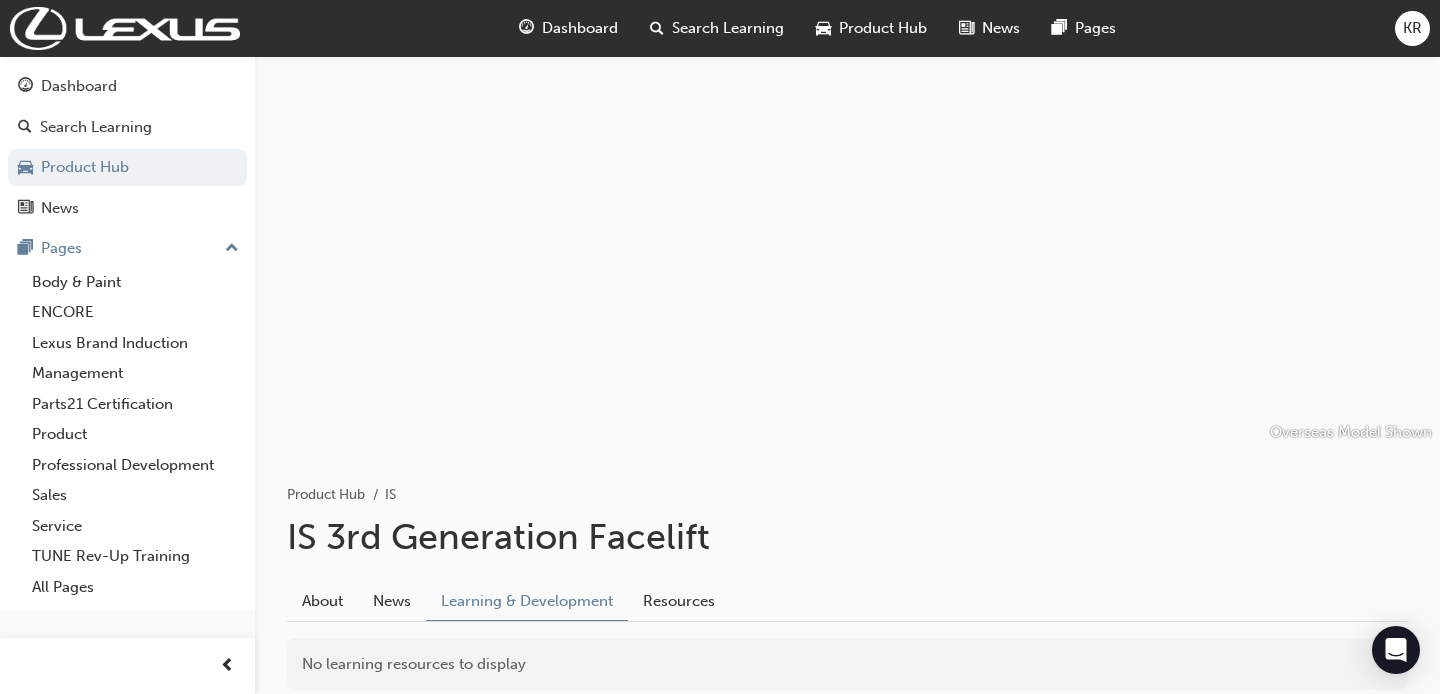click on "Product Hub" at bounding box center [883, 28] 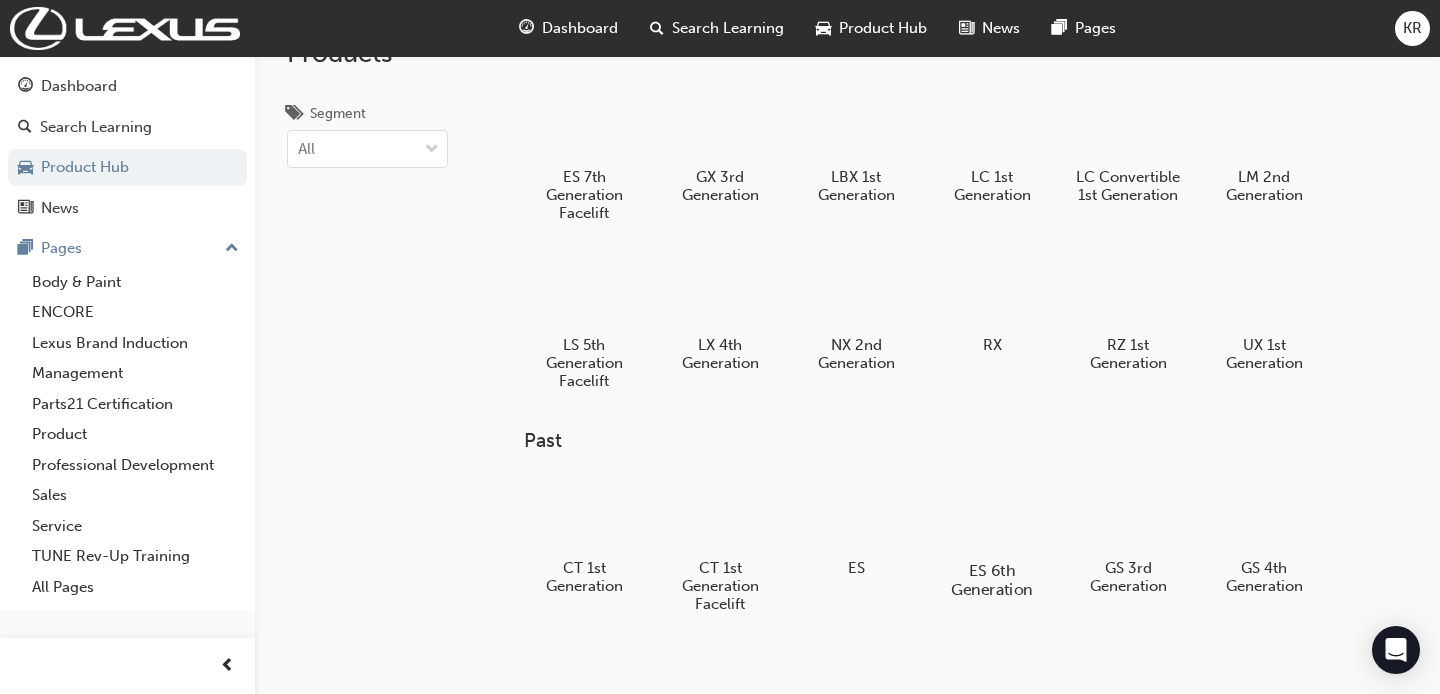 scroll, scrollTop: 33, scrollLeft: 0, axis: vertical 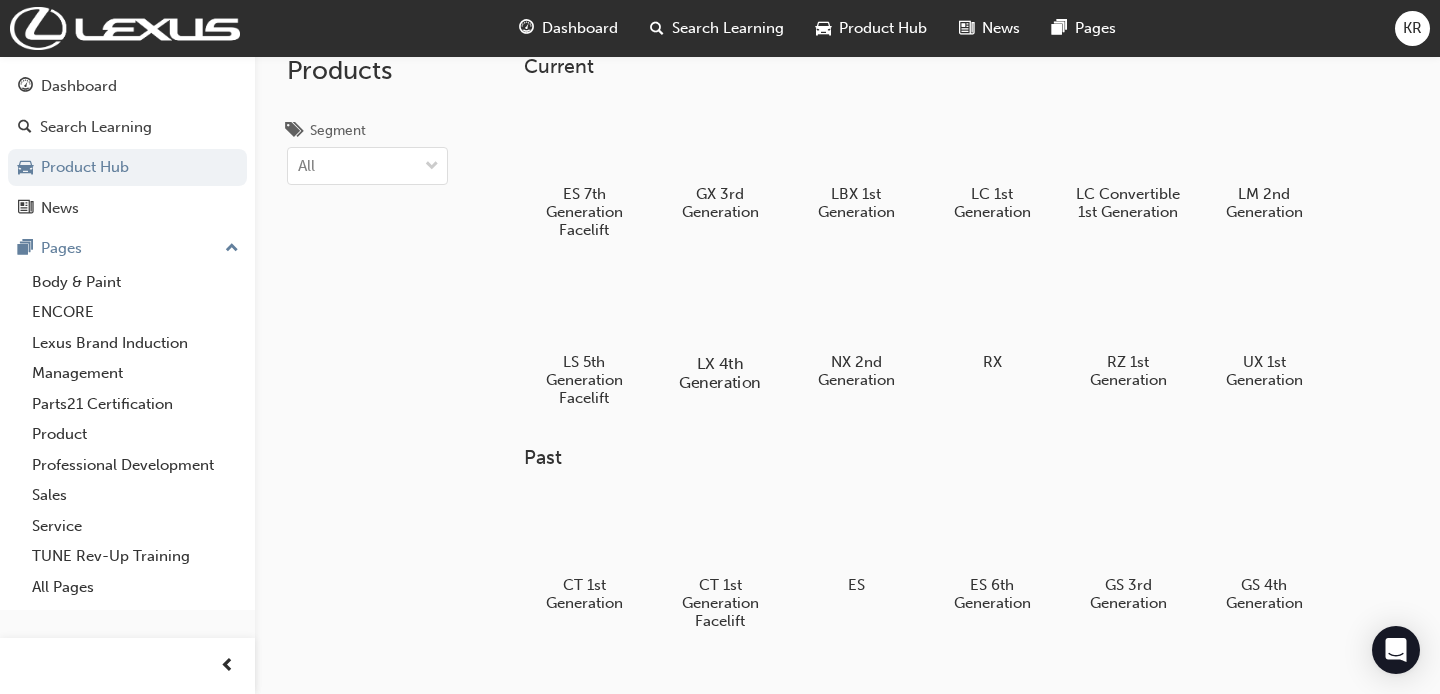 click at bounding box center (719, 306) 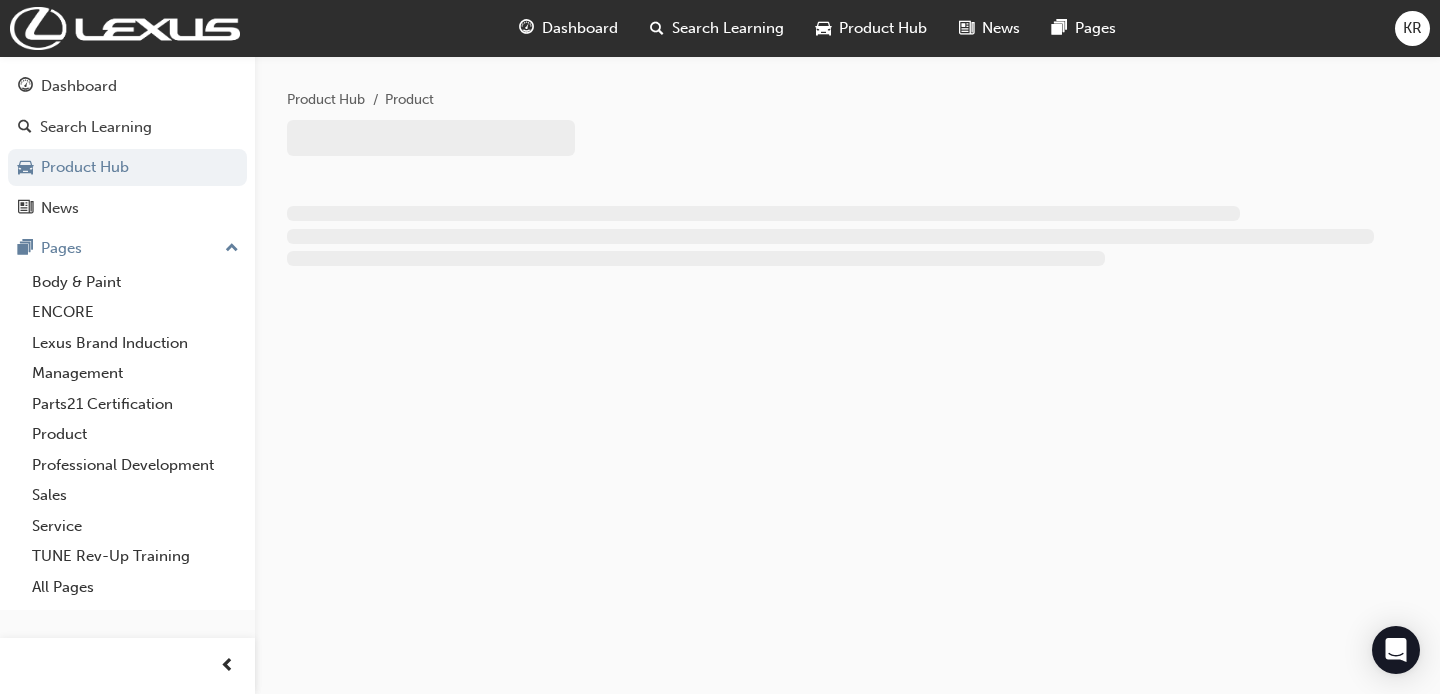 scroll, scrollTop: 0, scrollLeft: 0, axis: both 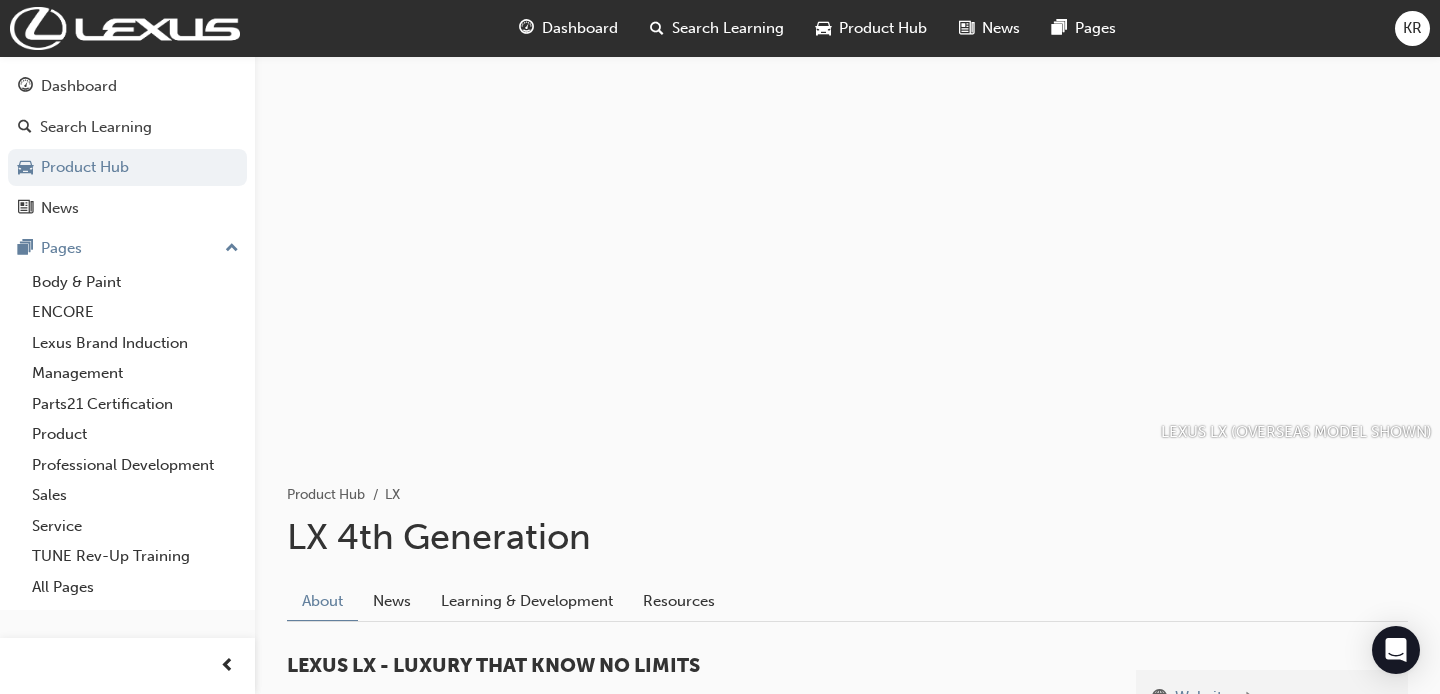 click on "About News Learning & Development Resources" at bounding box center [847, 594] 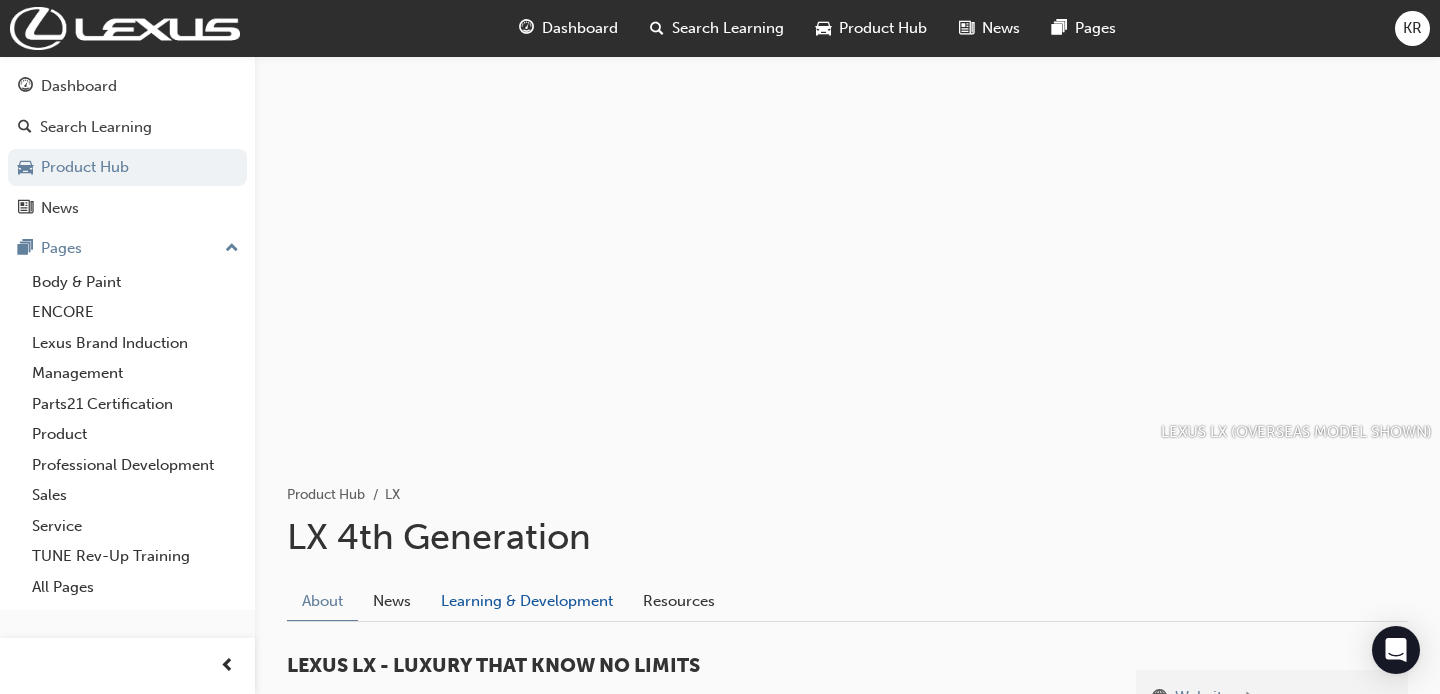 click on "Learning & Development" at bounding box center (527, 601) 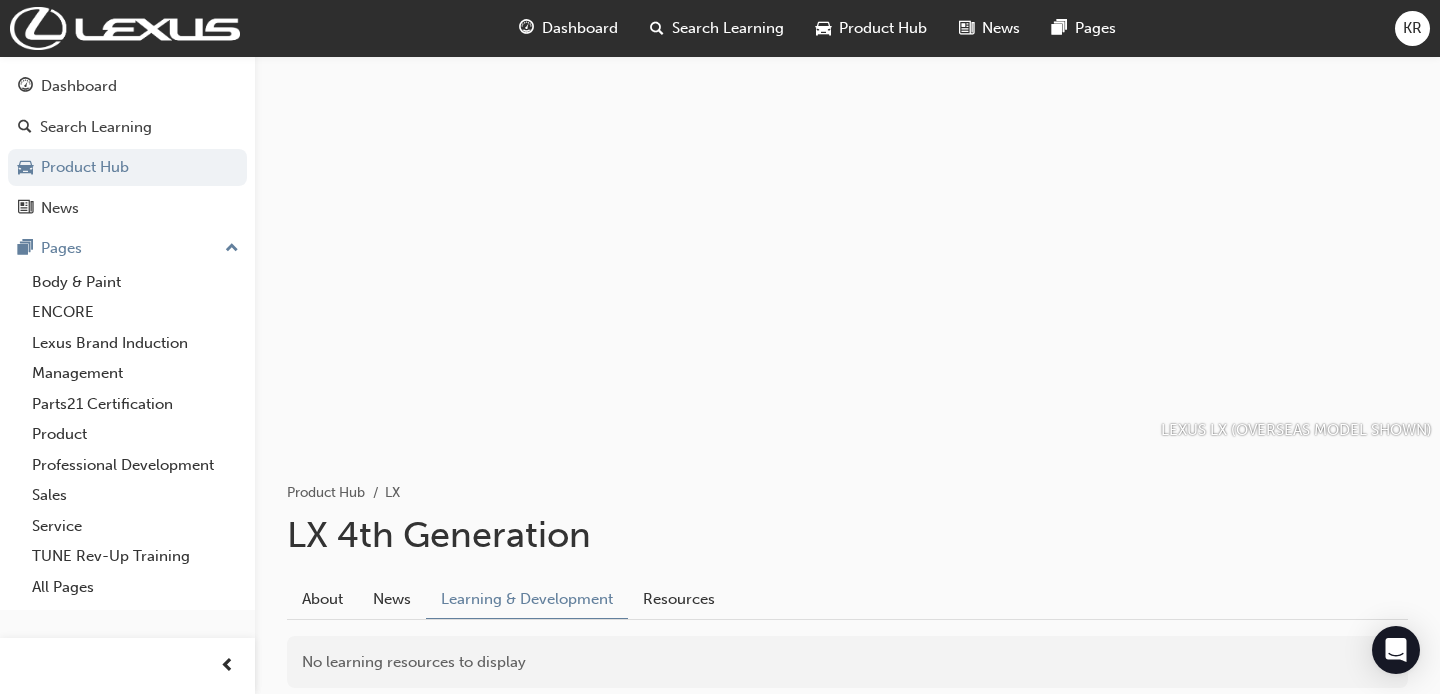scroll, scrollTop: 0, scrollLeft: 0, axis: both 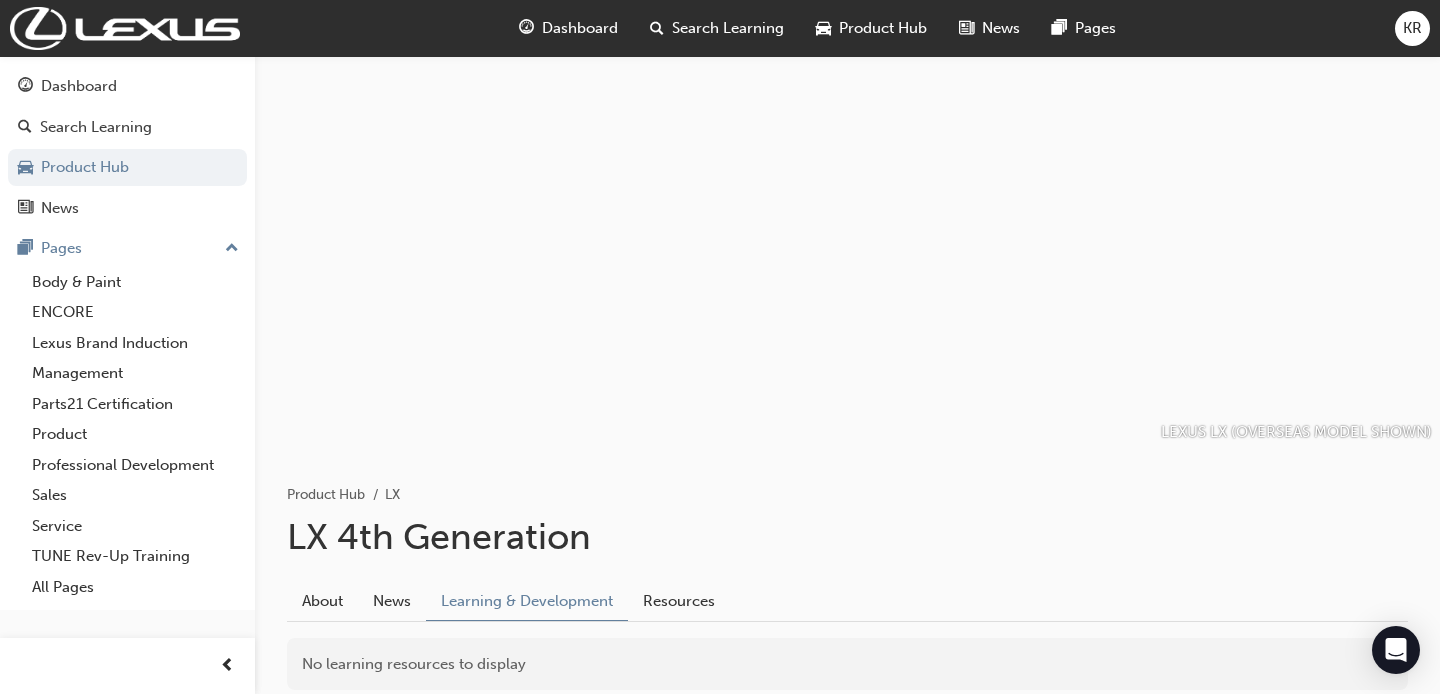click on "Product Hub" at bounding box center [883, 28] 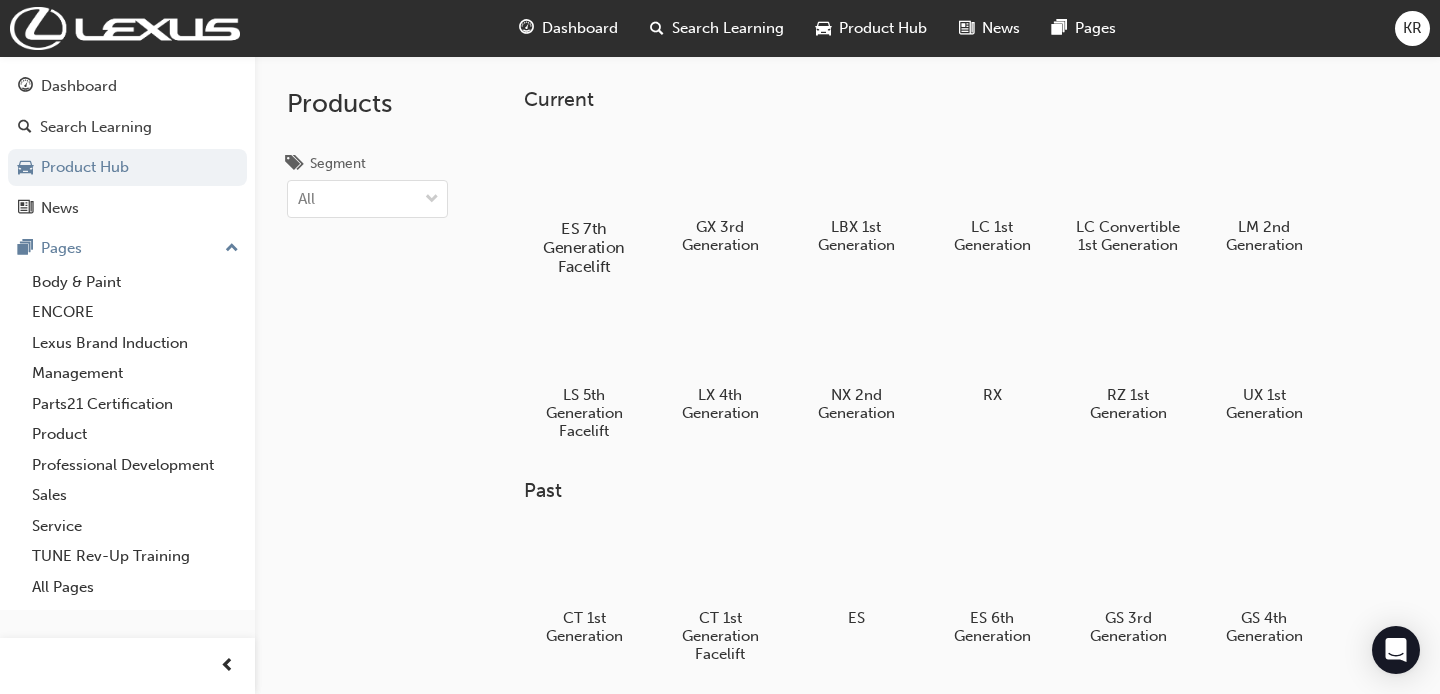 click at bounding box center [583, 171] 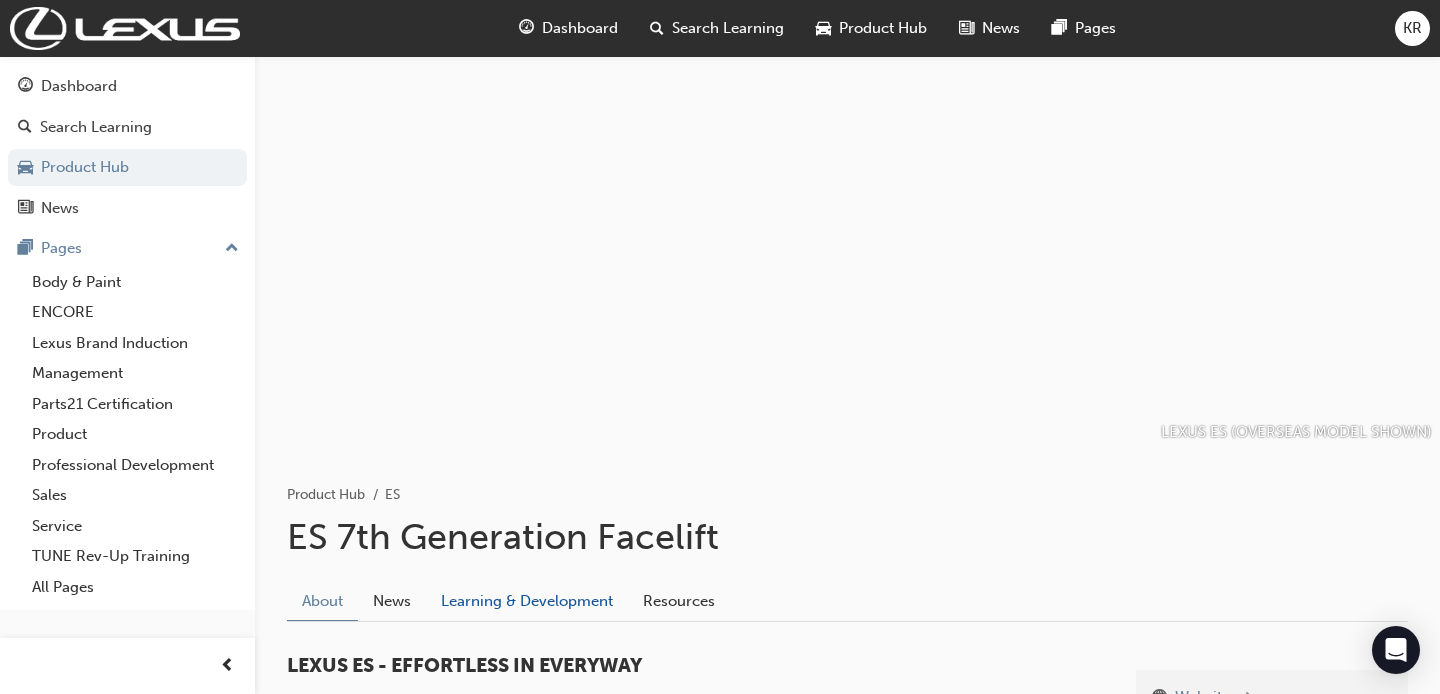 click on "Learning & Development" at bounding box center (527, 601) 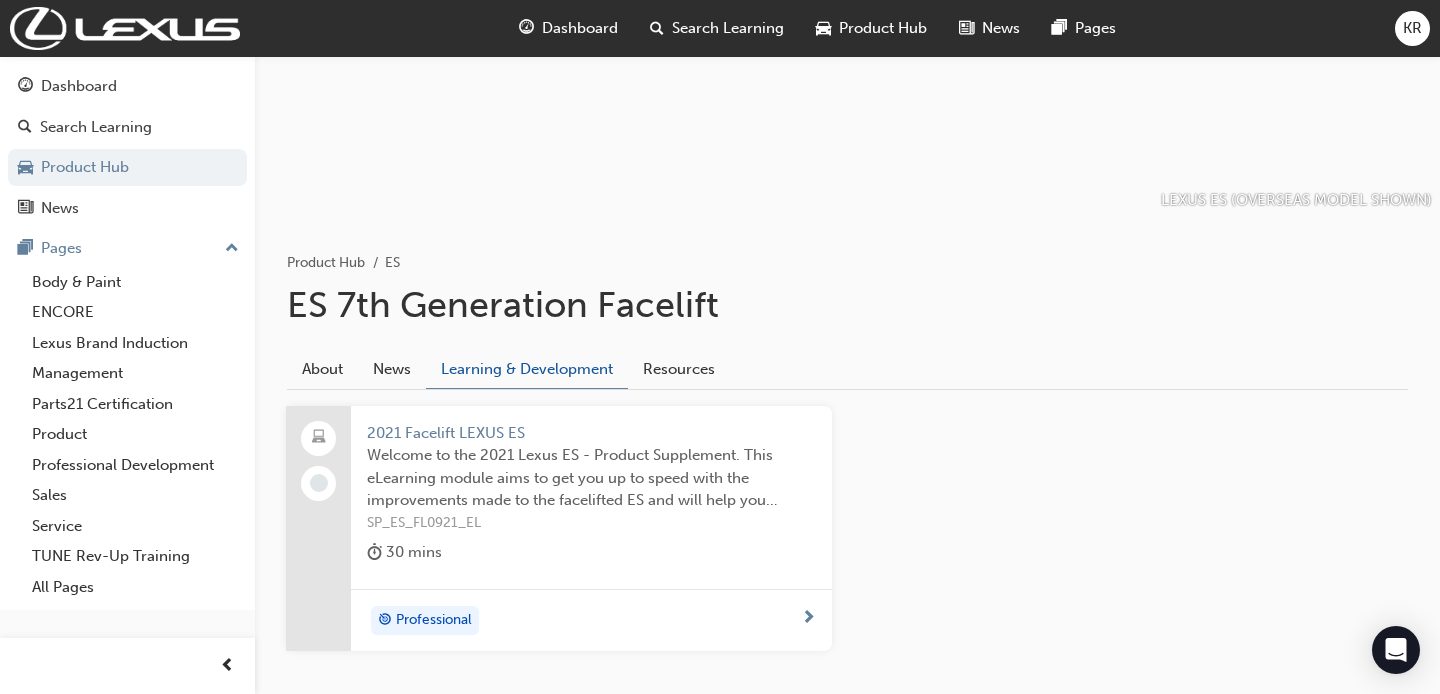 scroll, scrollTop: 123, scrollLeft: 0, axis: vertical 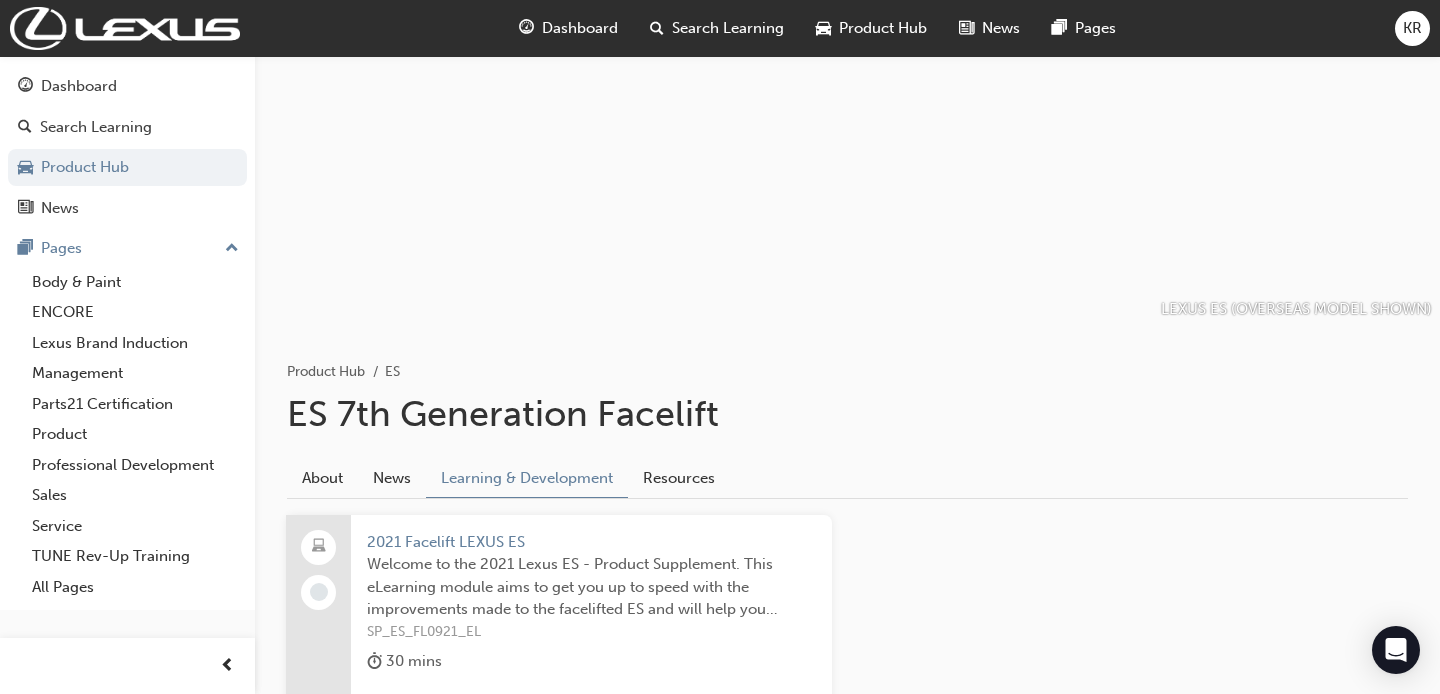 click on "Product Hub" at bounding box center [883, 28] 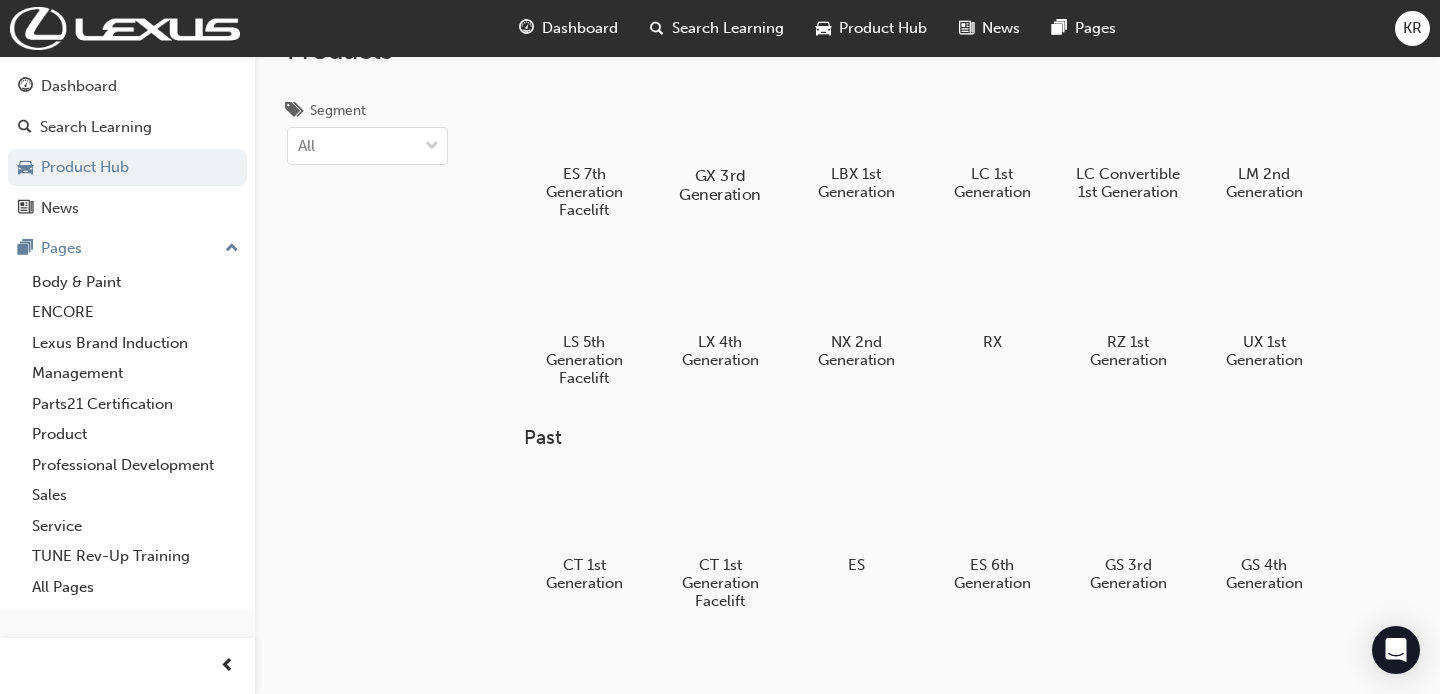 scroll, scrollTop: 38, scrollLeft: 0, axis: vertical 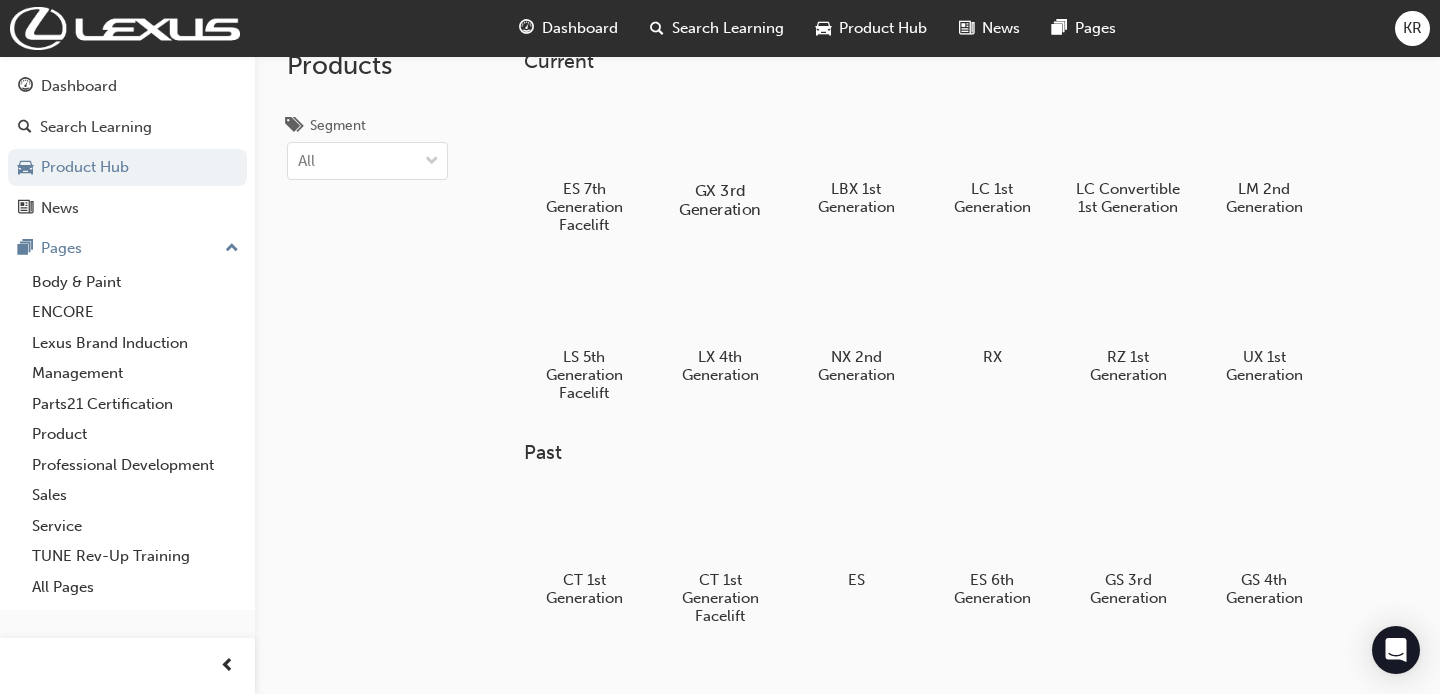 click at bounding box center (719, 132) 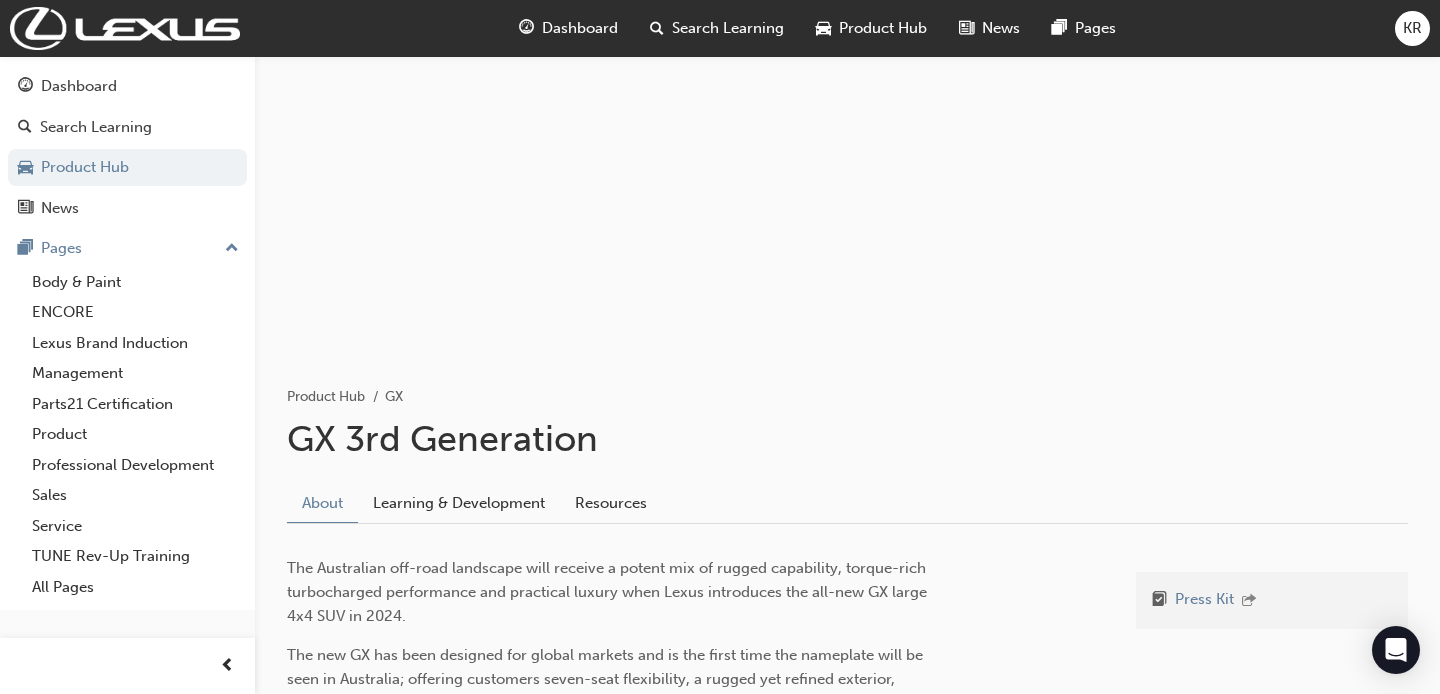 scroll, scrollTop: 120, scrollLeft: 0, axis: vertical 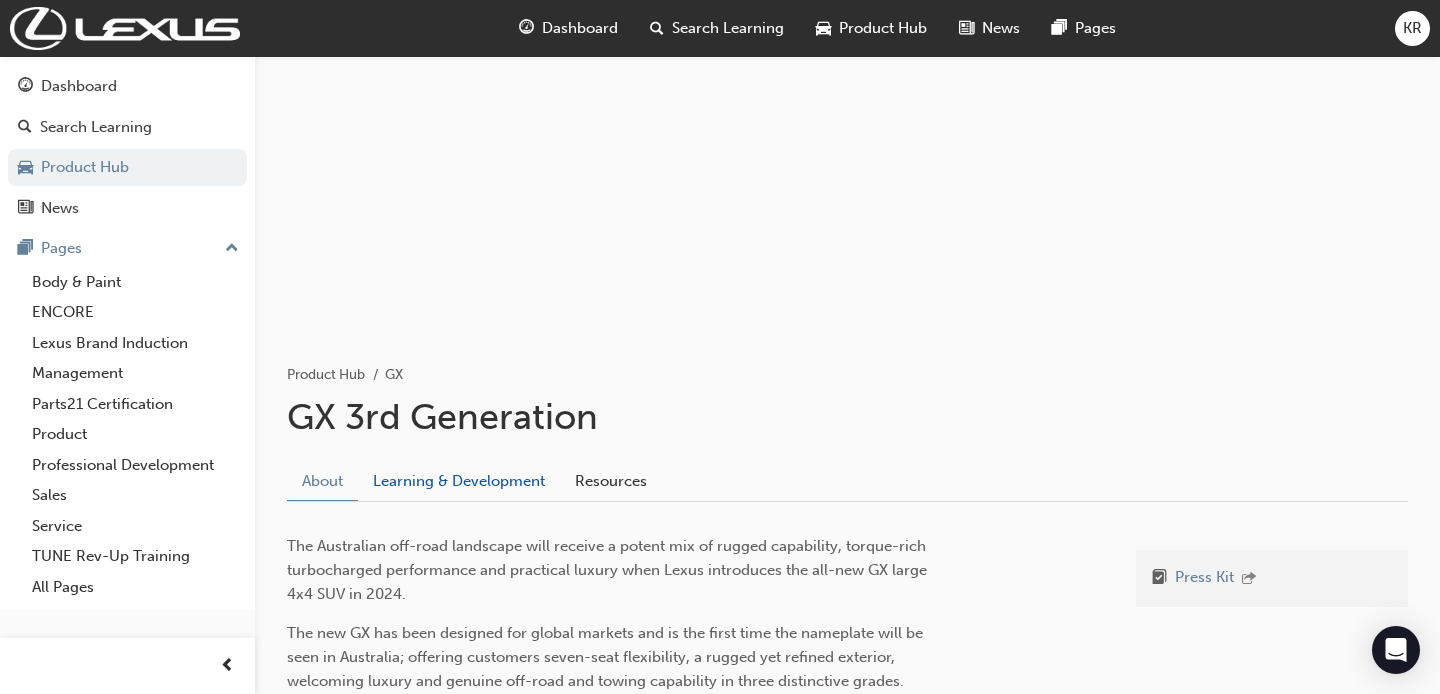 click on "Learning & Development" at bounding box center [459, 481] 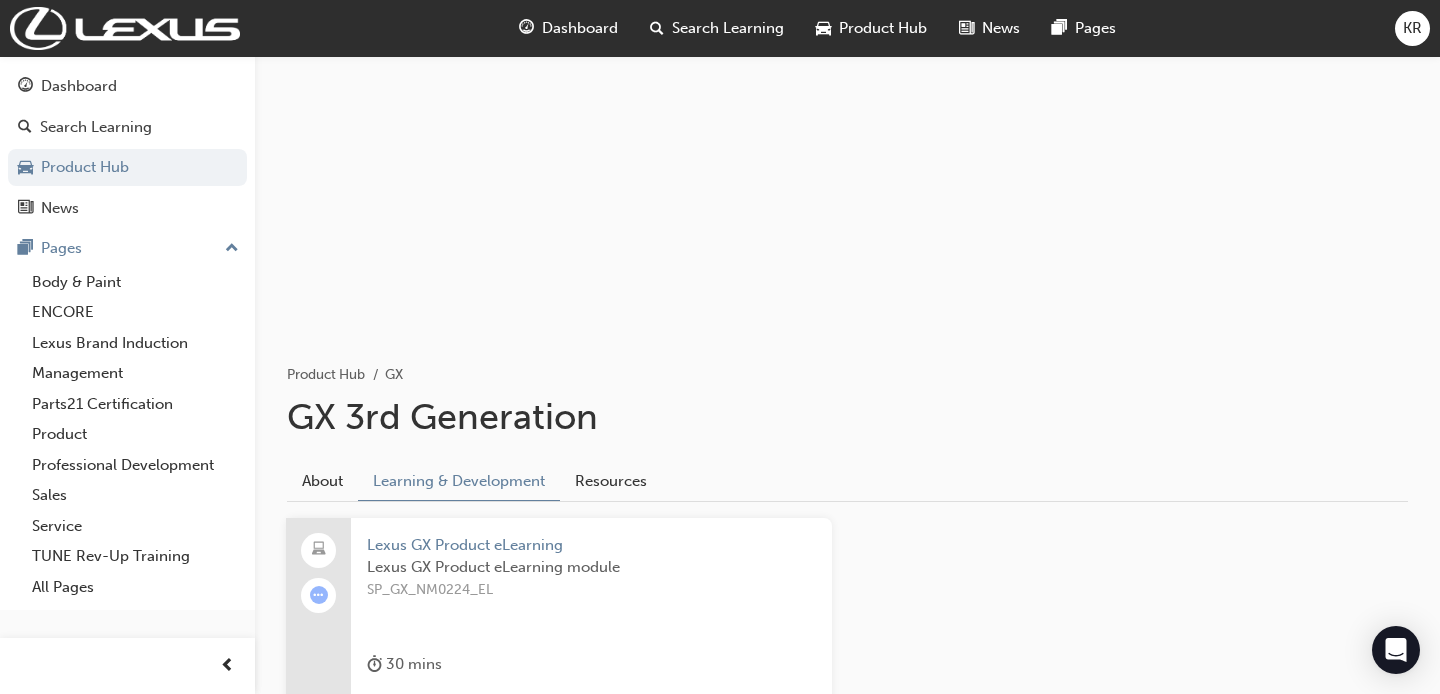 scroll, scrollTop: 334, scrollLeft: 0, axis: vertical 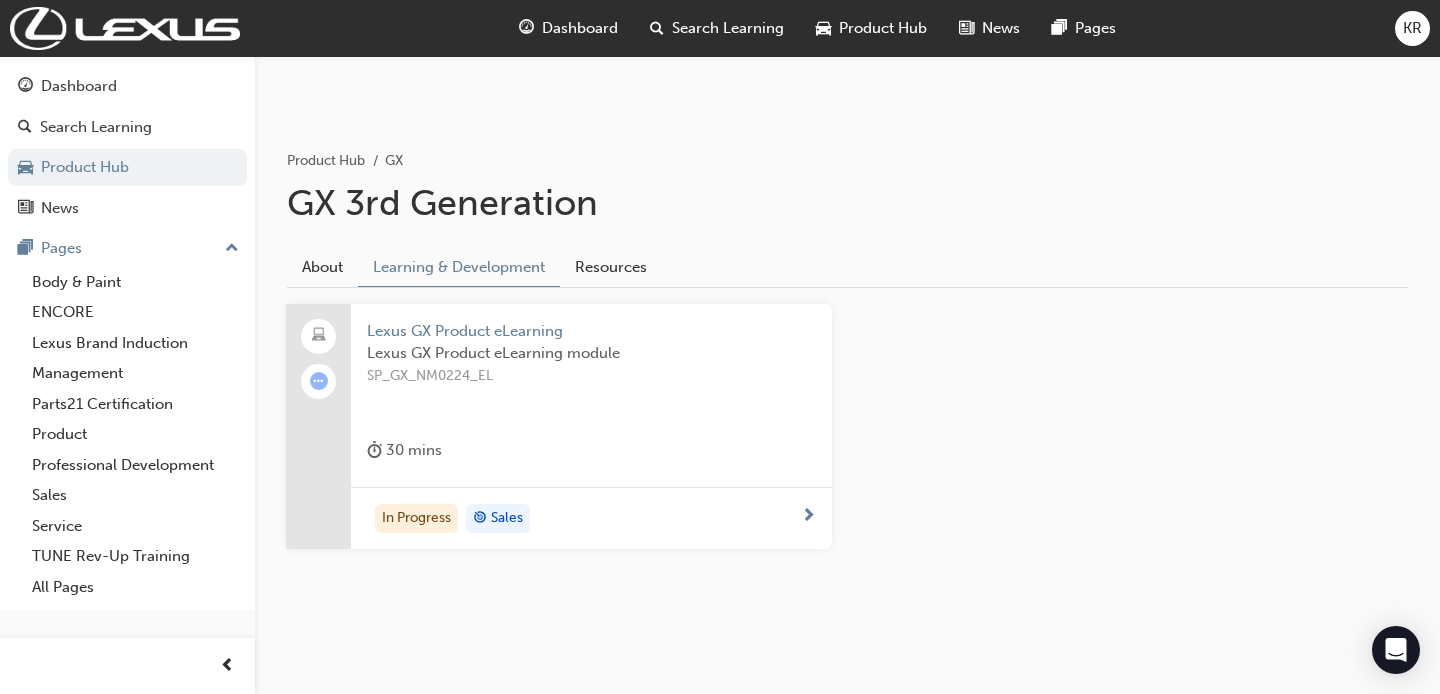 click at bounding box center [808, 517] 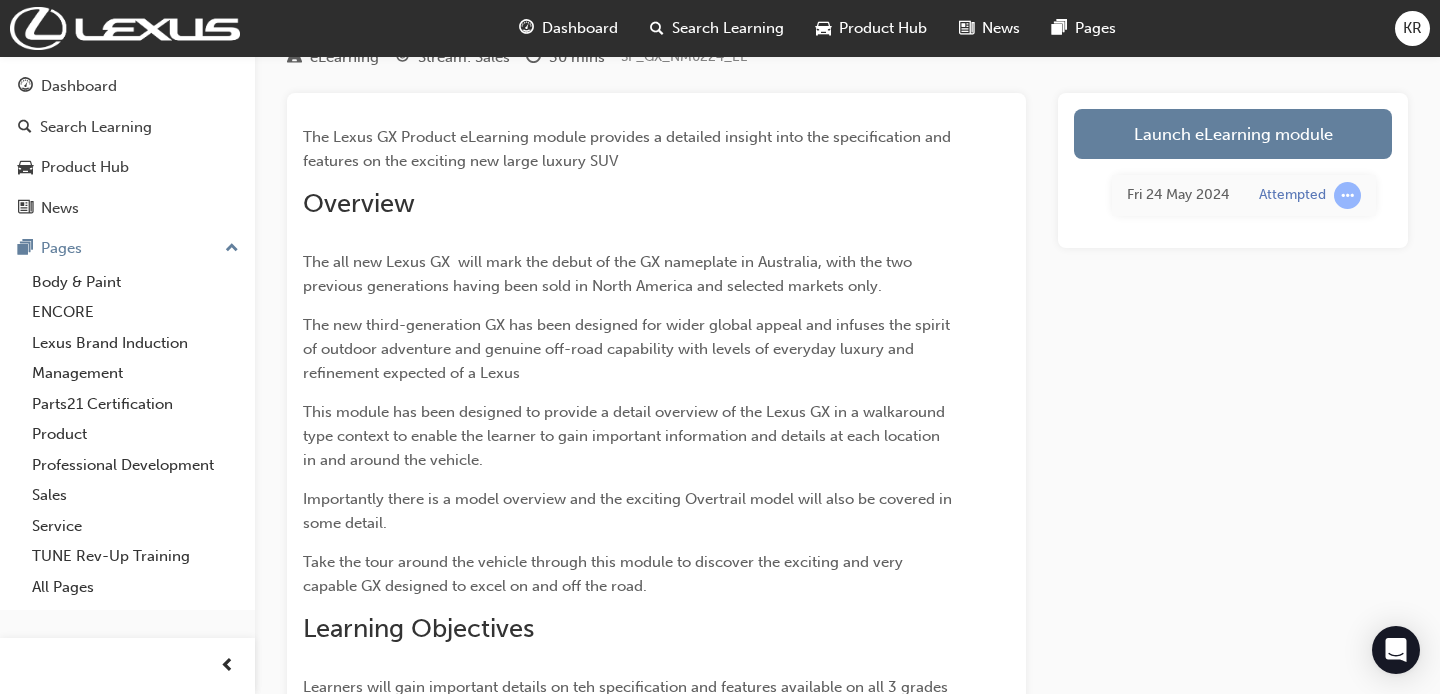 scroll, scrollTop: 104, scrollLeft: 0, axis: vertical 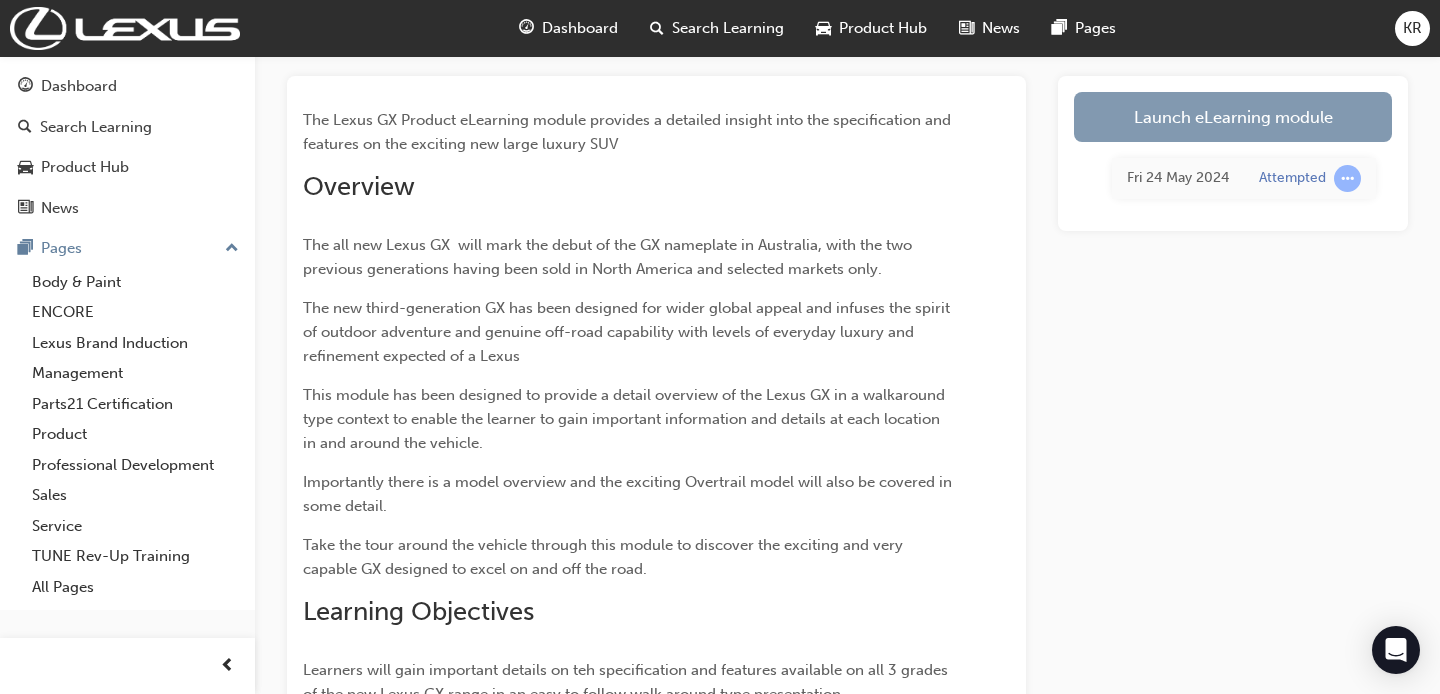 click on "Launch eLearning module" at bounding box center [1233, 117] 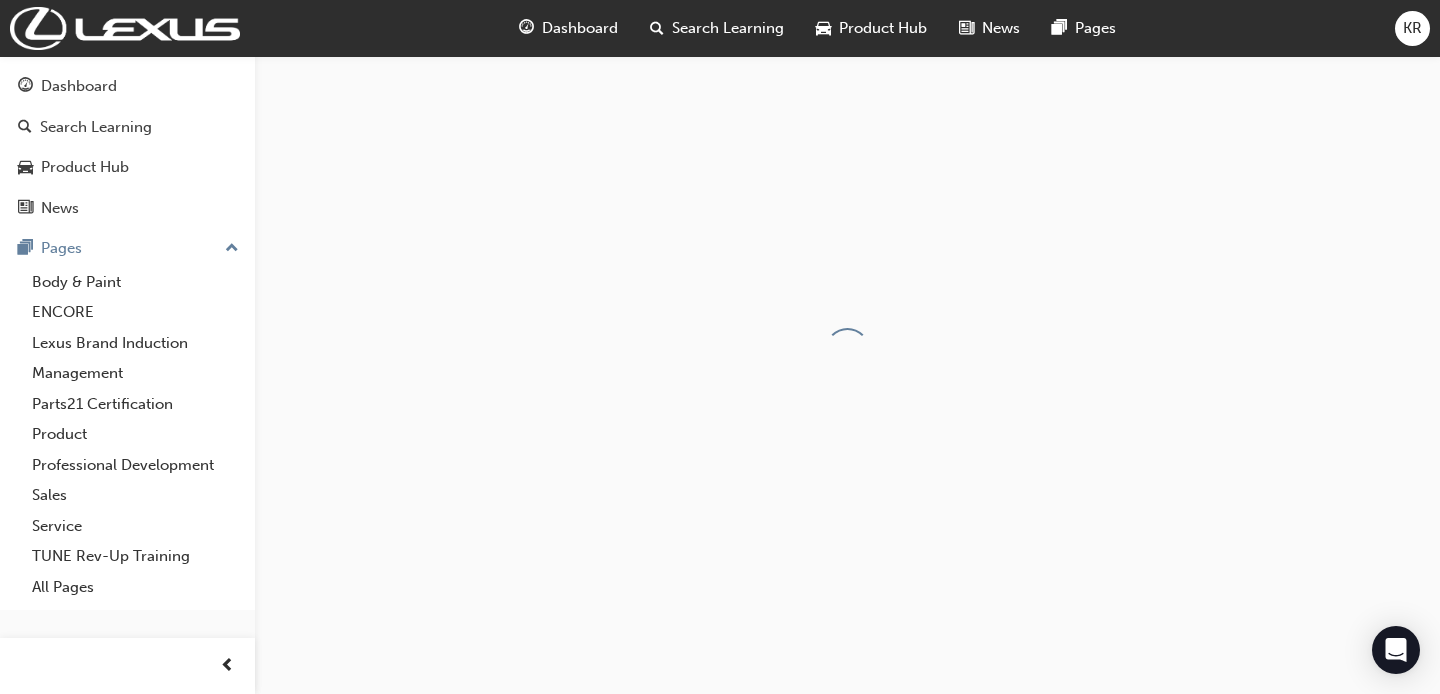 scroll, scrollTop: 0, scrollLeft: 0, axis: both 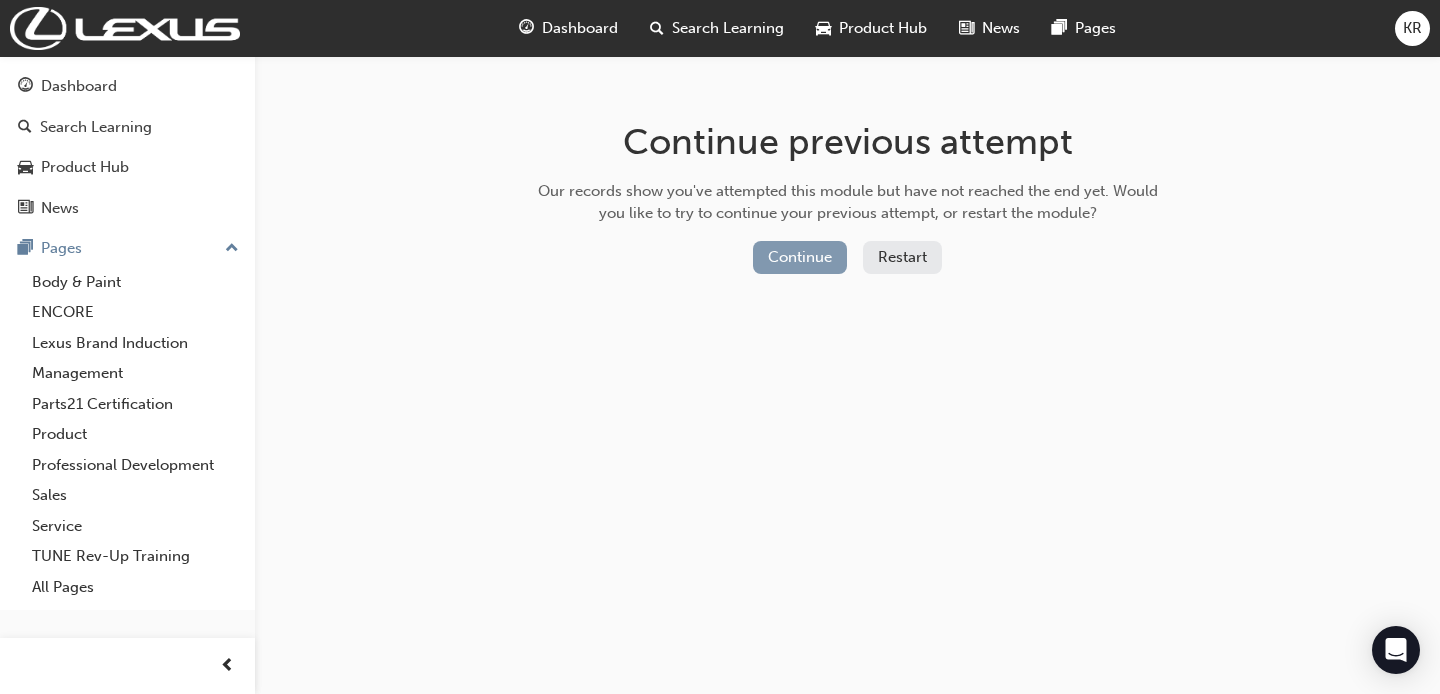 click on "Continue" at bounding box center [800, 257] 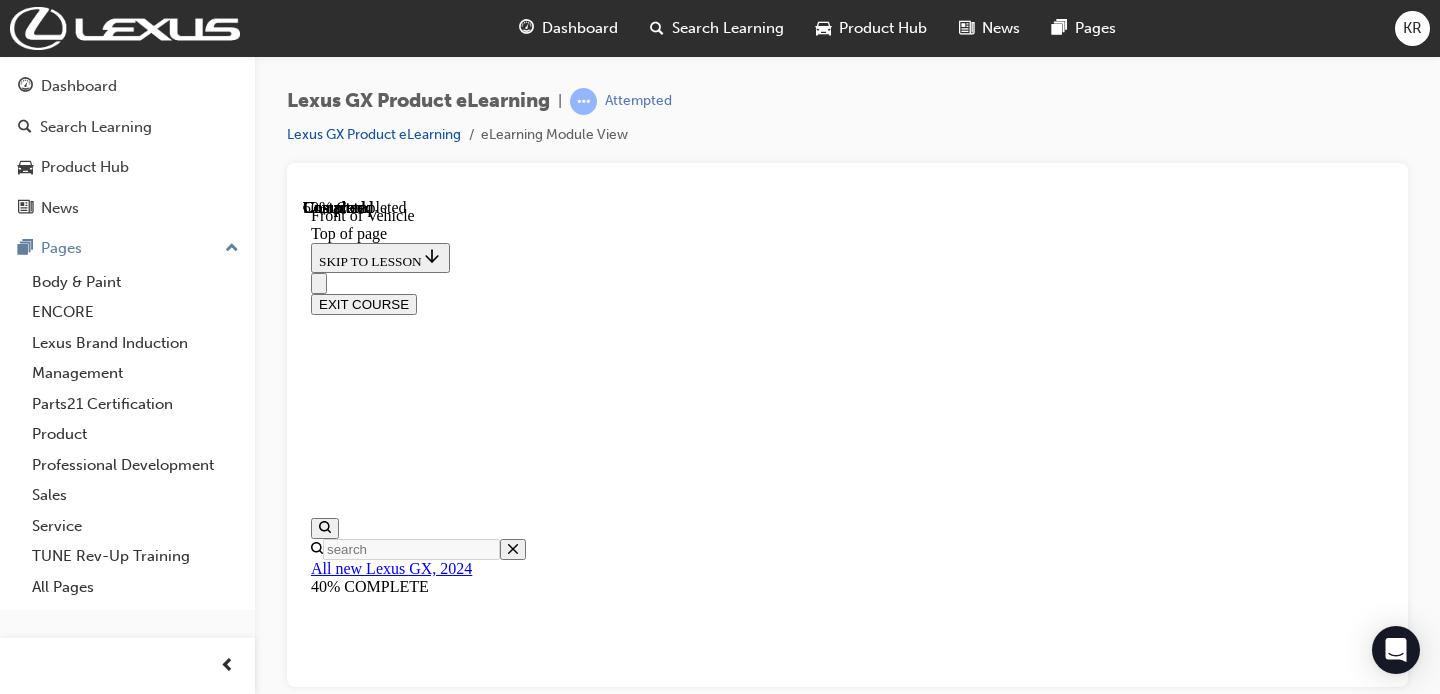 scroll, scrollTop: 0, scrollLeft: 0, axis: both 